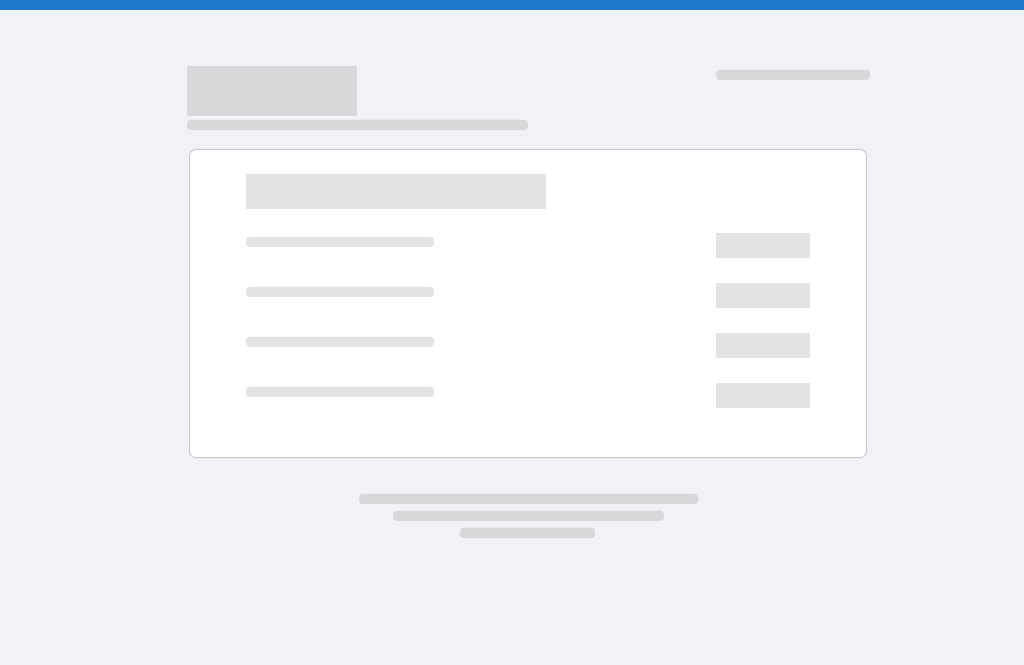 scroll, scrollTop: 0, scrollLeft: 0, axis: both 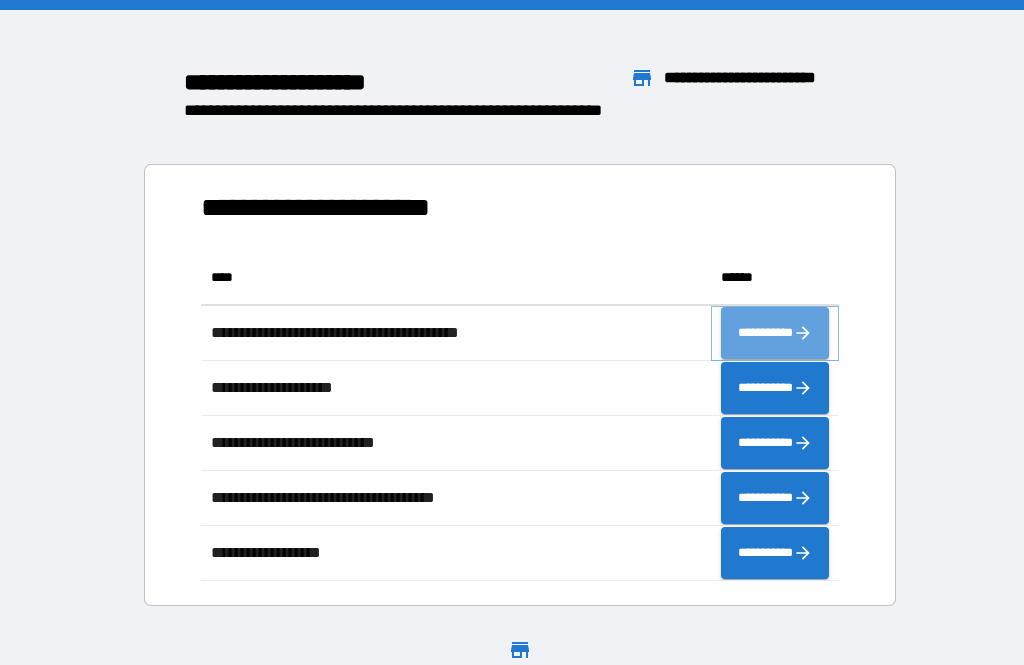 click on "**********" at bounding box center (775, 333) 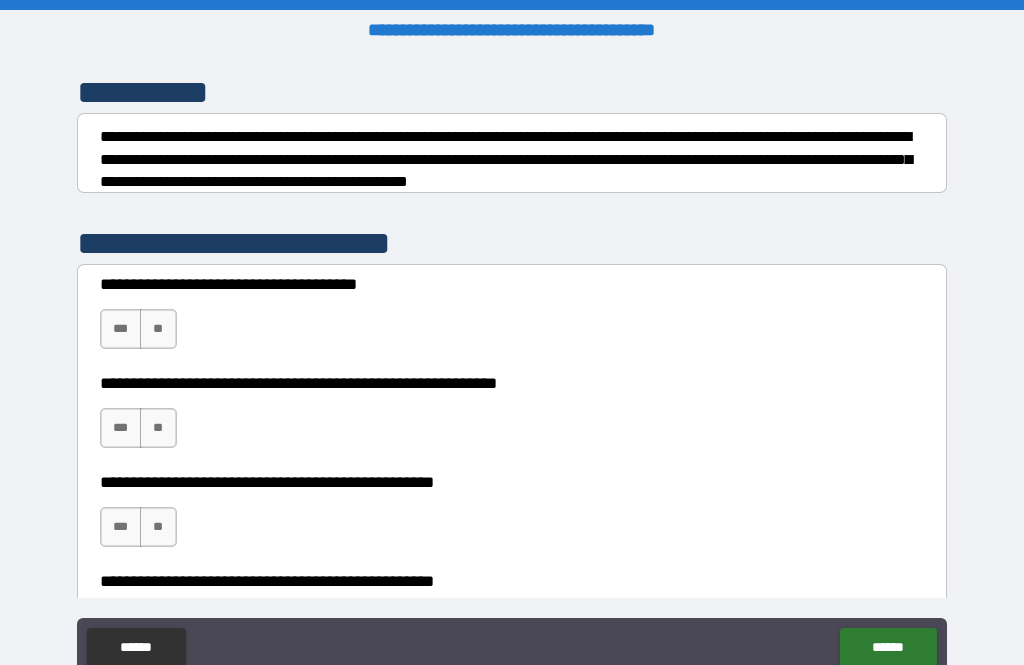 scroll, scrollTop: 264, scrollLeft: 0, axis: vertical 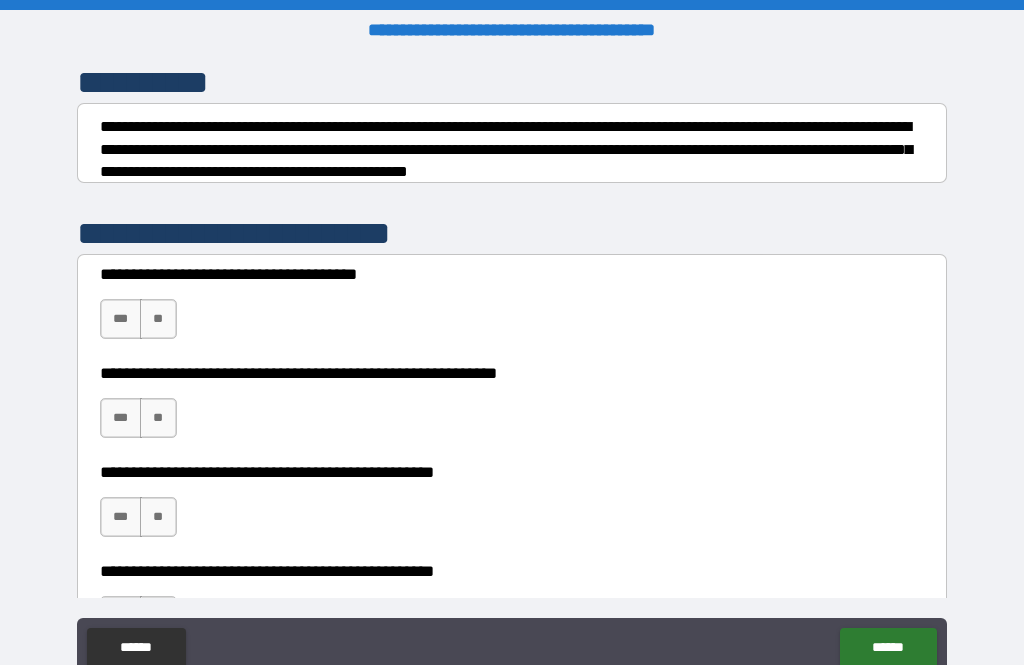 click on "***" at bounding box center (121, 319) 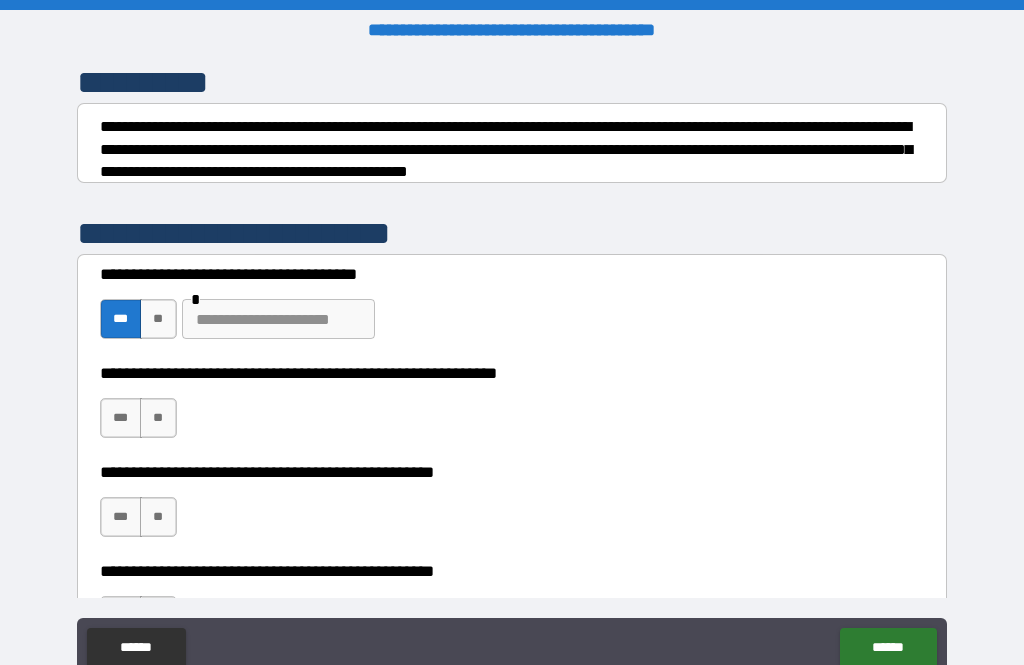 click on "***" at bounding box center [121, 418] 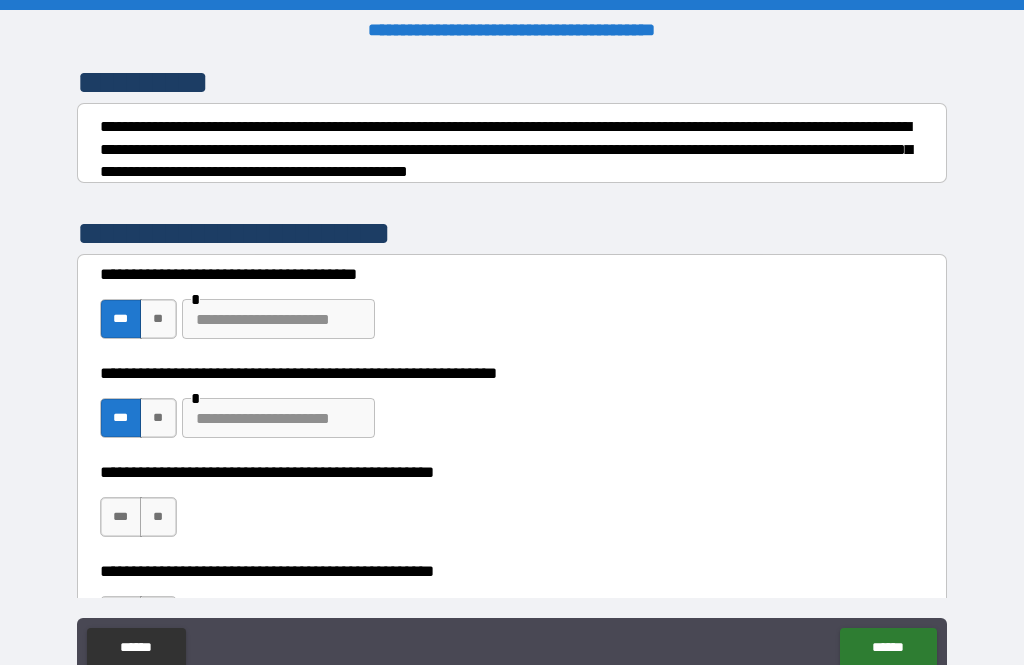 click at bounding box center (278, 418) 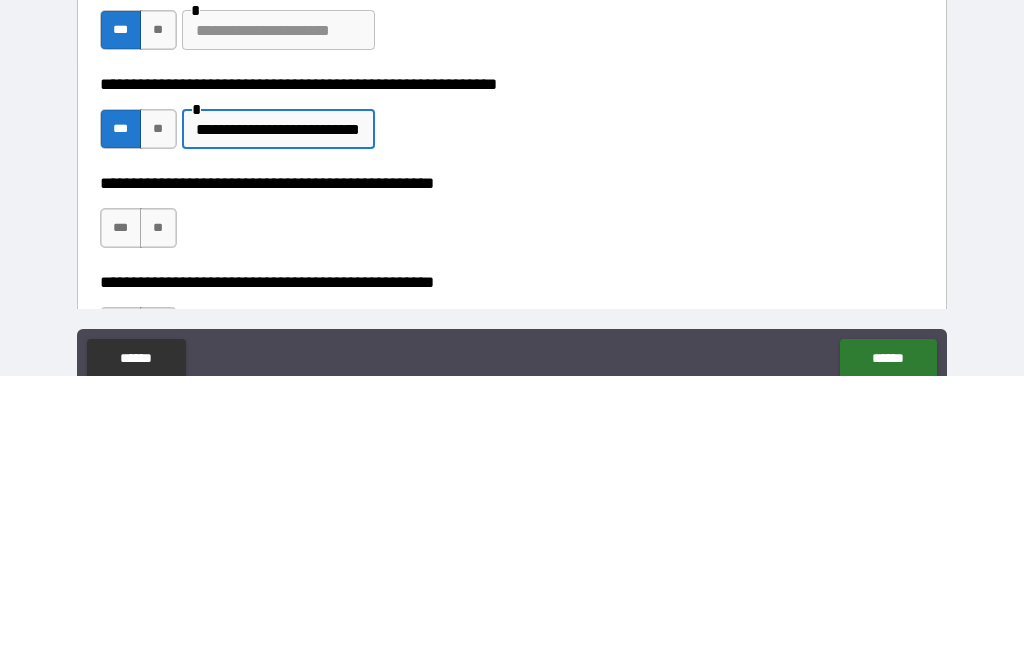 type on "**********" 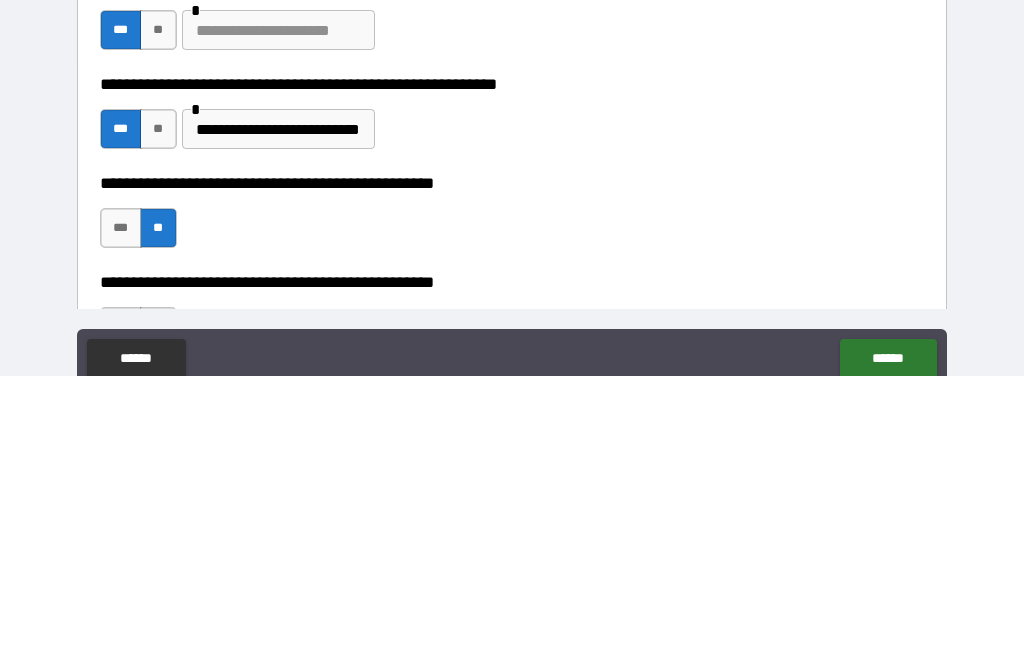 scroll, scrollTop: 64, scrollLeft: 0, axis: vertical 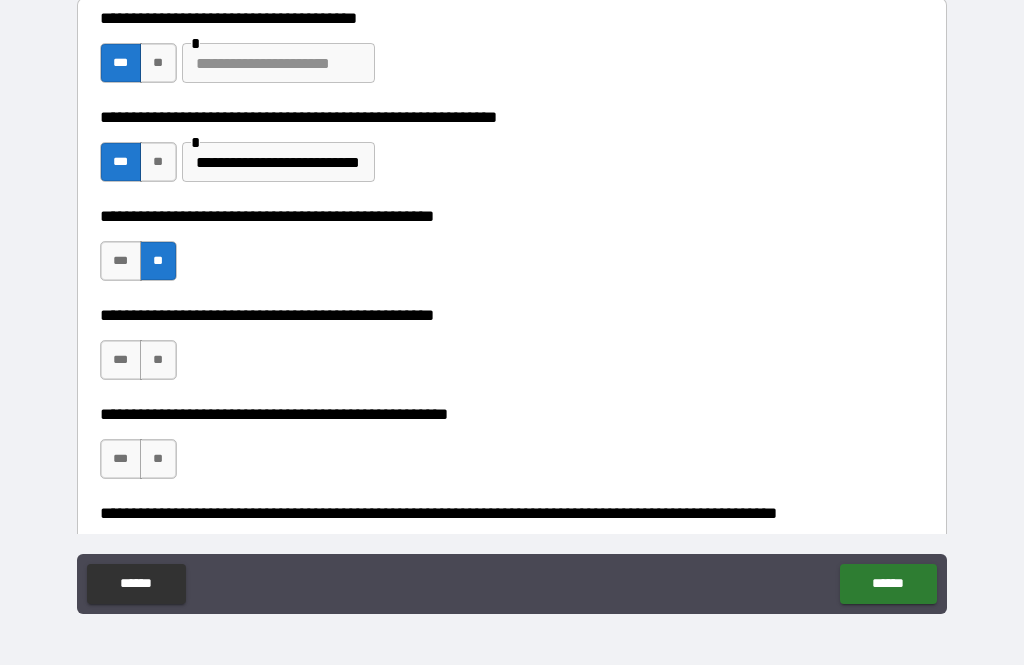 click on "***" at bounding box center (121, 360) 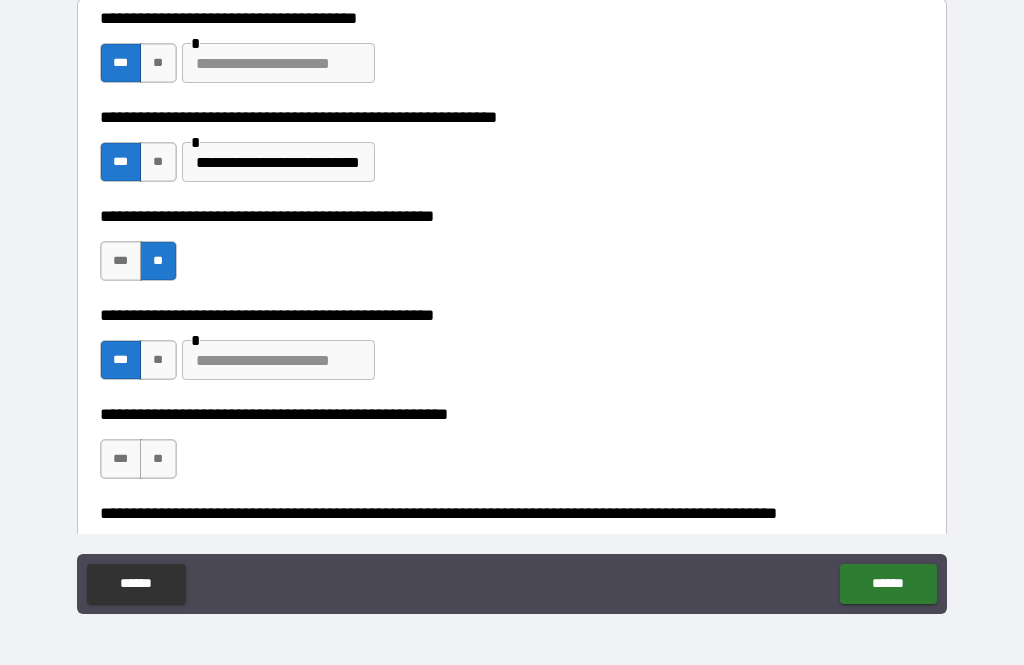 click at bounding box center [278, 360] 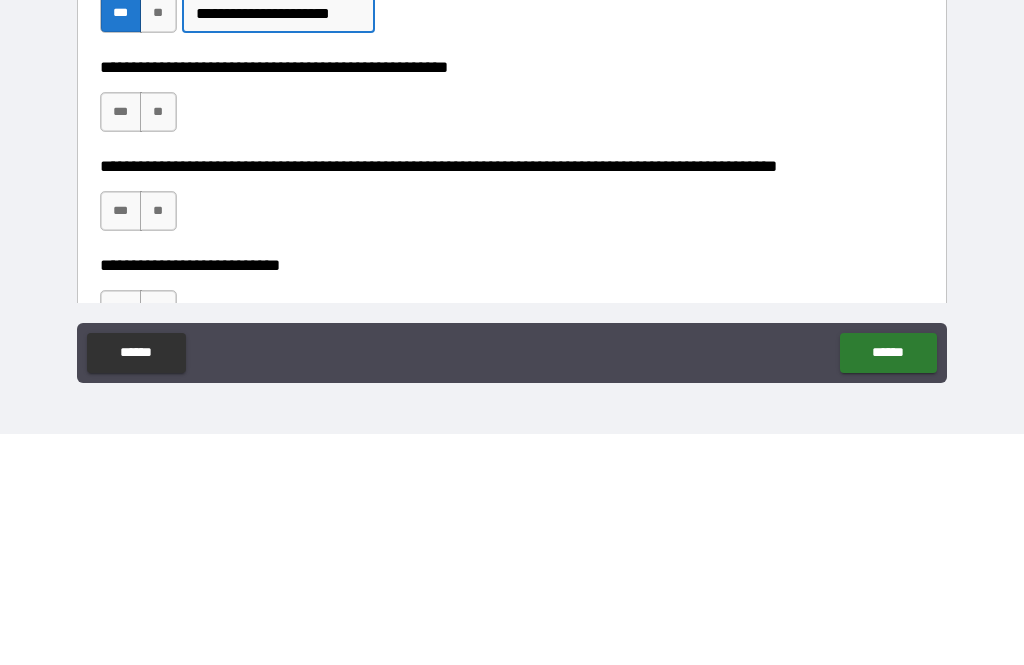 scroll, scrollTop: 575, scrollLeft: 0, axis: vertical 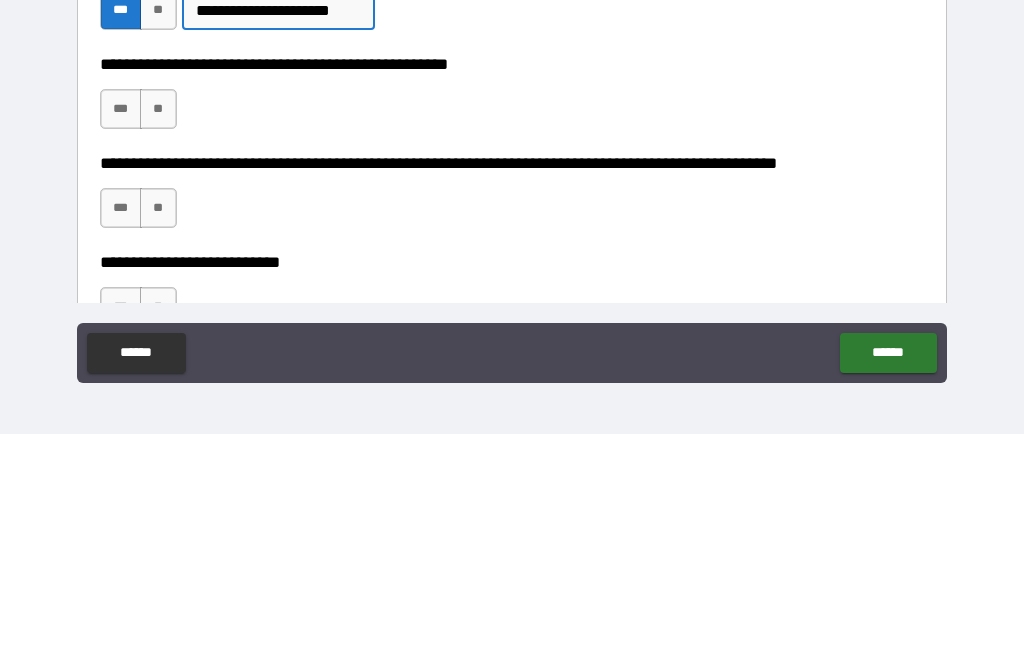 type on "**********" 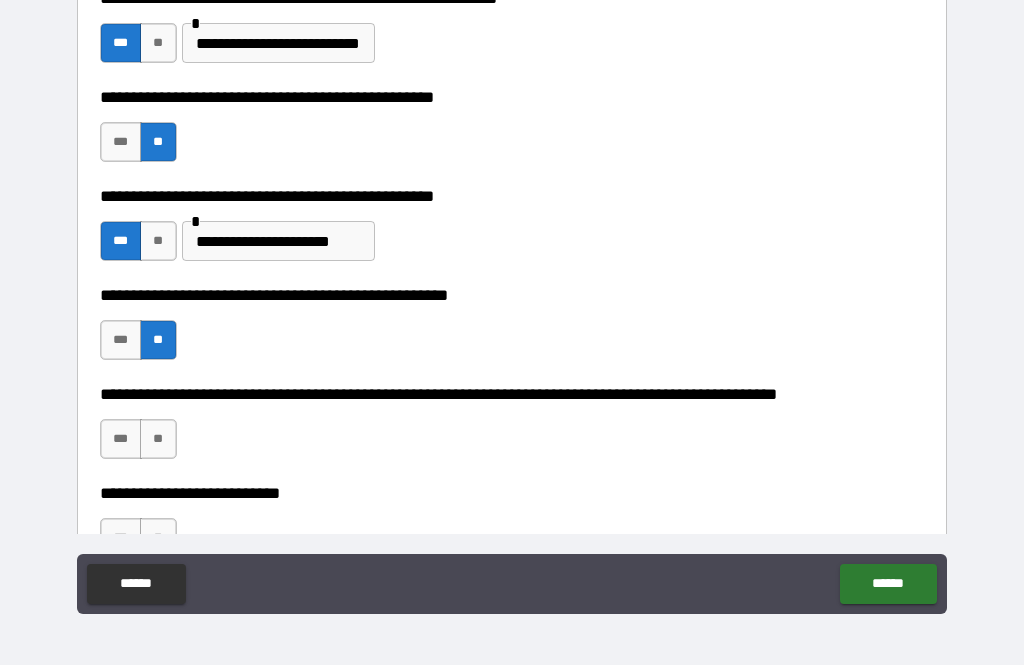 click on "**" at bounding box center [158, 439] 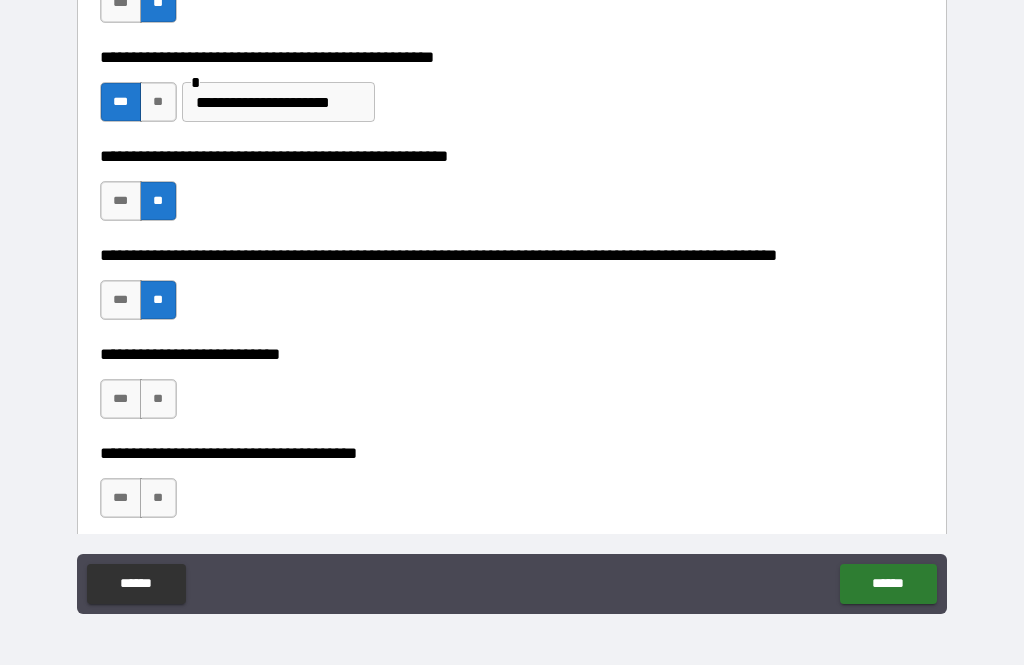 scroll, scrollTop: 714, scrollLeft: 0, axis: vertical 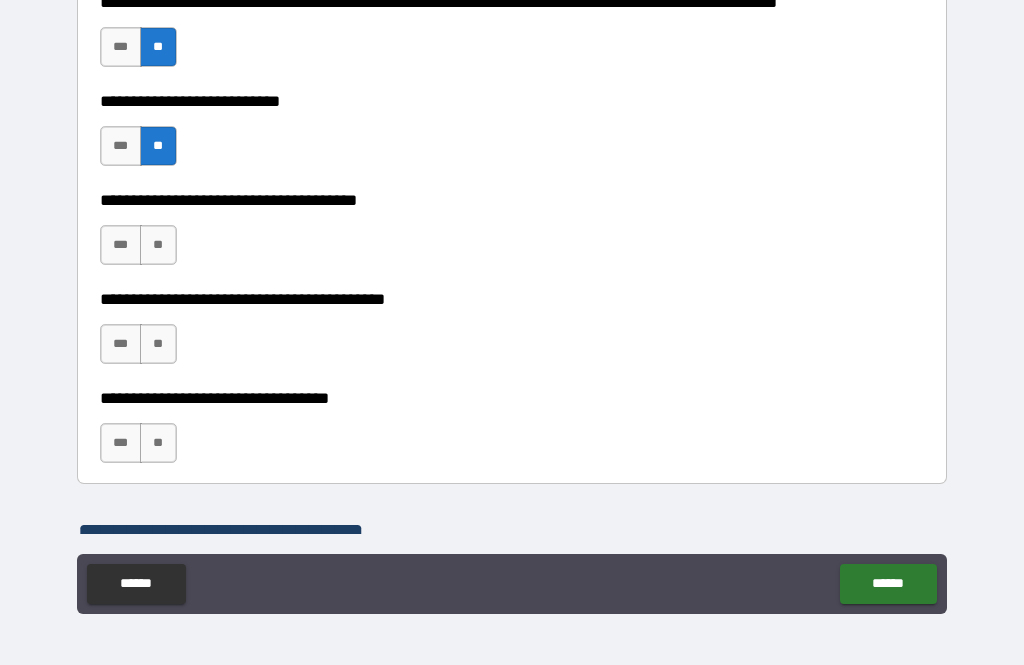 click on "***" at bounding box center [121, 245] 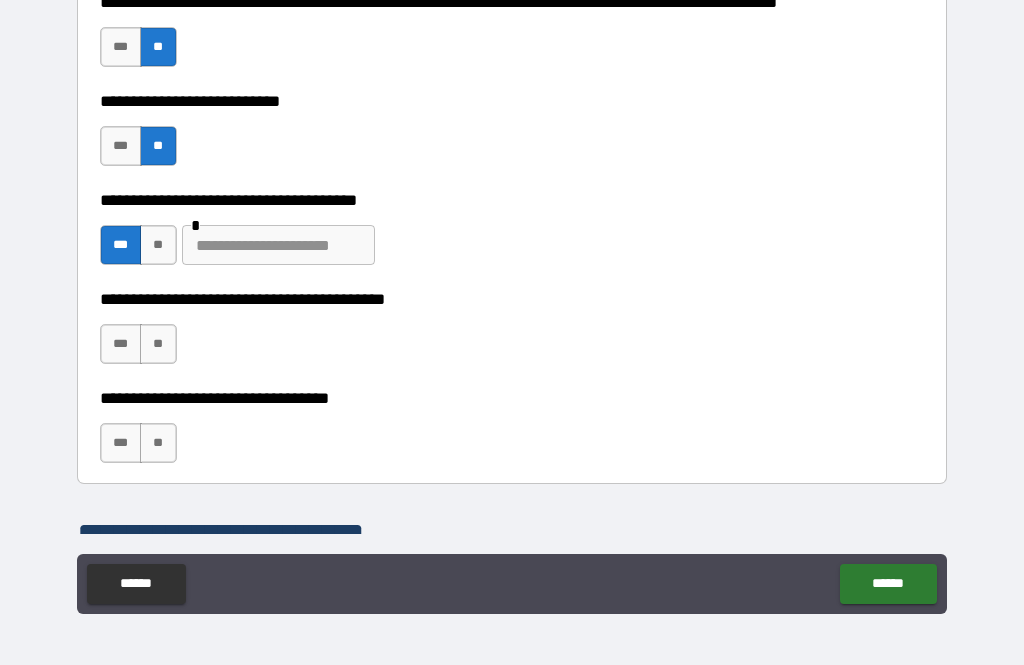 click at bounding box center [278, 245] 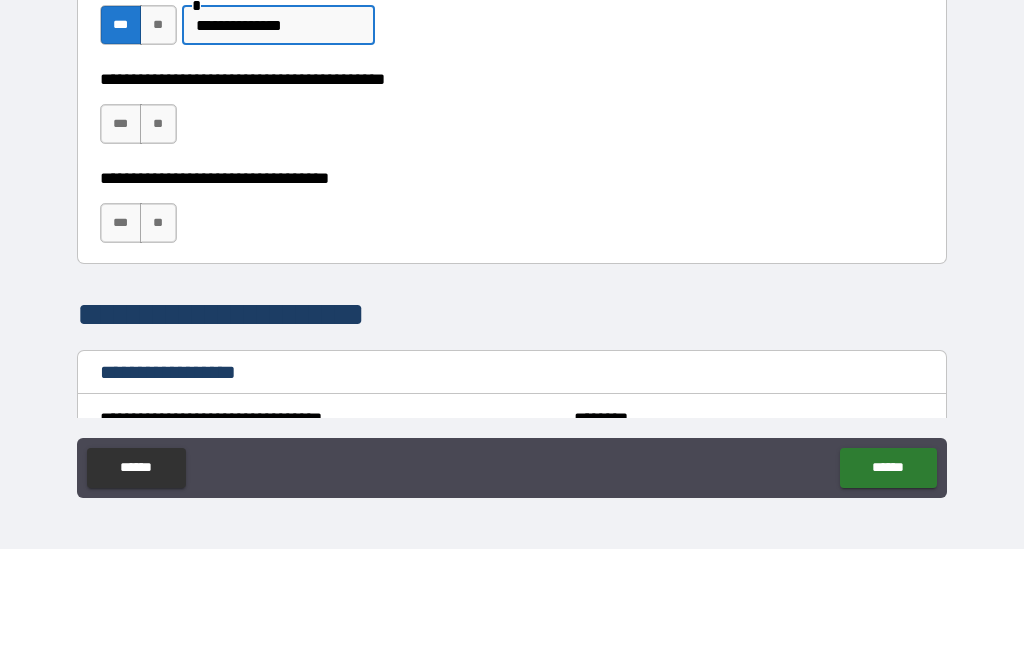 scroll, scrollTop: 1066, scrollLeft: 0, axis: vertical 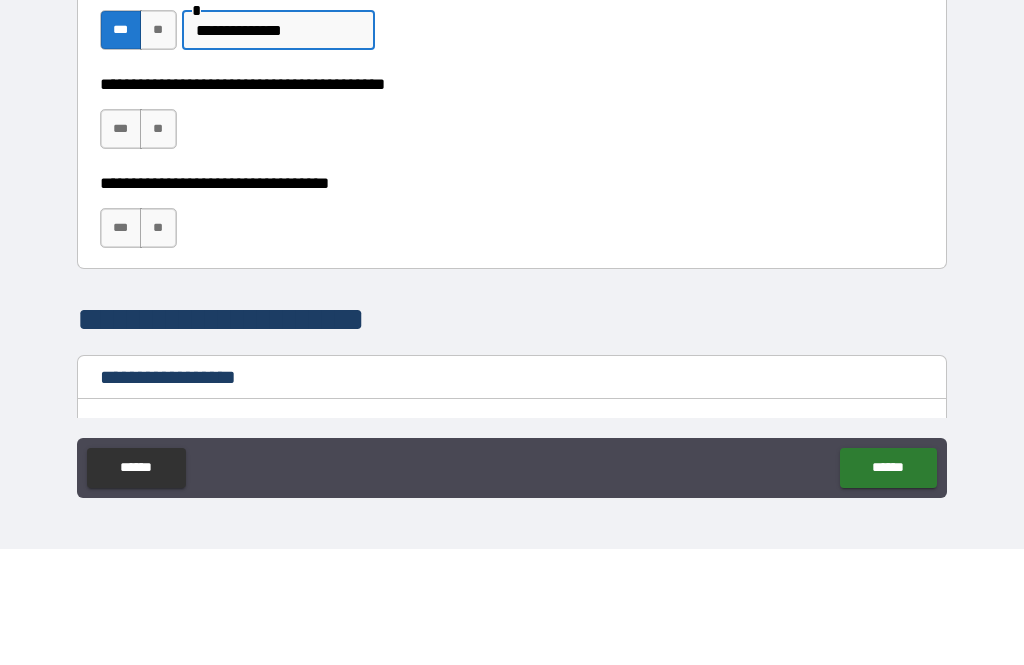 type on "**********" 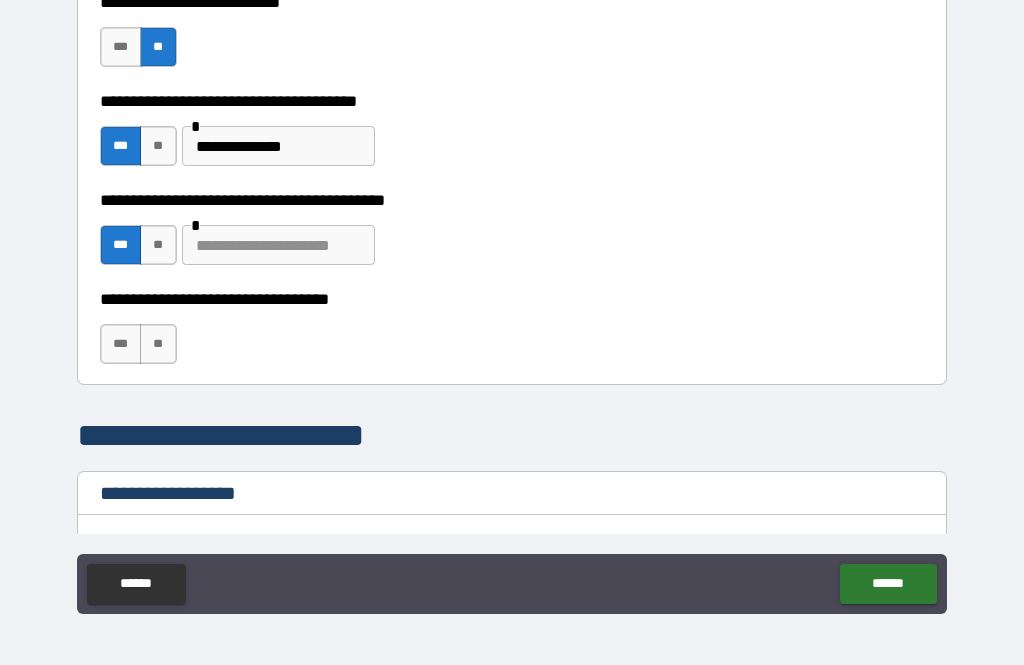 click at bounding box center (278, 245) 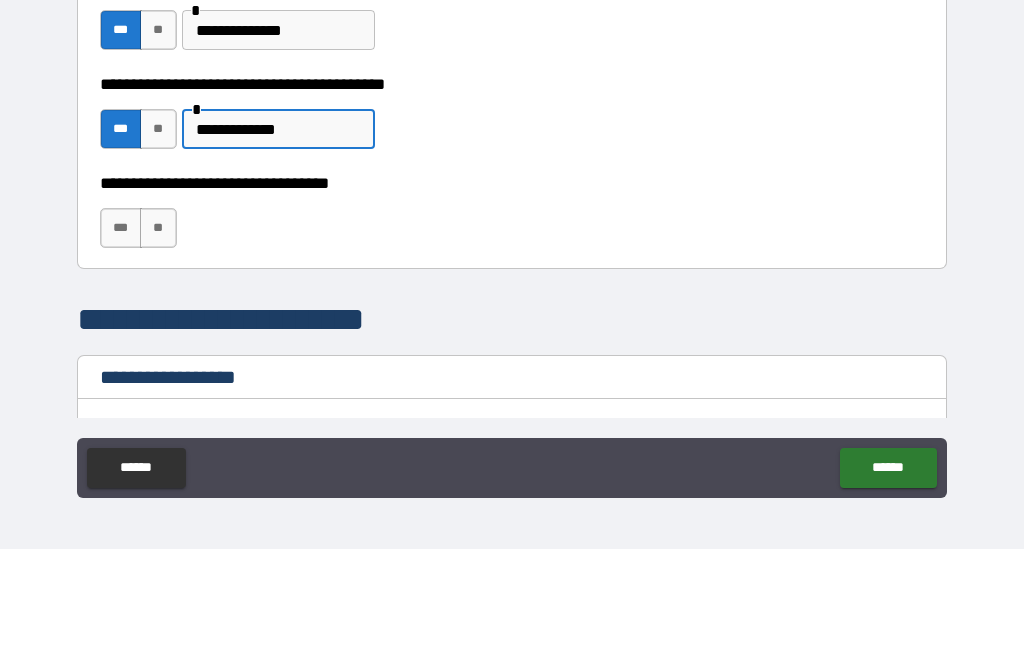type on "**********" 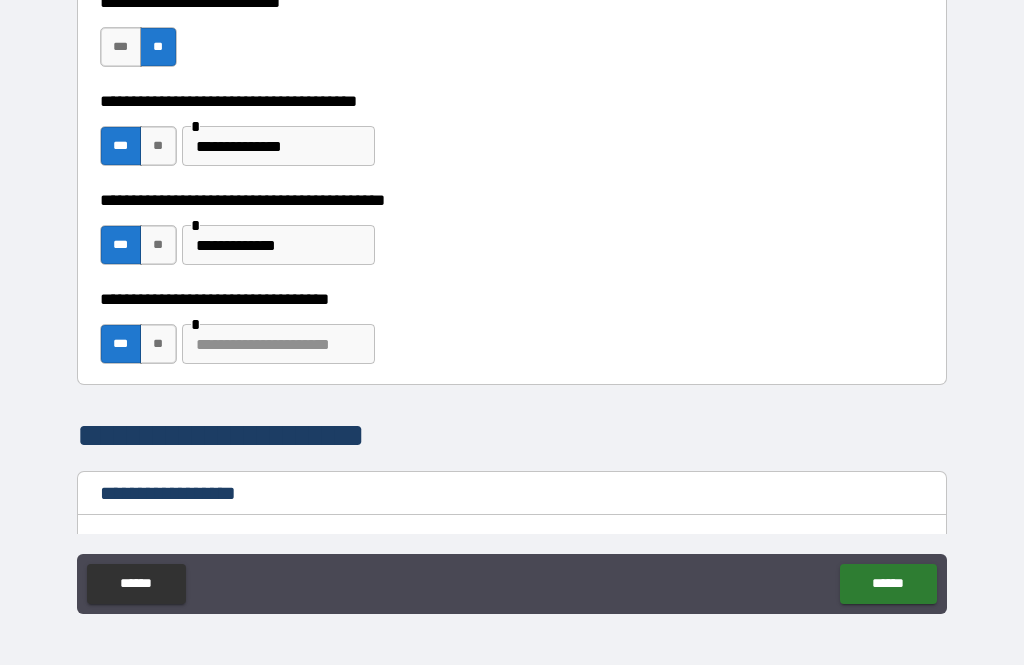 click at bounding box center [278, 344] 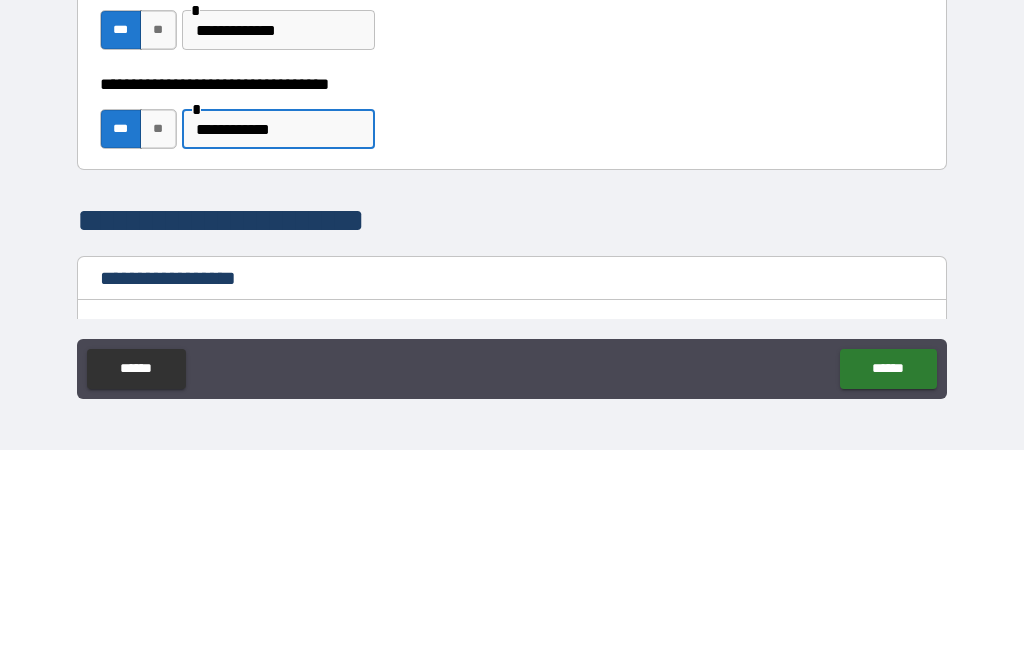 type on "**********" 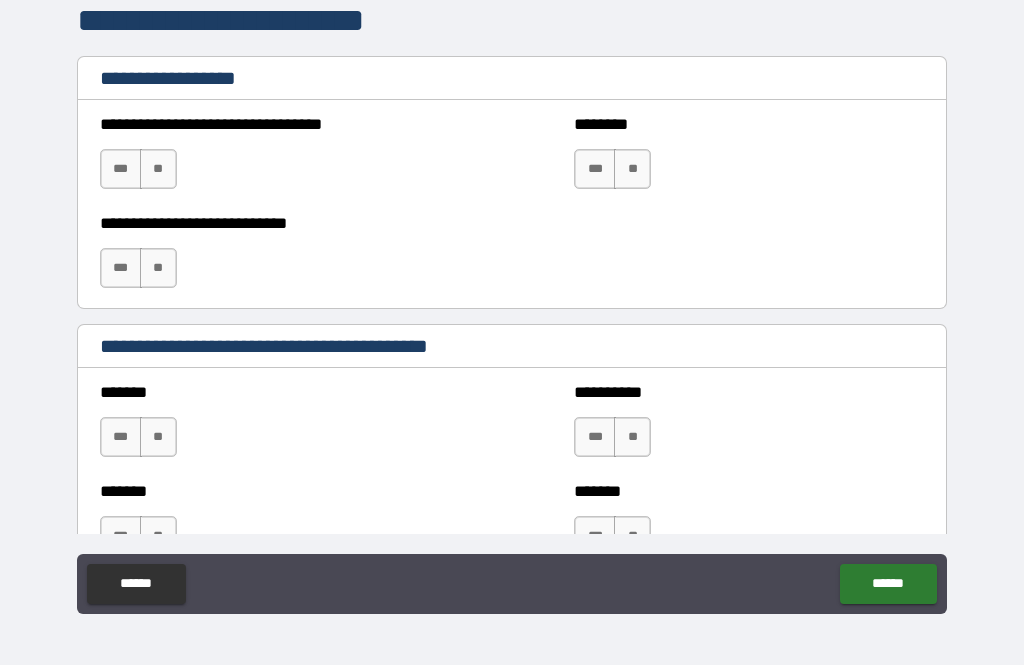 scroll, scrollTop: 1482, scrollLeft: 0, axis: vertical 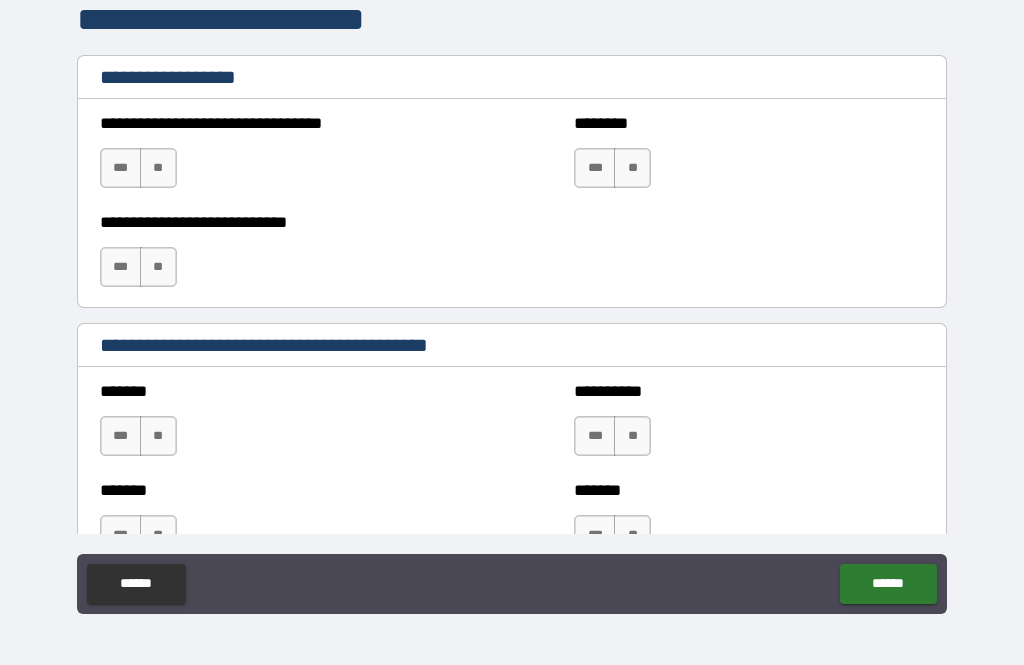 click on "**" at bounding box center [158, 168] 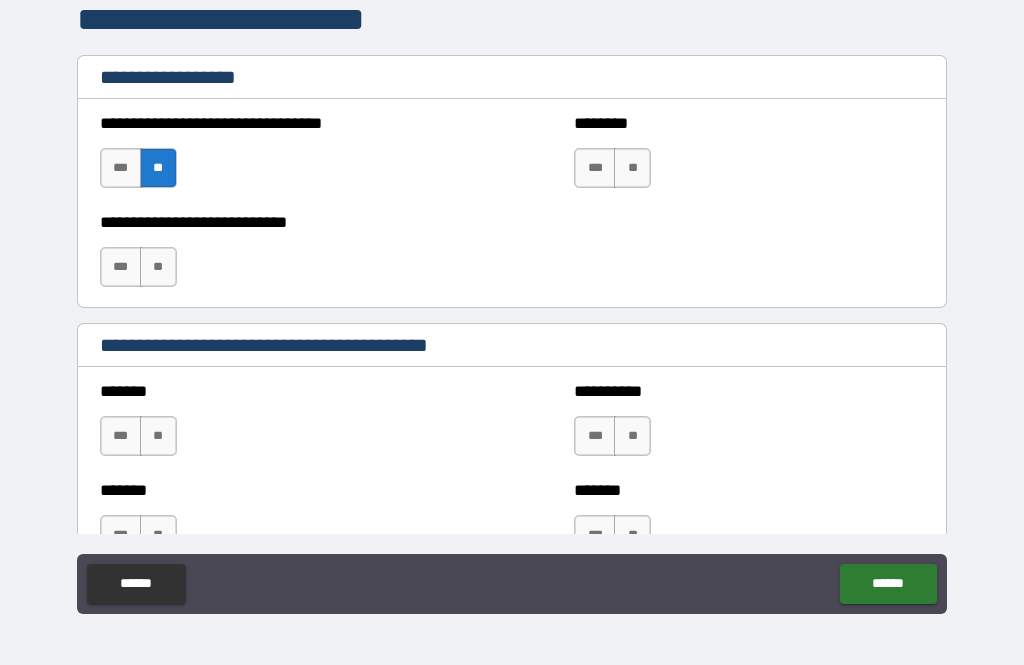 click on "**" at bounding box center (158, 267) 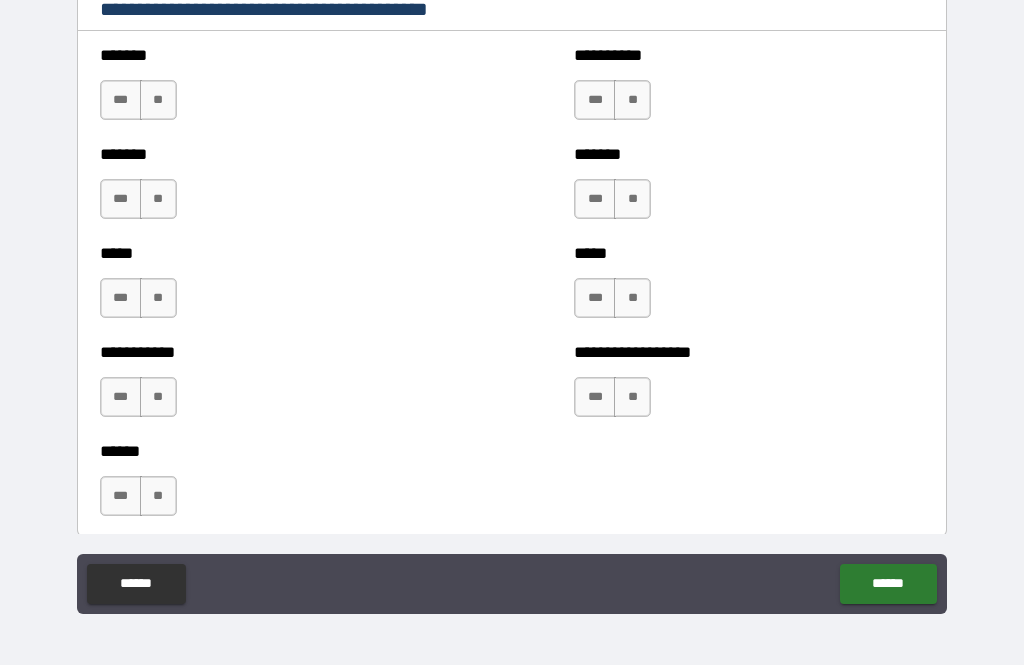 scroll, scrollTop: 1819, scrollLeft: 0, axis: vertical 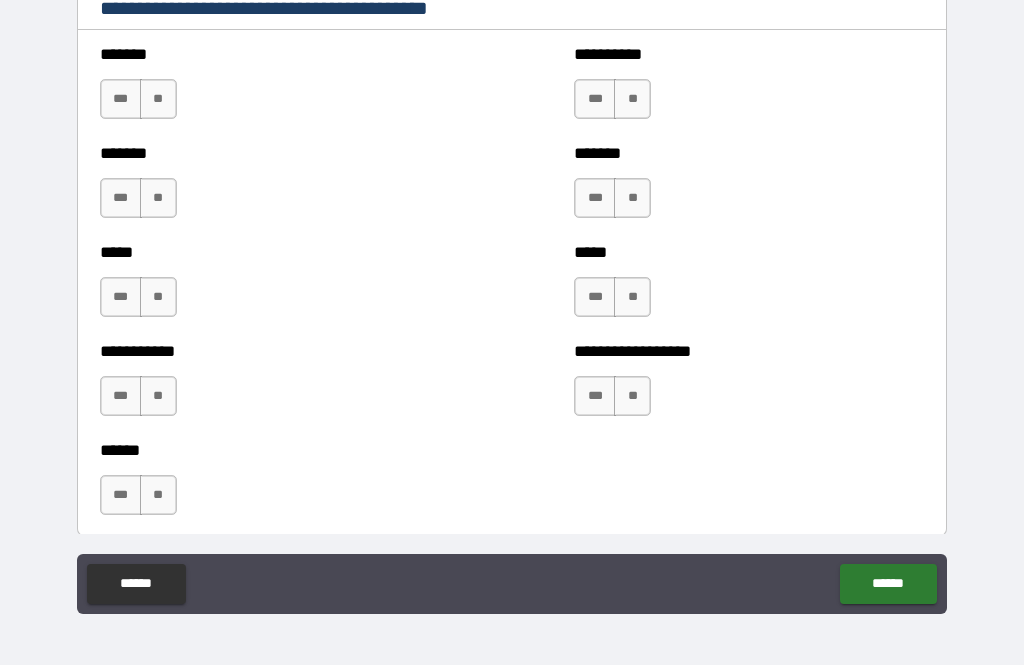 click on "**" at bounding box center [158, 99] 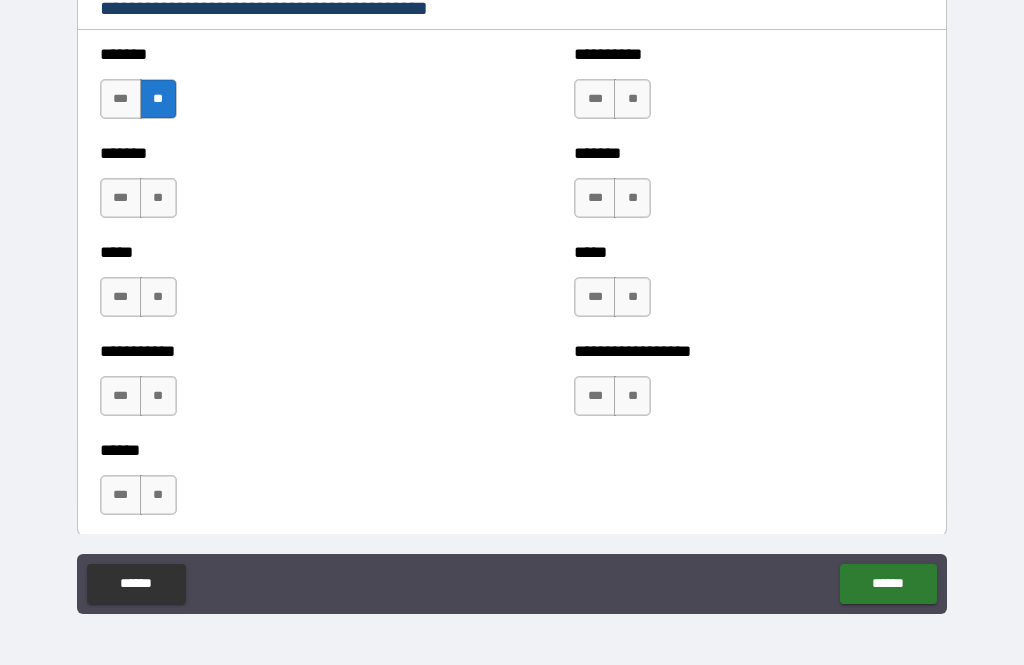 click on "**" at bounding box center [158, 198] 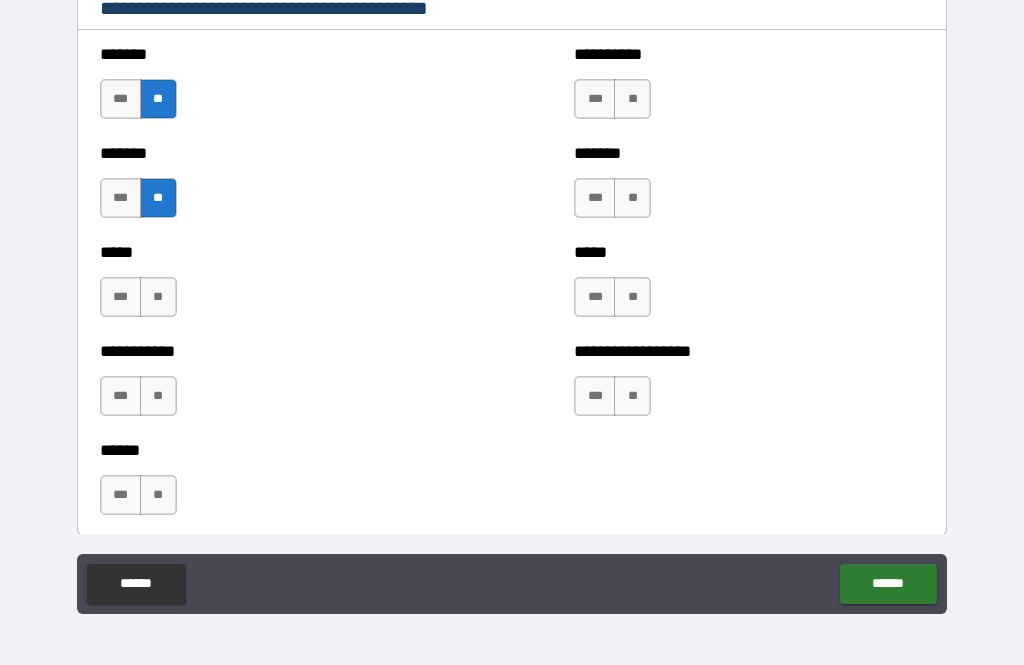 click on "**" at bounding box center (158, 297) 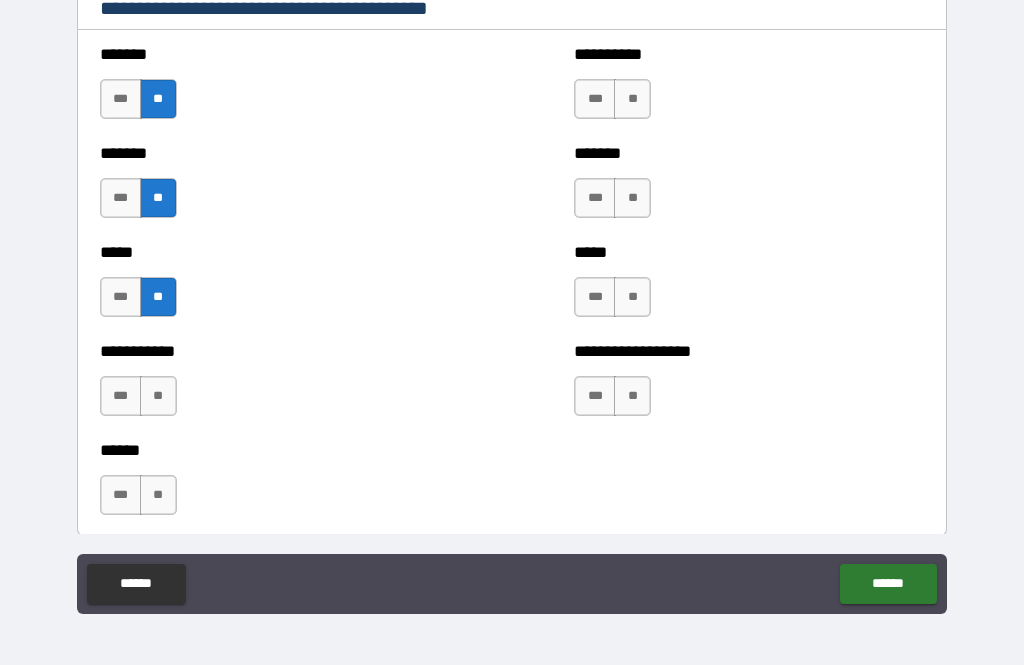click on "**" at bounding box center (158, 396) 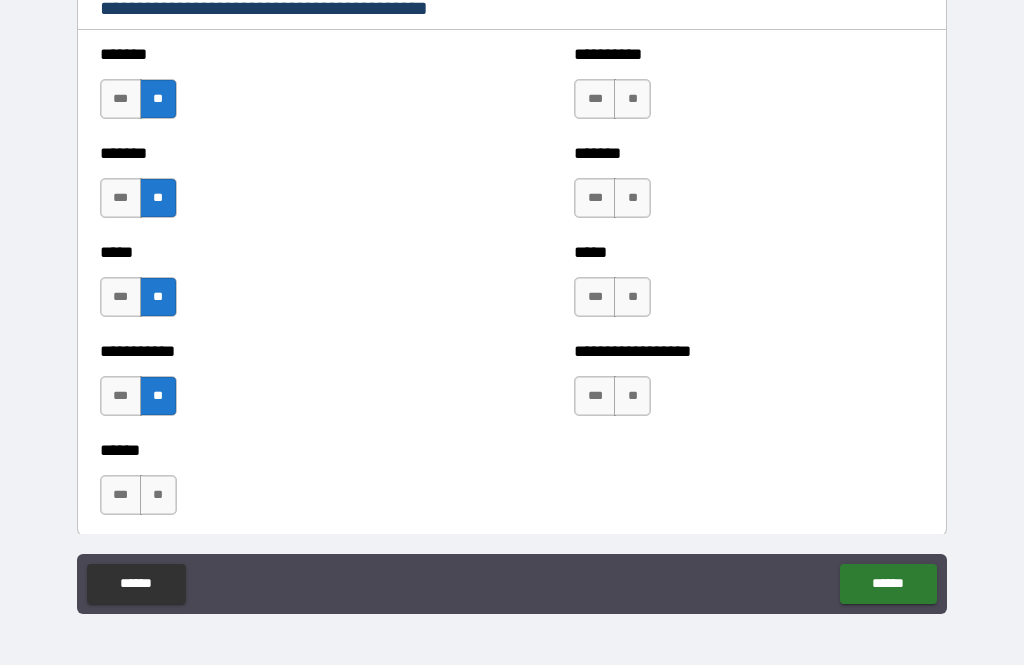 click on "**" at bounding box center [158, 495] 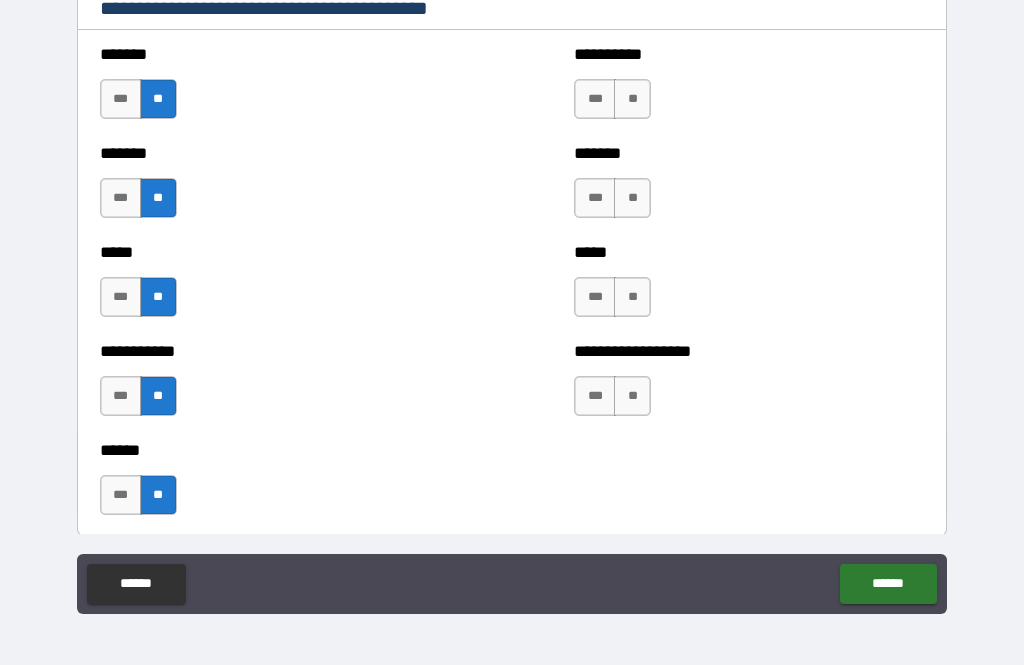 click on "**" at bounding box center (632, 99) 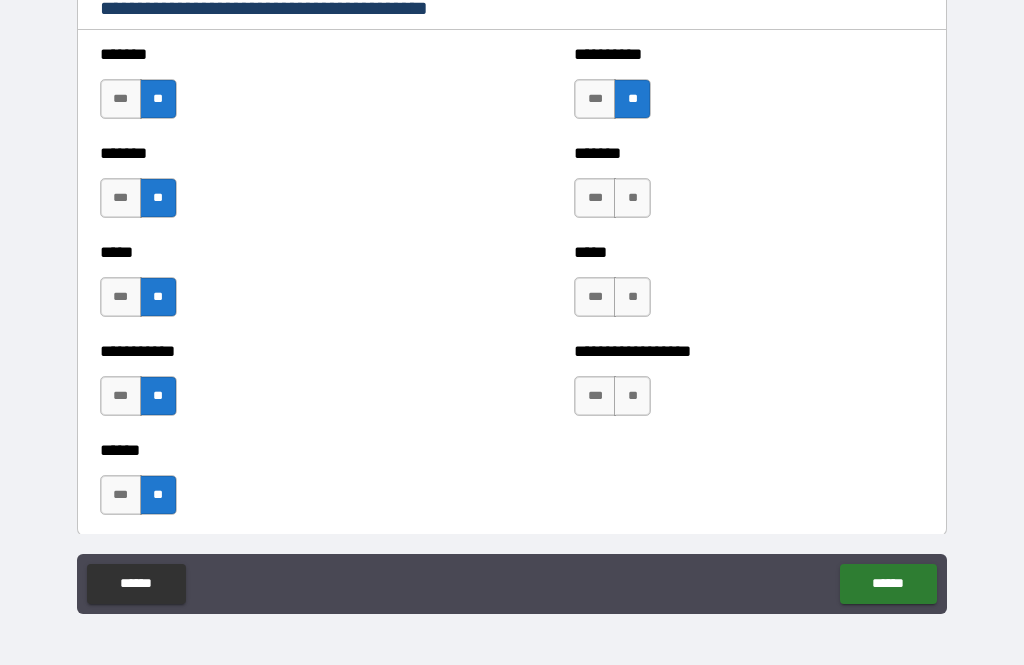 click on "**" at bounding box center (632, 198) 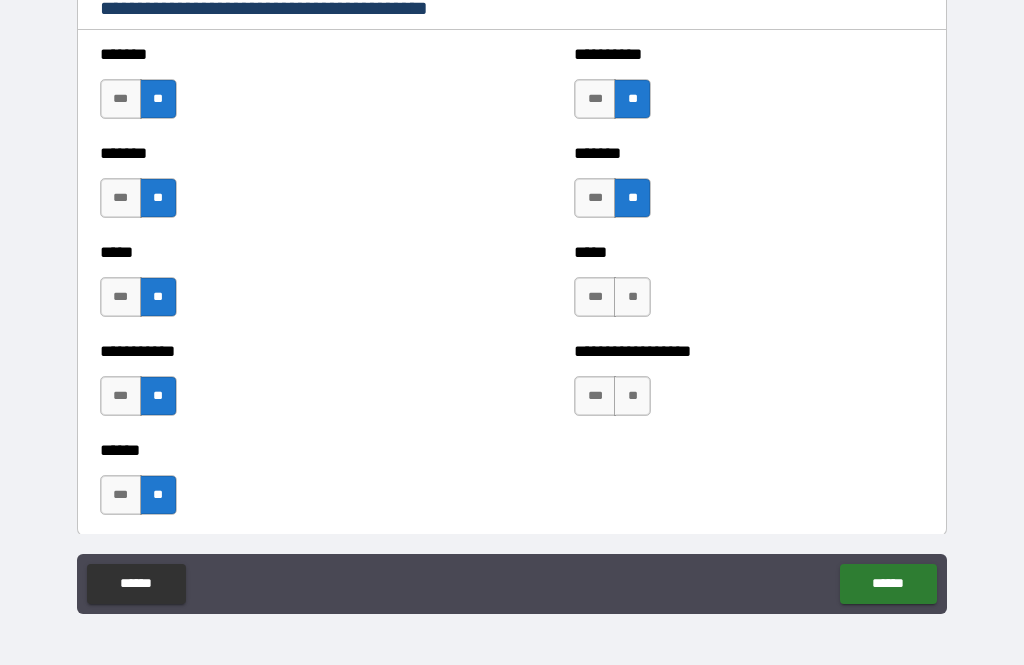 click on "**" at bounding box center (632, 297) 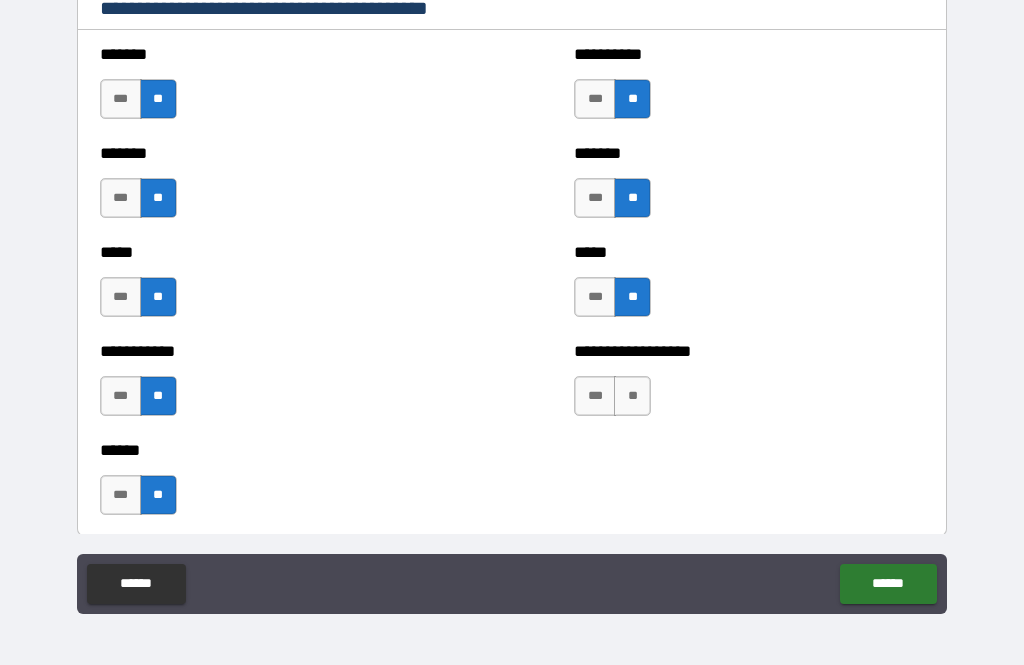 click on "**" at bounding box center [632, 396] 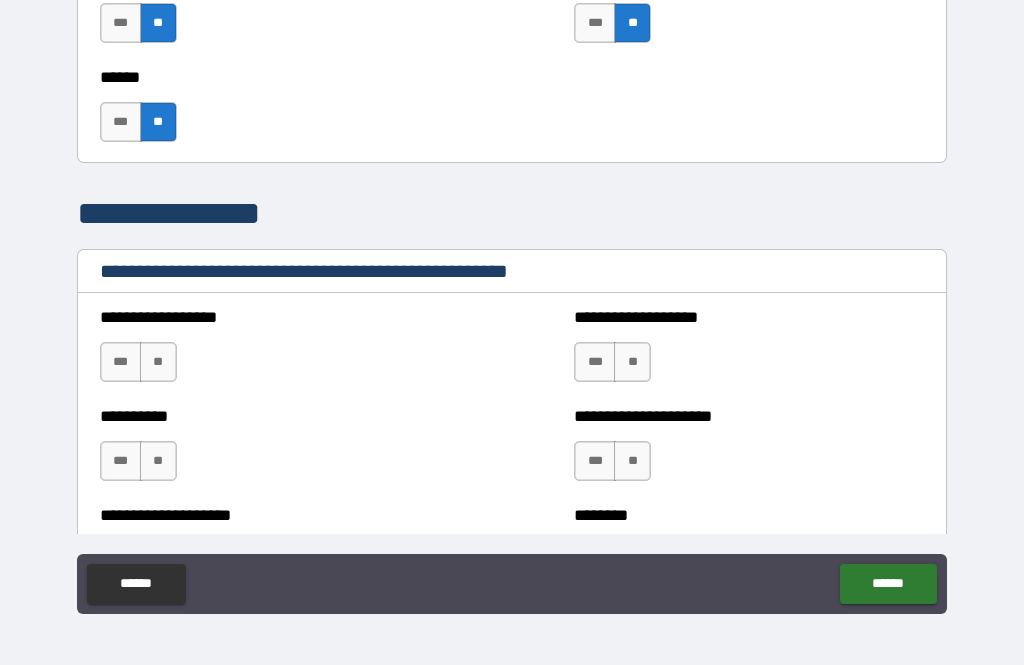 scroll, scrollTop: 2209, scrollLeft: 0, axis: vertical 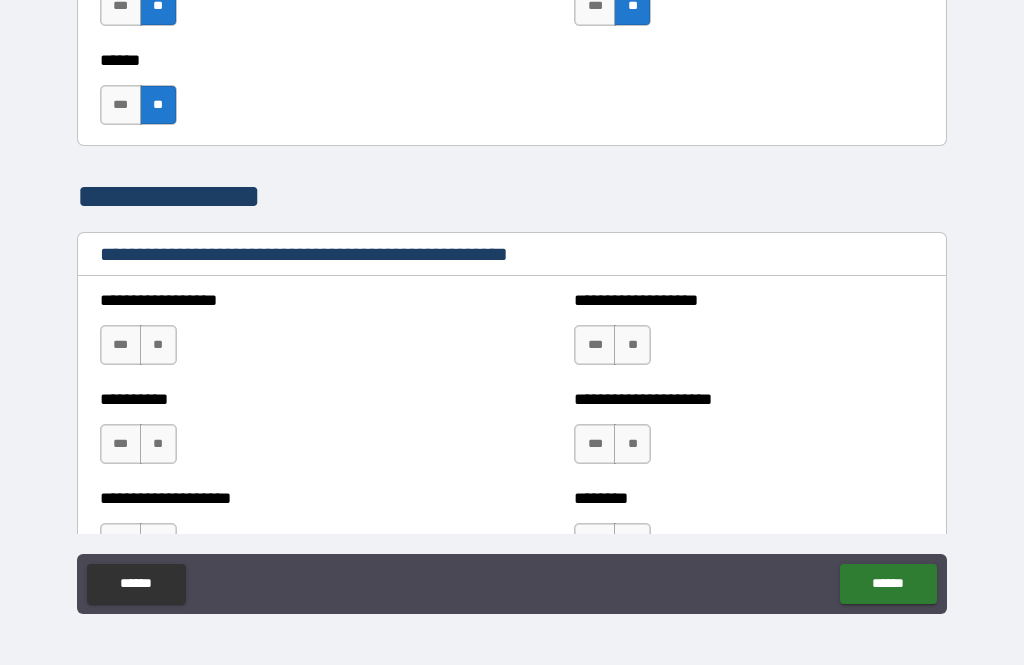click on "**" at bounding box center [158, 345] 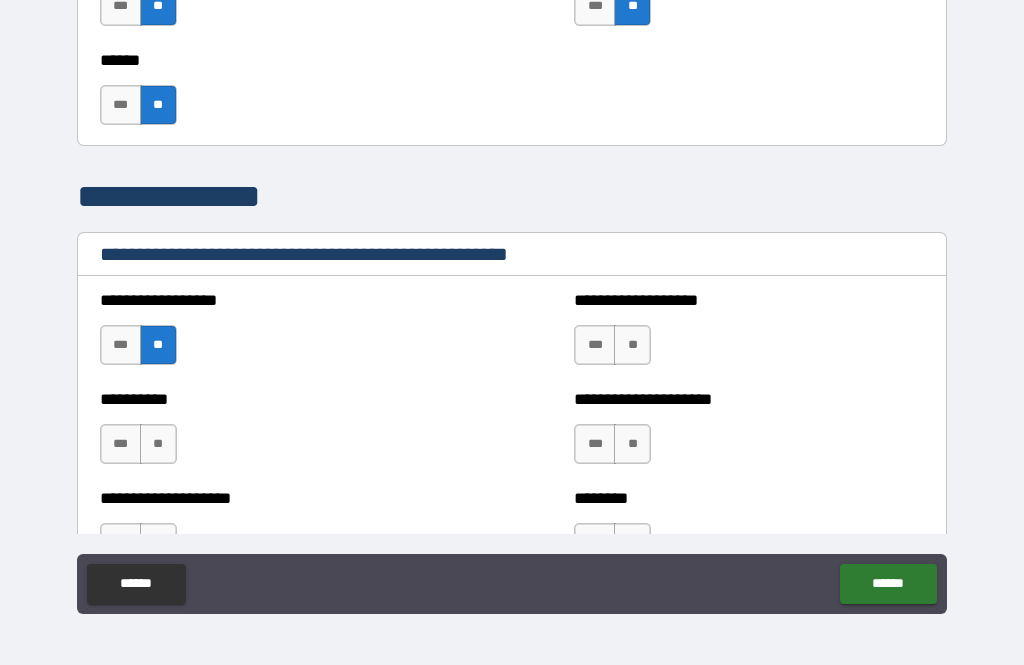 click on "**" at bounding box center [632, 345] 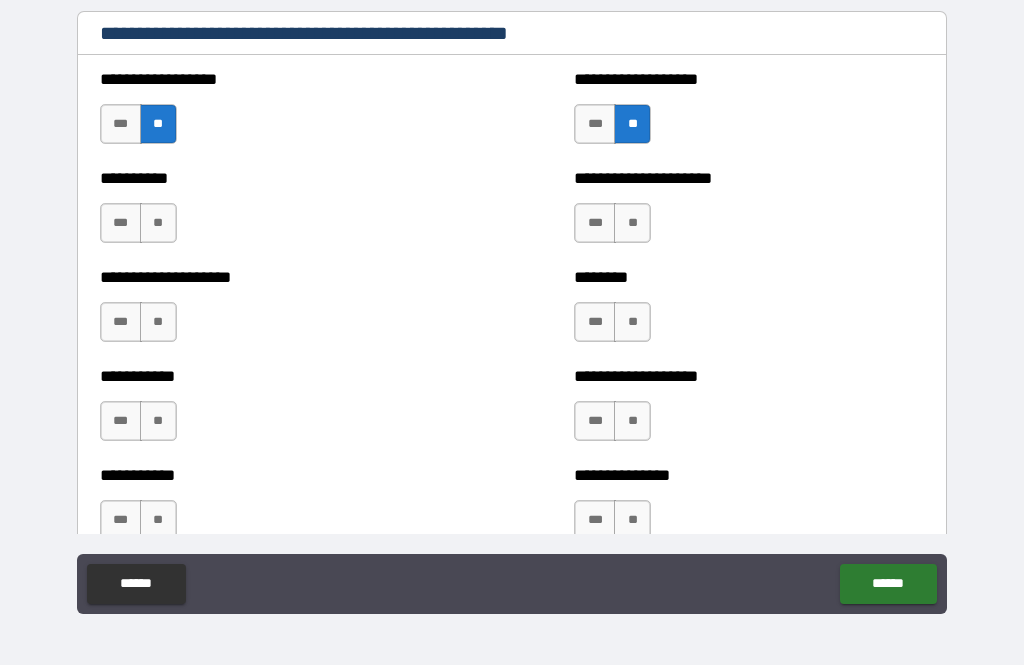 scroll, scrollTop: 2431, scrollLeft: 0, axis: vertical 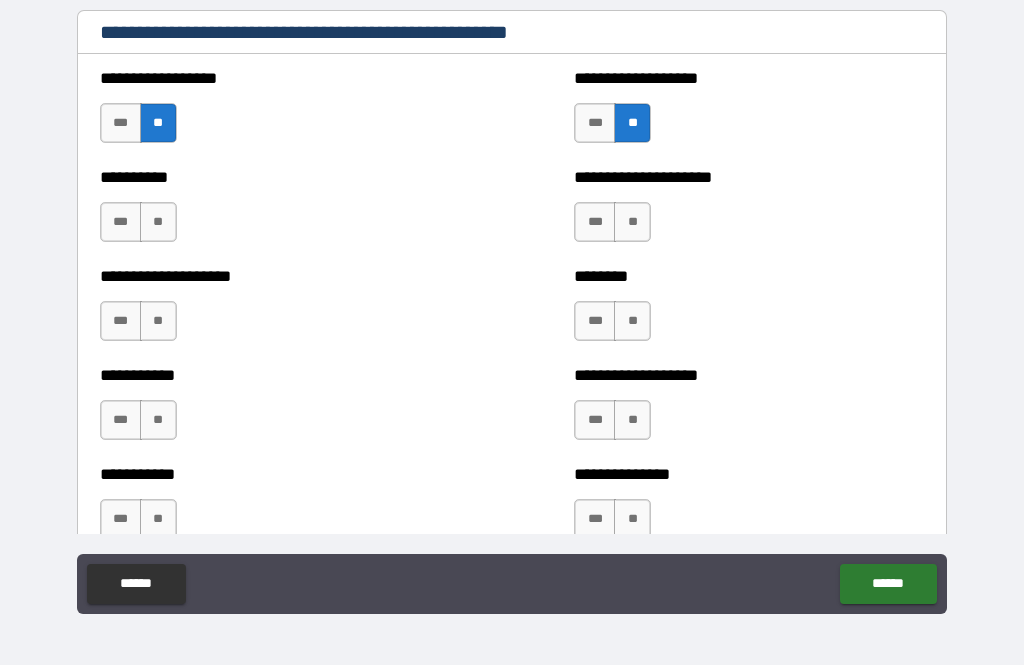 click on "**" at bounding box center [632, 222] 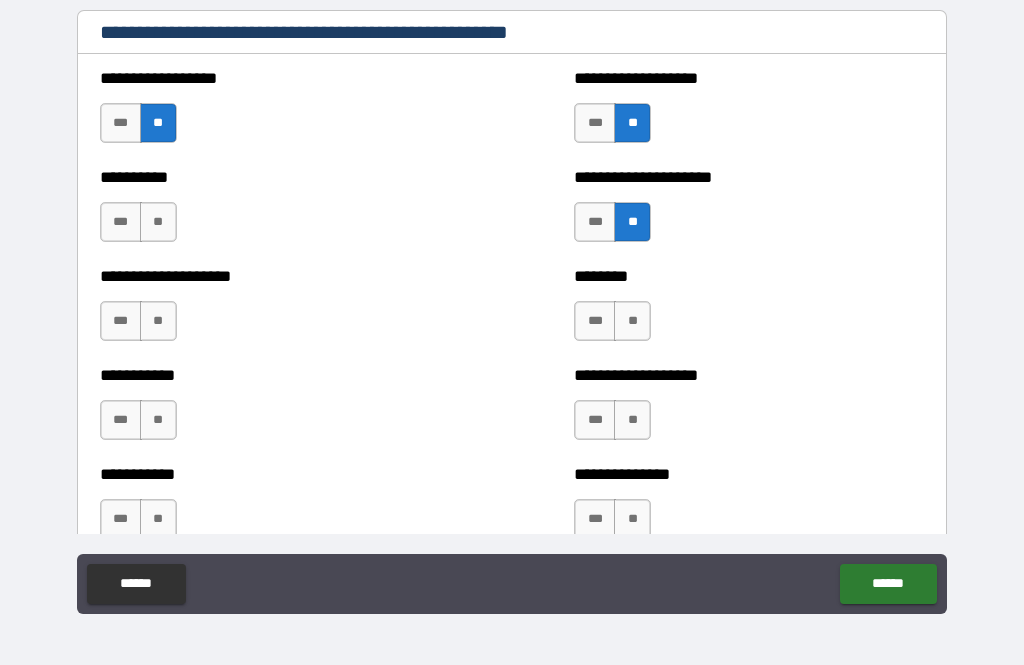 click on "**" at bounding box center [158, 222] 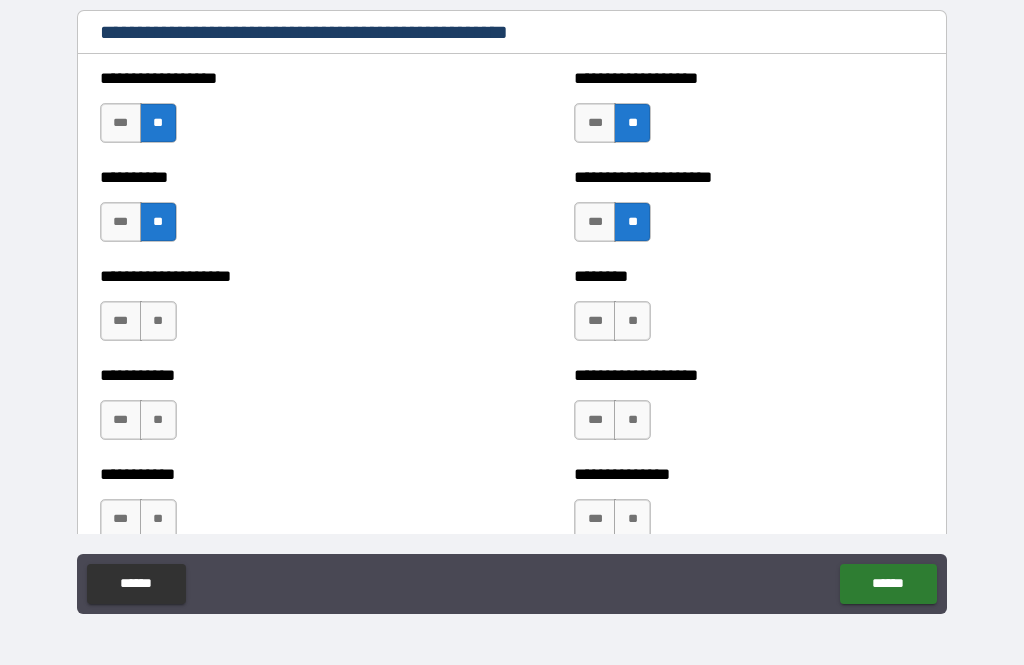 click on "**" at bounding box center [158, 321] 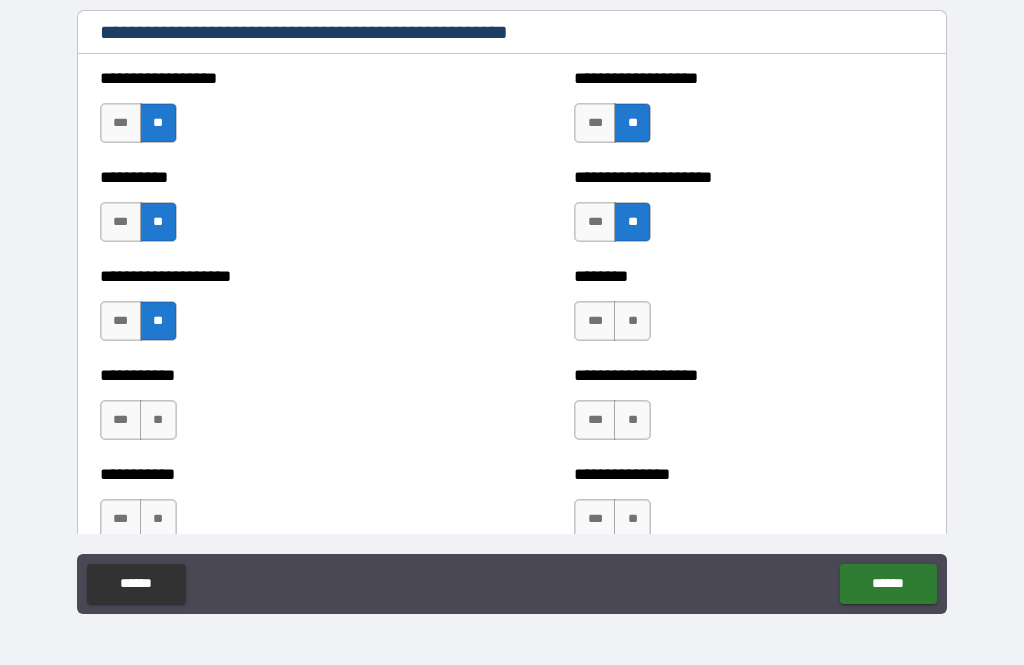 click on "**" at bounding box center [632, 321] 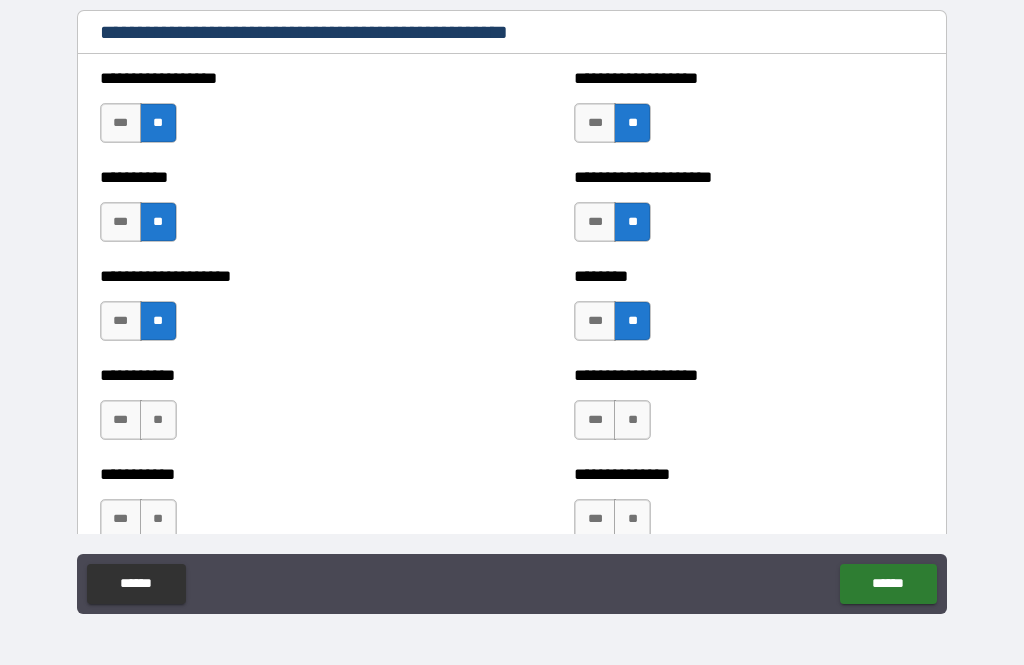 click on "**" at bounding box center [158, 420] 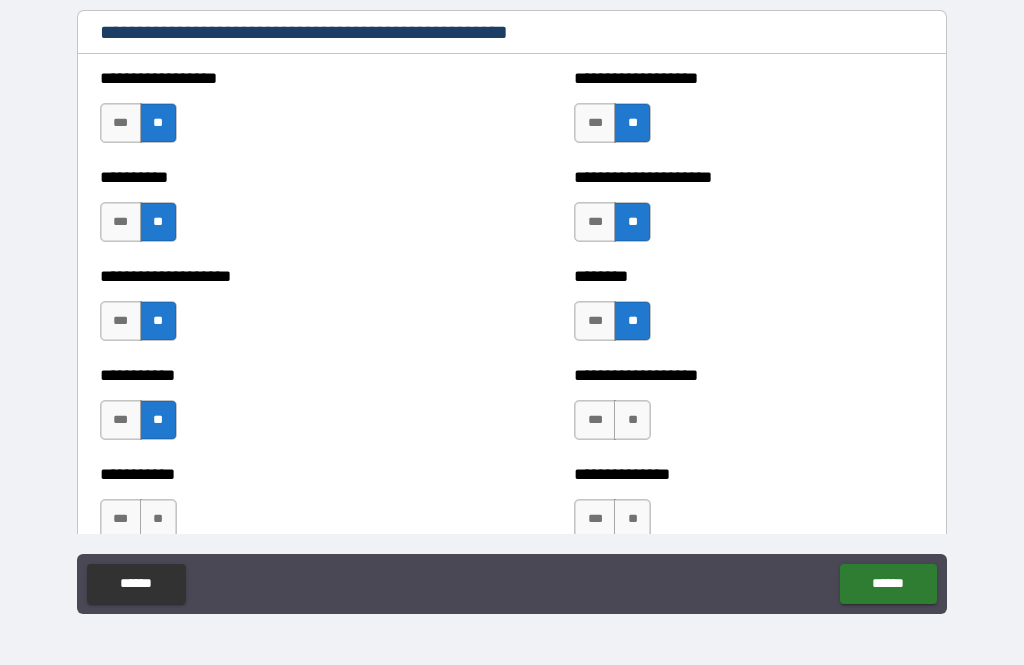 click on "**" at bounding box center [632, 420] 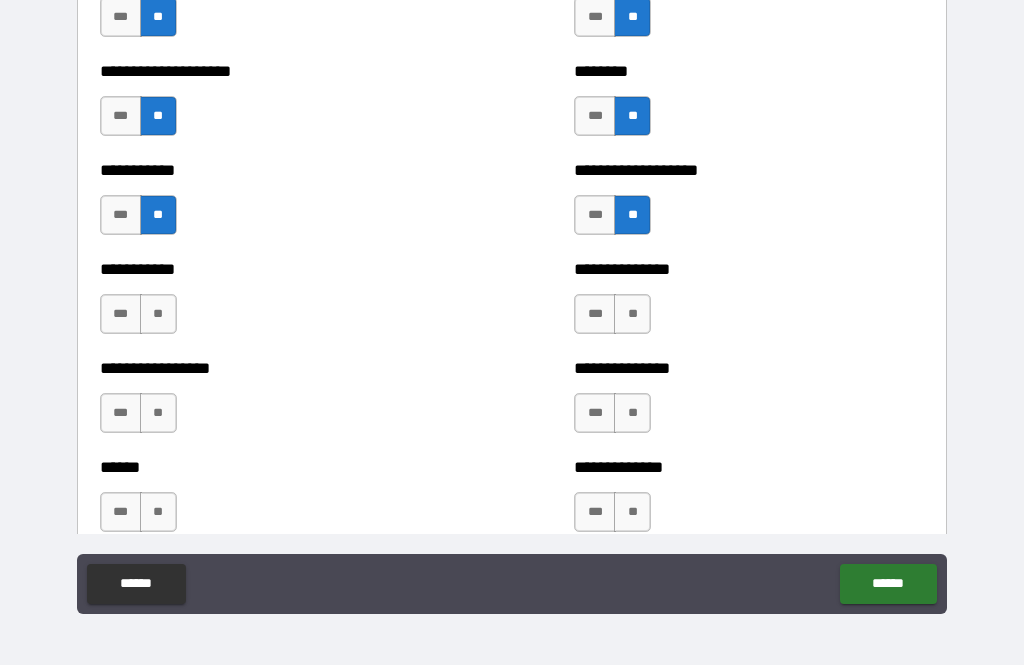 scroll, scrollTop: 2639, scrollLeft: 0, axis: vertical 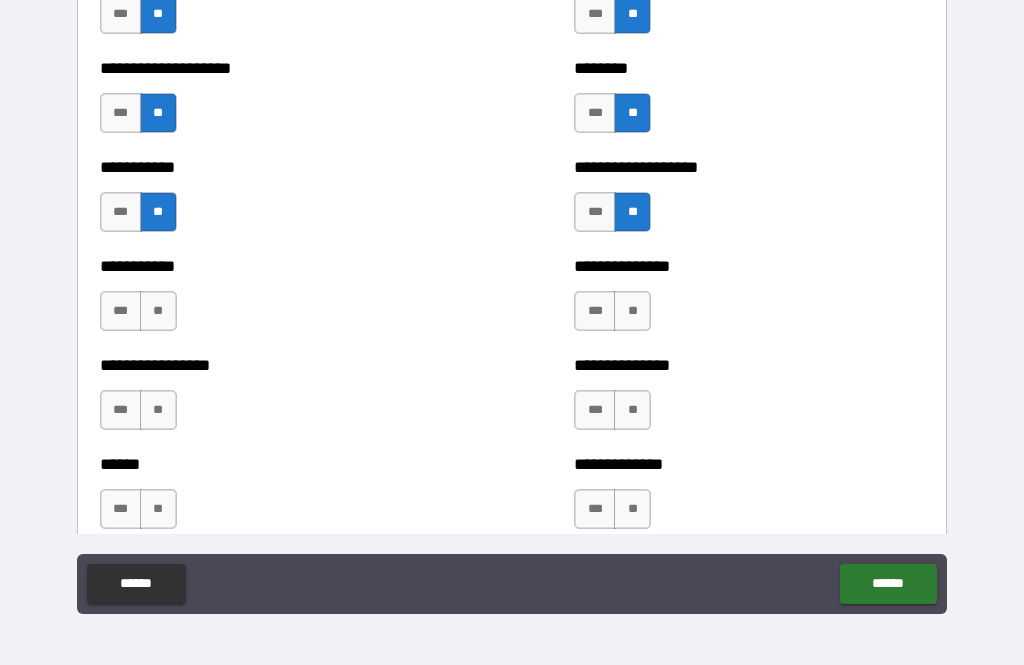 click on "**" at bounding box center [158, 311] 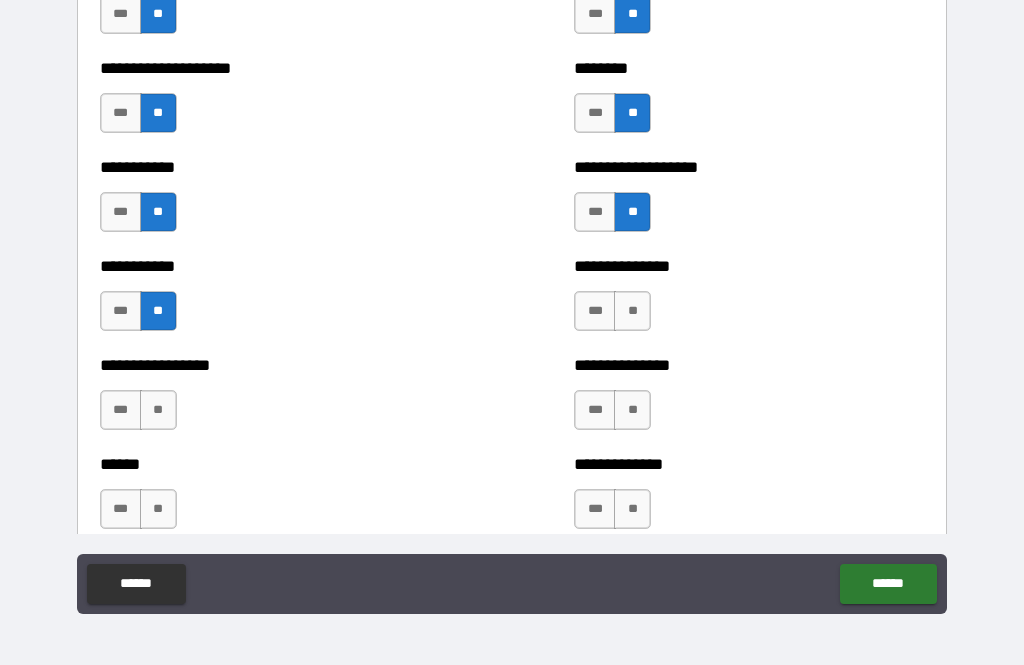 click on "**" at bounding box center (632, 311) 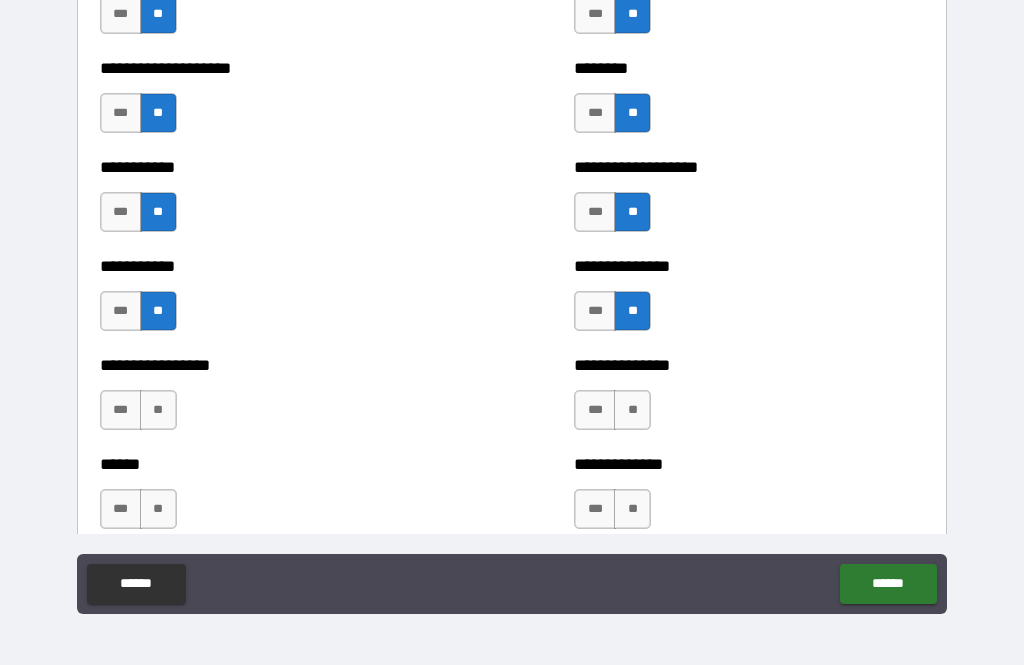 click on "**" at bounding box center (632, 410) 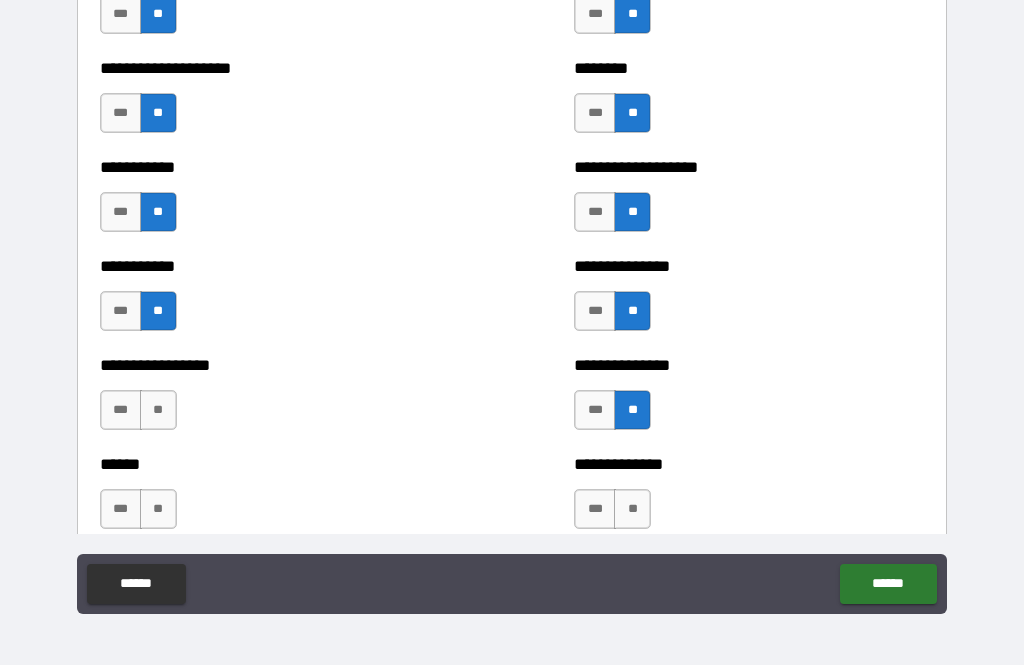 click on "**" at bounding box center [158, 410] 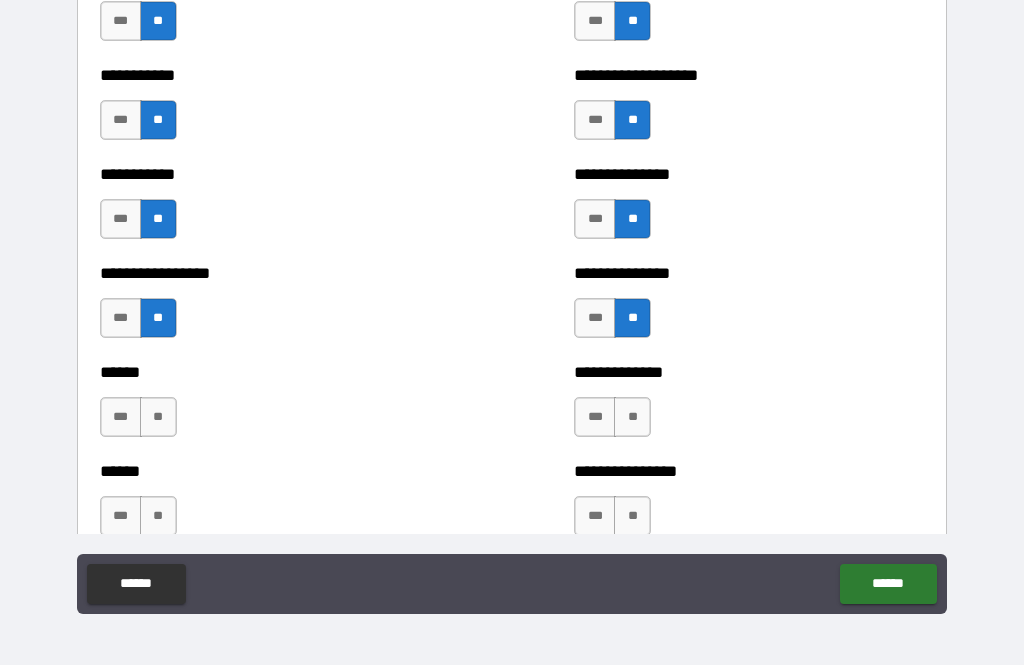 scroll, scrollTop: 2733, scrollLeft: 0, axis: vertical 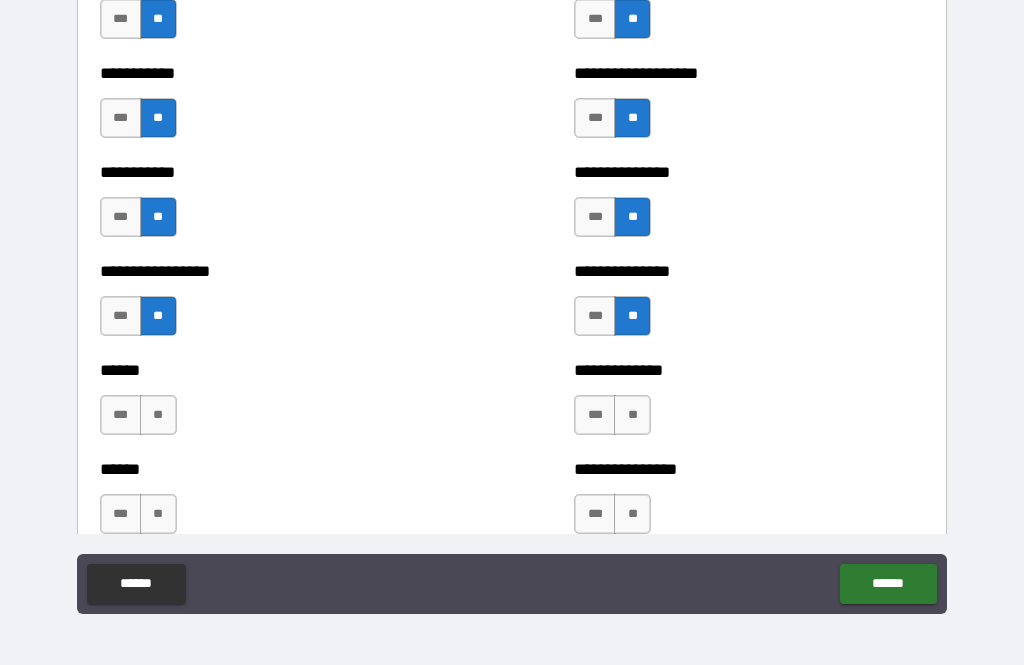 click on "**" at bounding box center (632, 415) 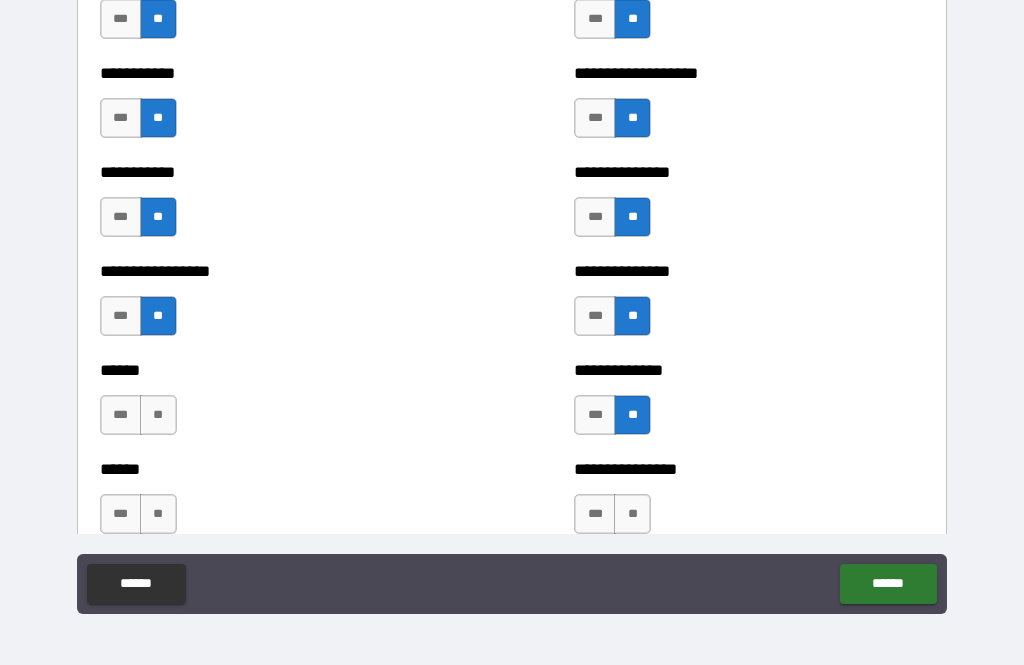 click on "**" at bounding box center [158, 415] 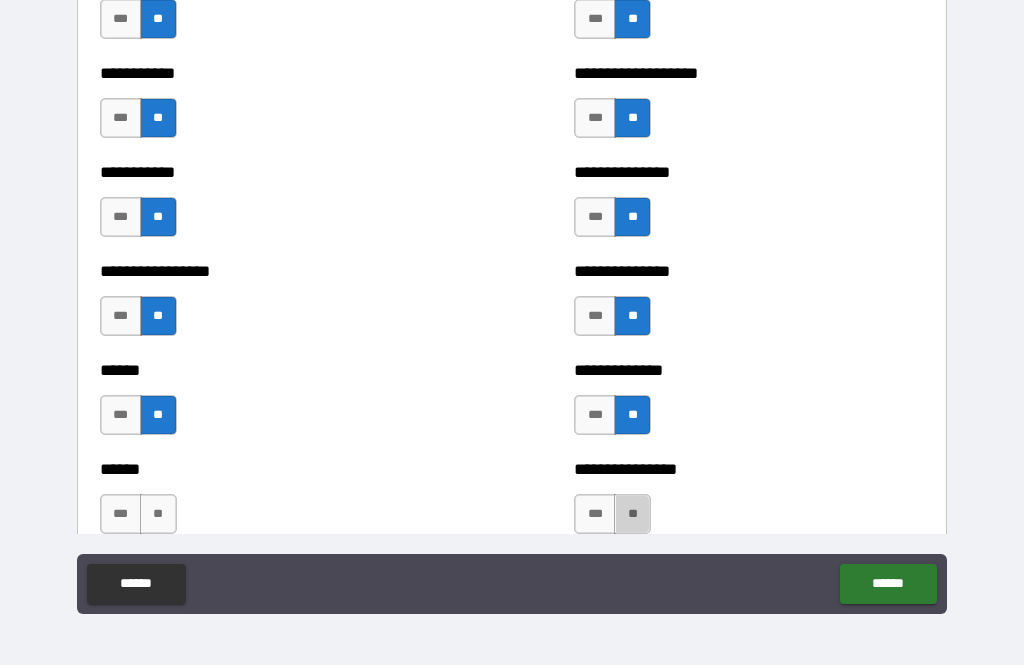 click on "**" at bounding box center [632, 514] 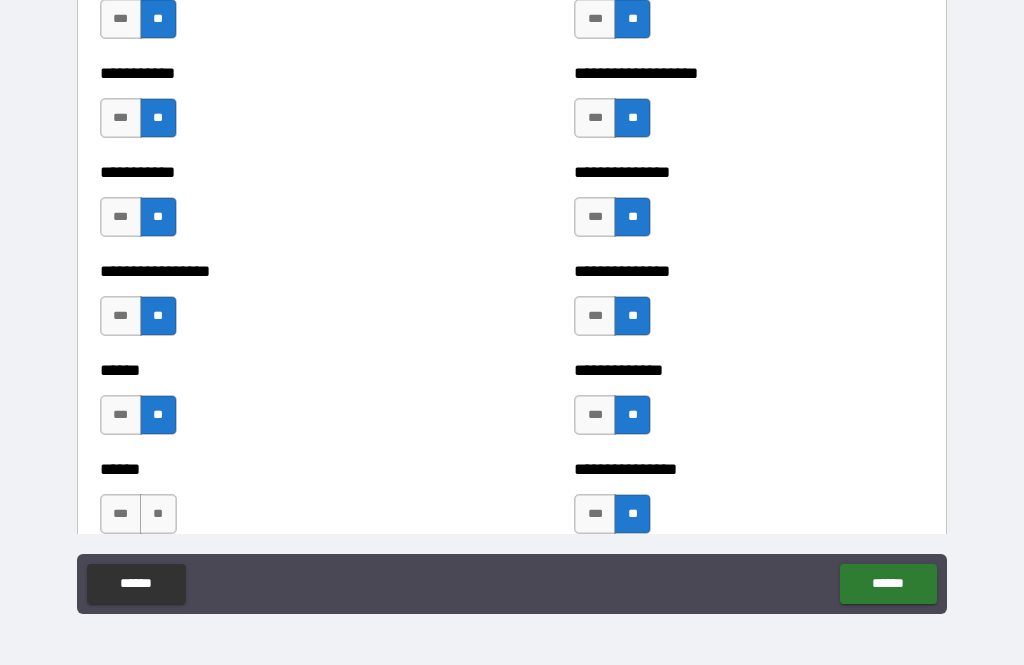 click on "**" at bounding box center [158, 514] 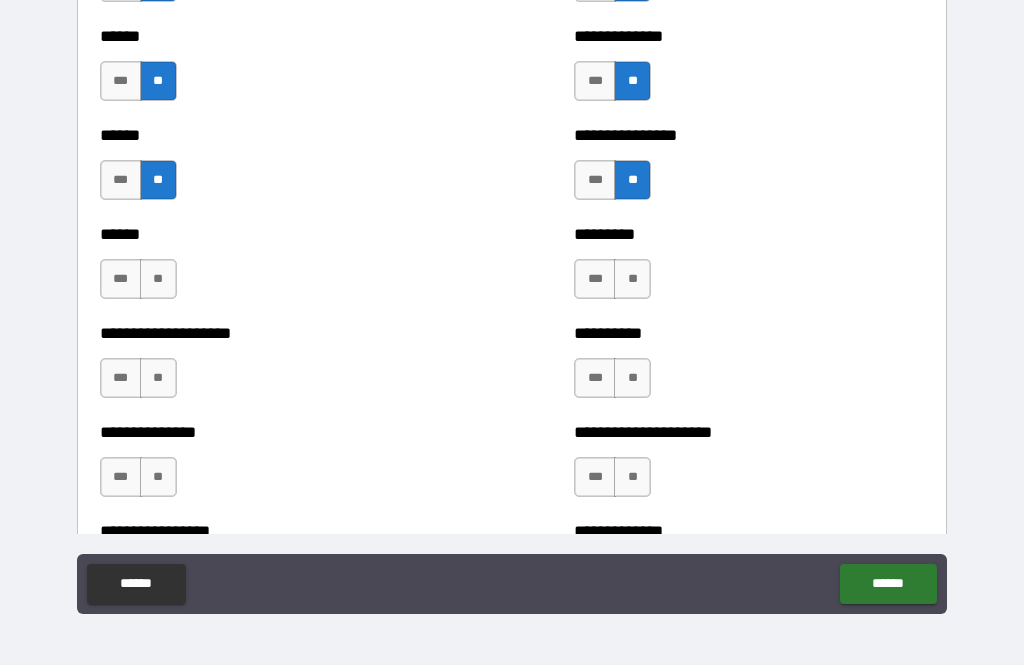 scroll, scrollTop: 3068, scrollLeft: 0, axis: vertical 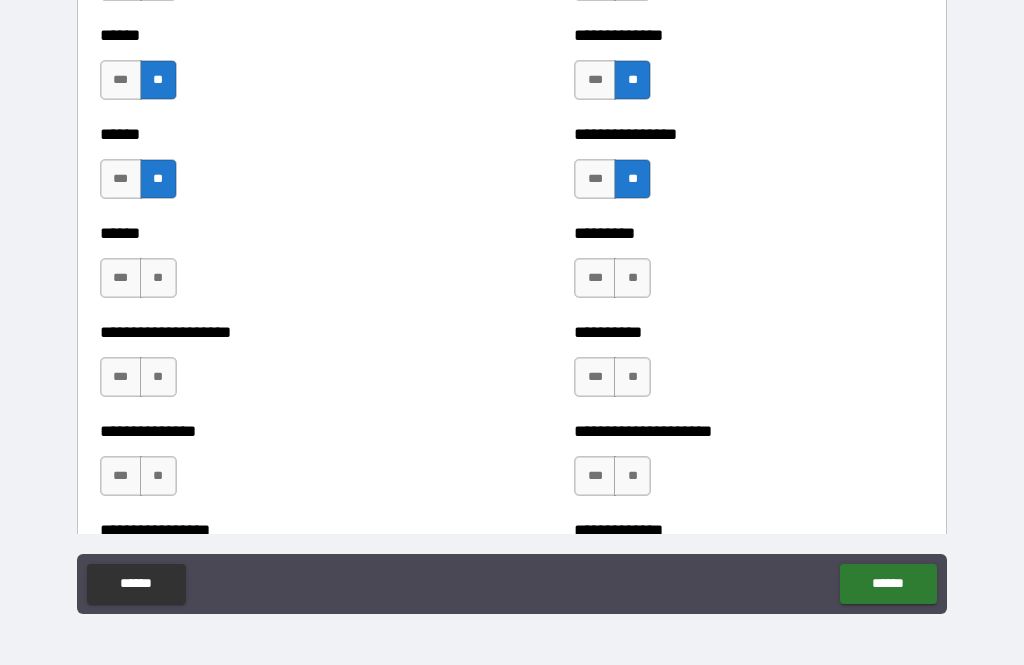 click on "**" at bounding box center (158, 278) 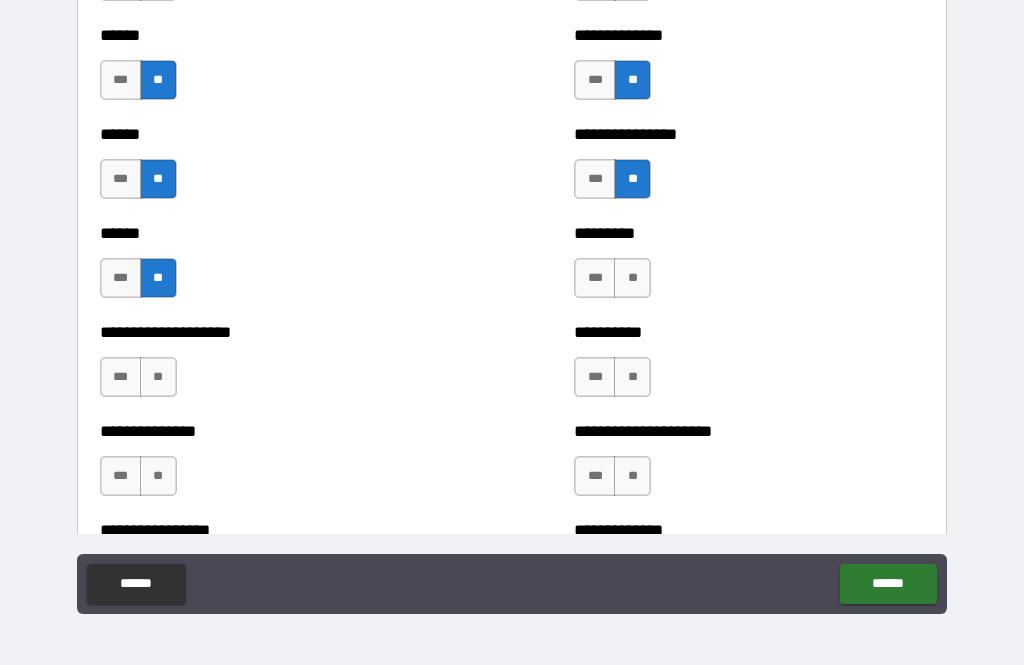 click on "**" at bounding box center (632, 278) 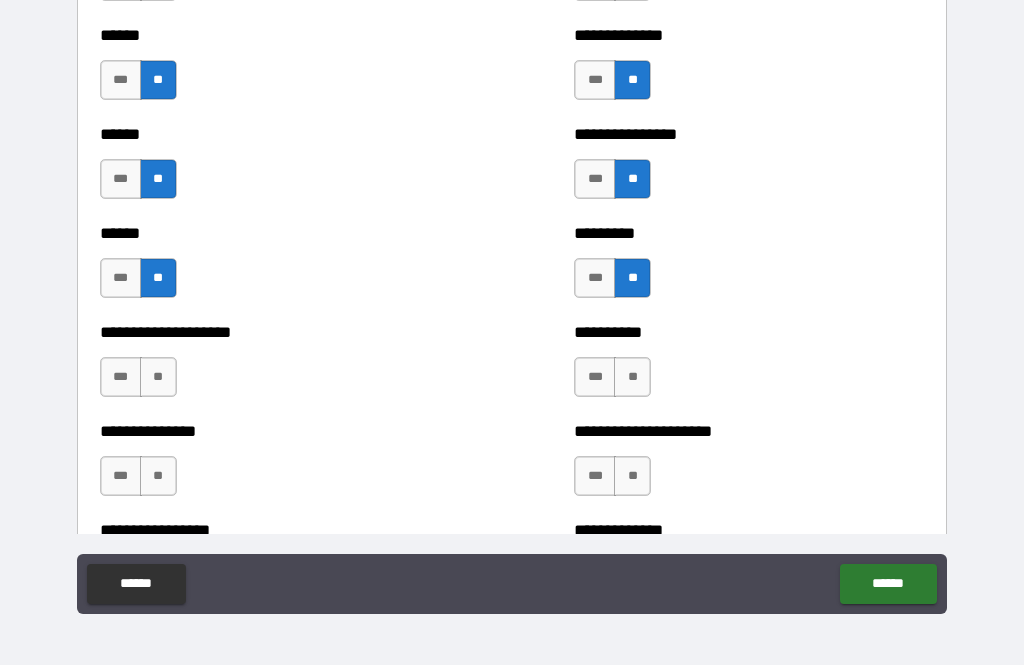 click on "***" at bounding box center [121, 377] 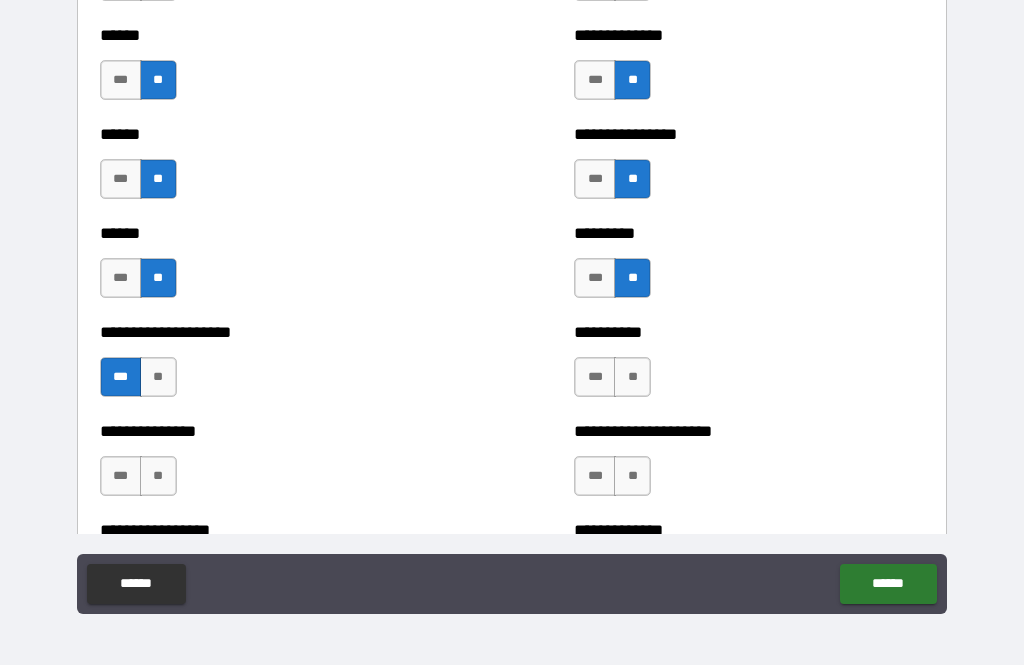 click on "**" at bounding box center (632, 377) 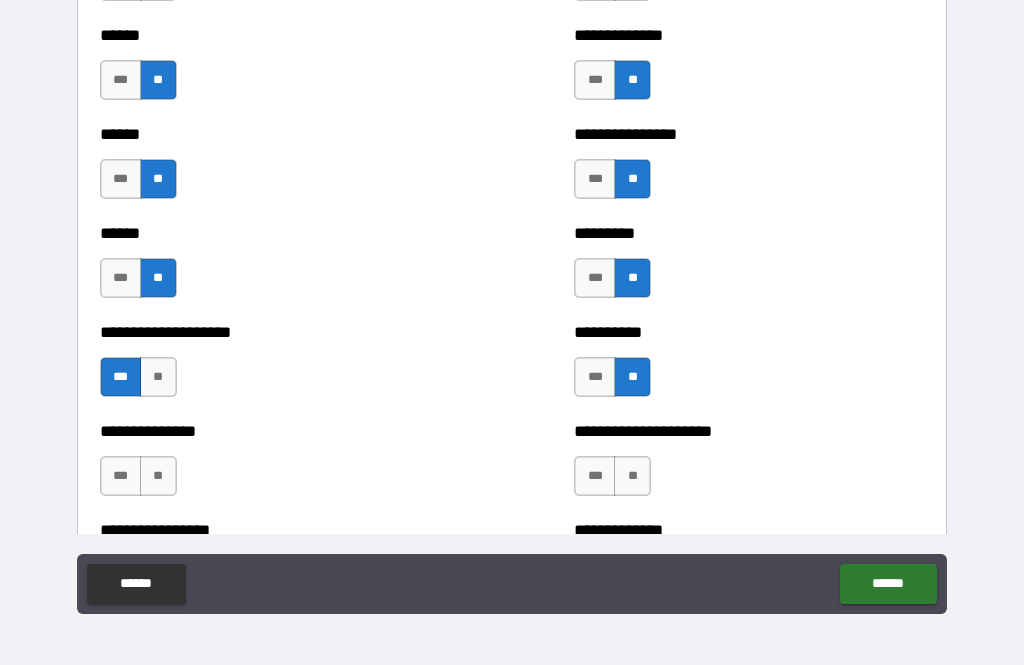 click on "***" at bounding box center (121, 476) 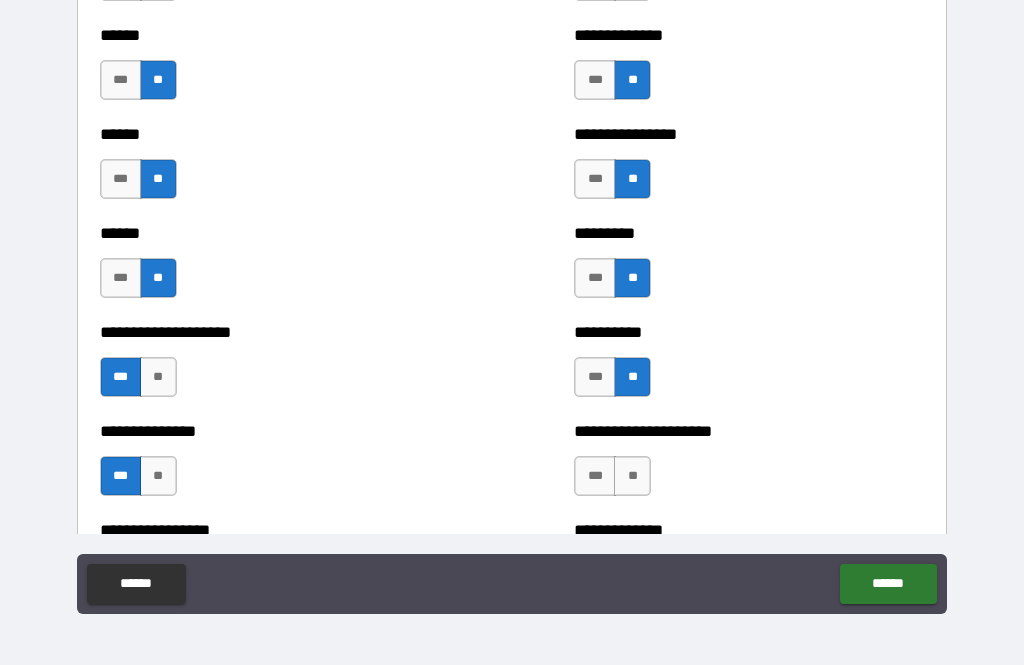 click on "**" at bounding box center (632, 476) 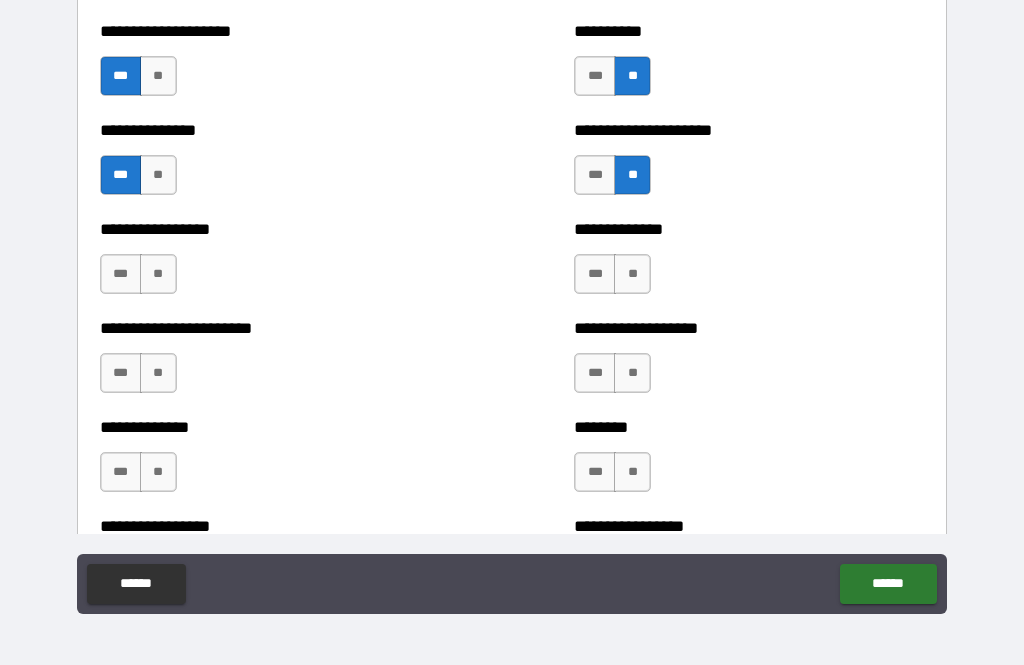 scroll, scrollTop: 3371, scrollLeft: 0, axis: vertical 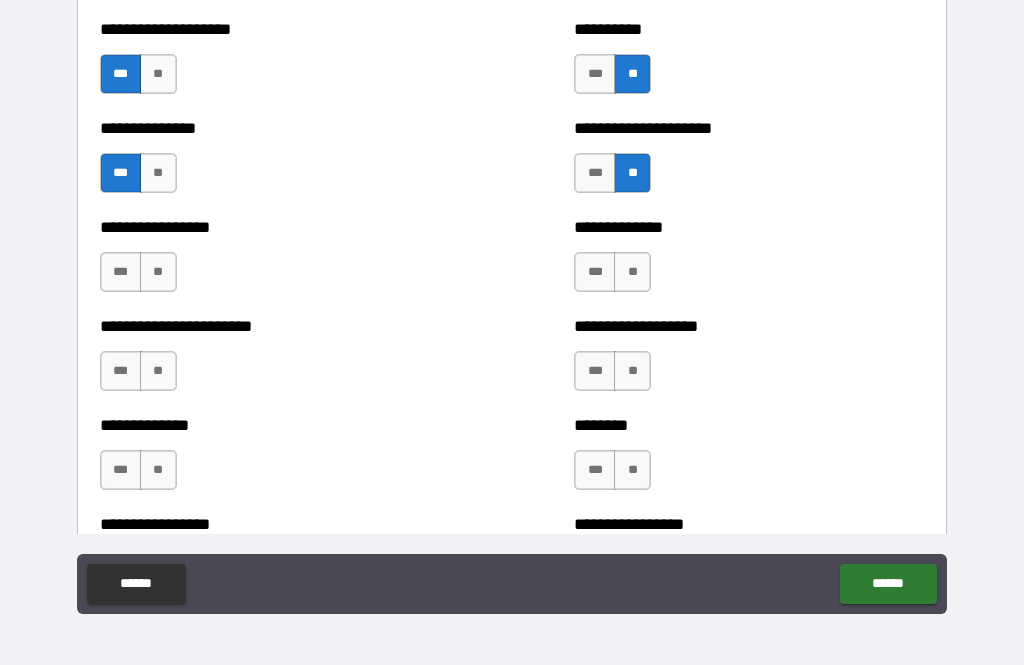 click on "***" at bounding box center (121, 272) 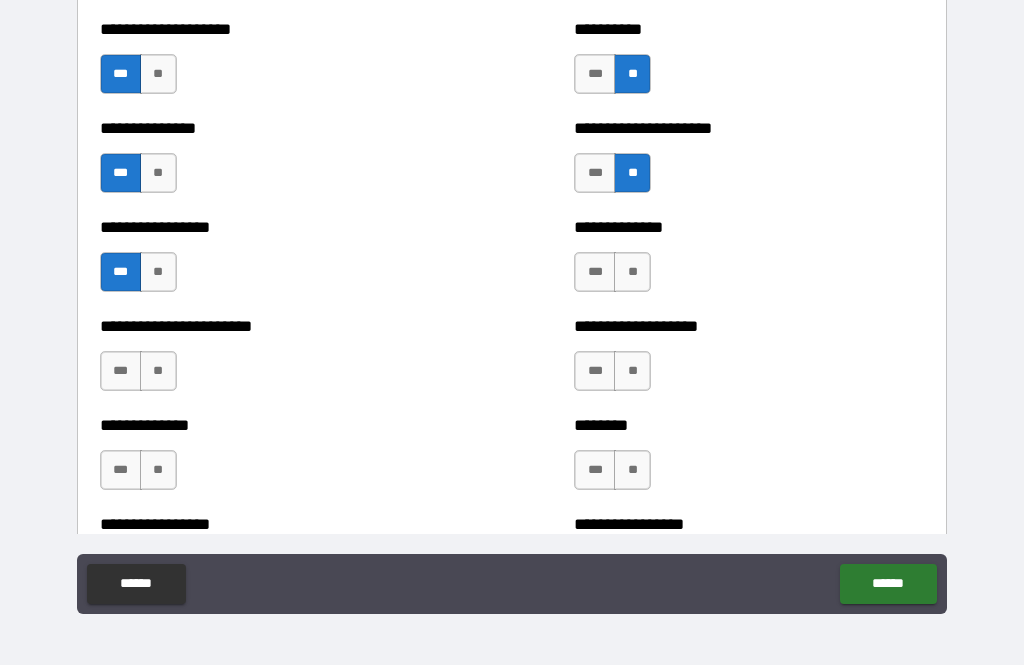 click on "**" at bounding box center [158, 371] 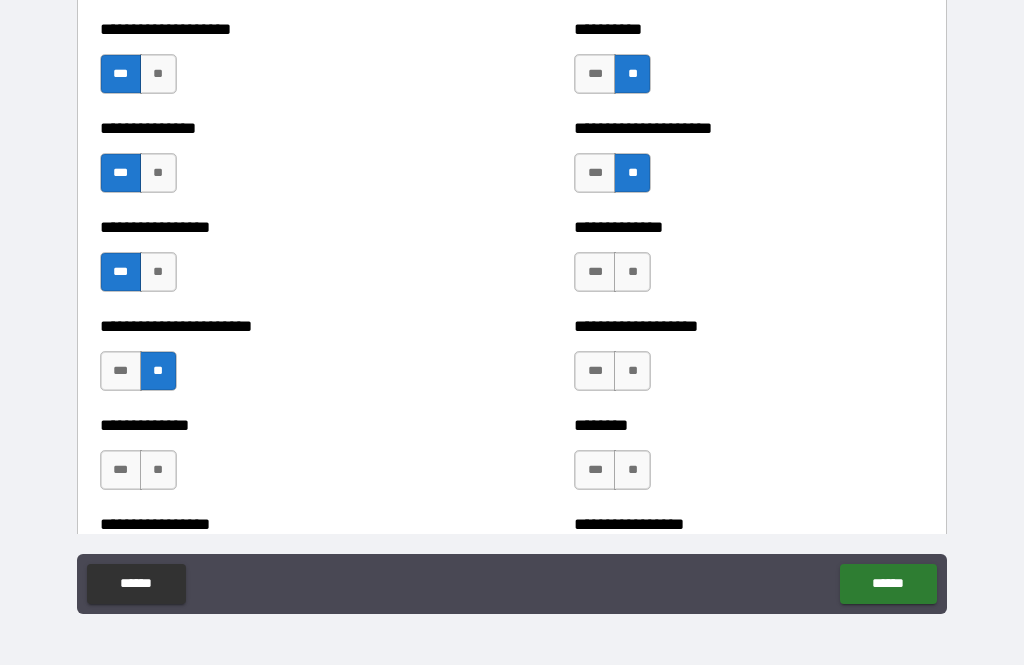 click on "**" at bounding box center [158, 470] 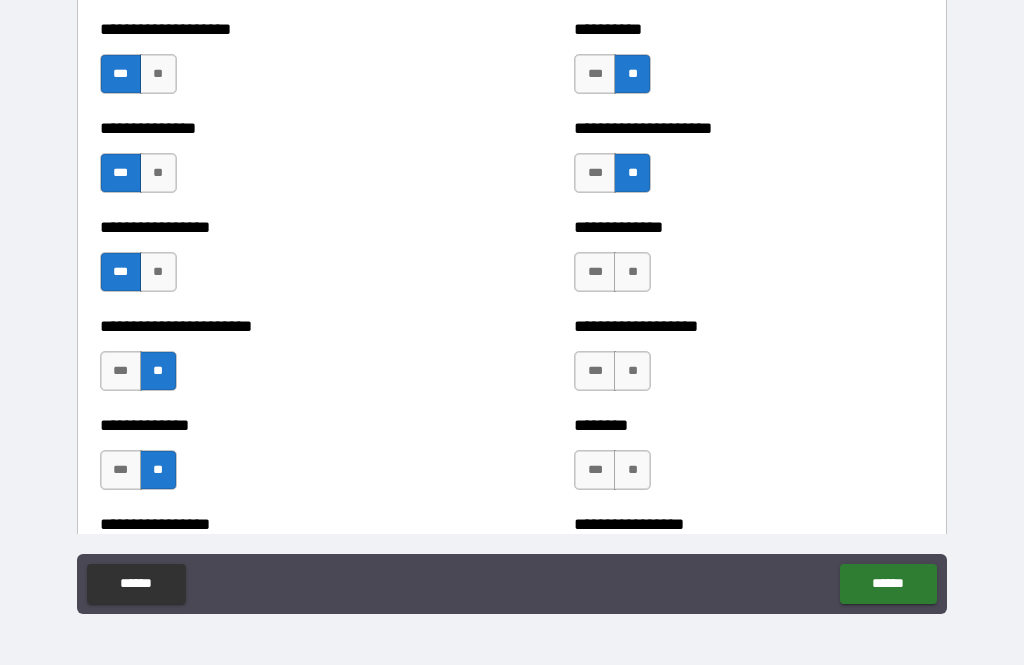 click on "**" at bounding box center (632, 272) 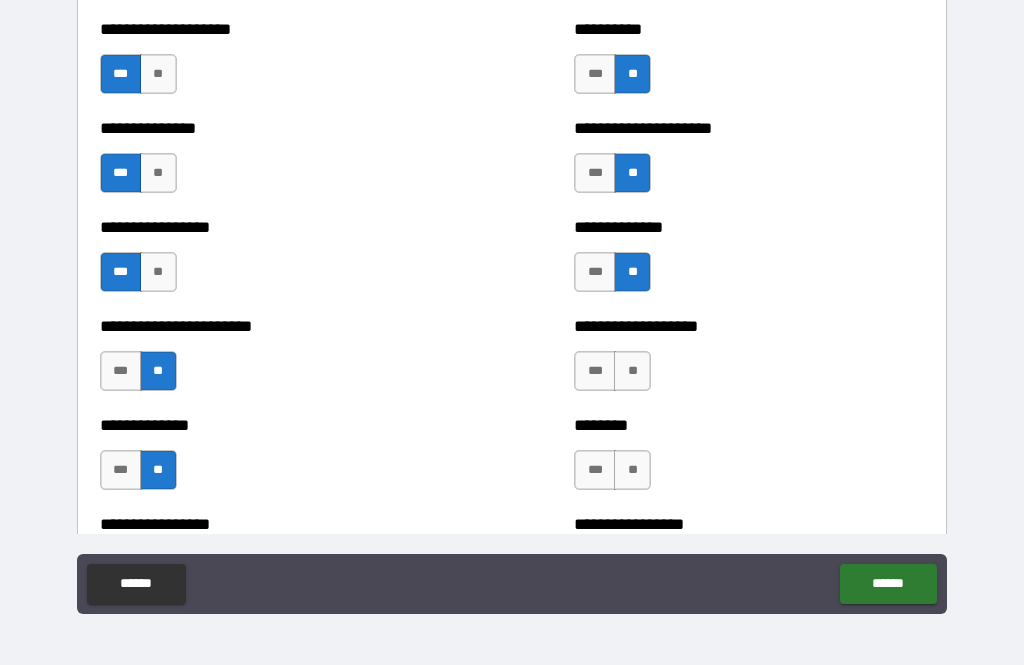 click on "**" at bounding box center [632, 371] 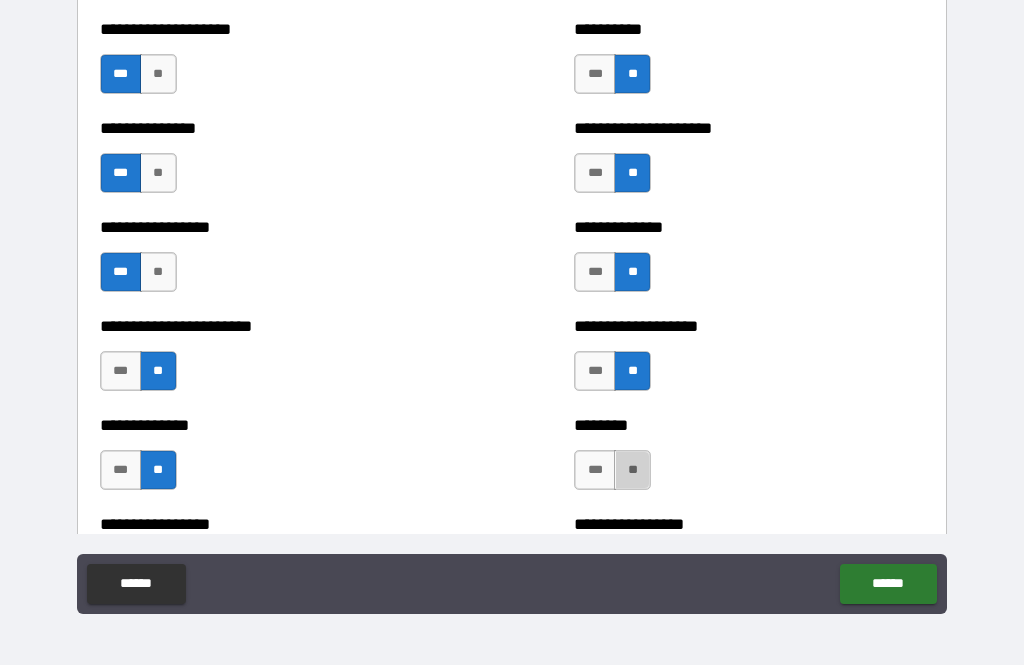 click on "**" at bounding box center [632, 470] 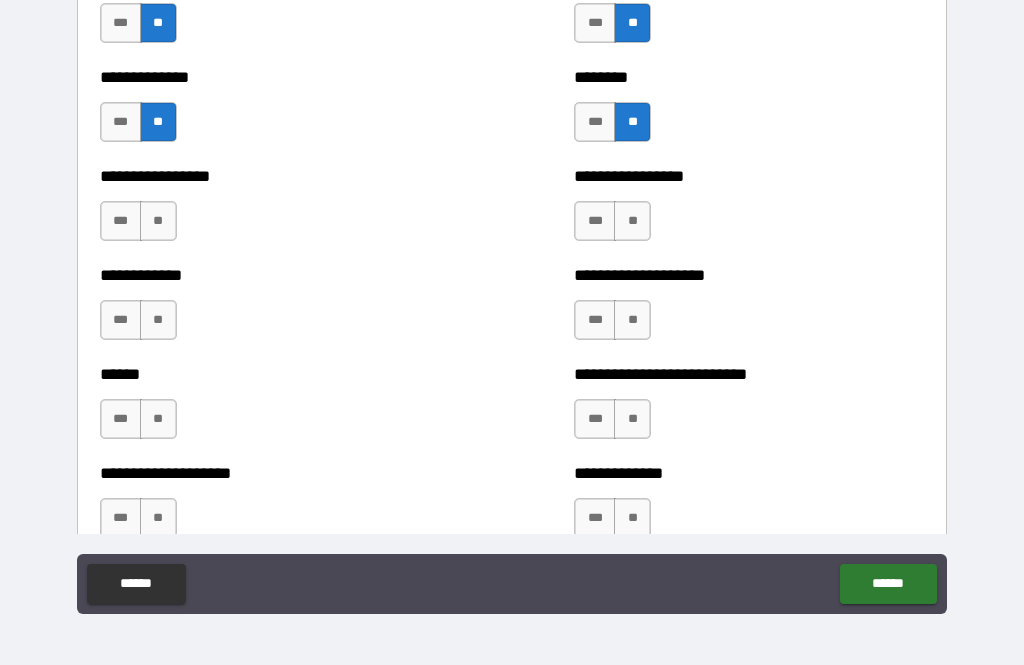 scroll, scrollTop: 3722, scrollLeft: 0, axis: vertical 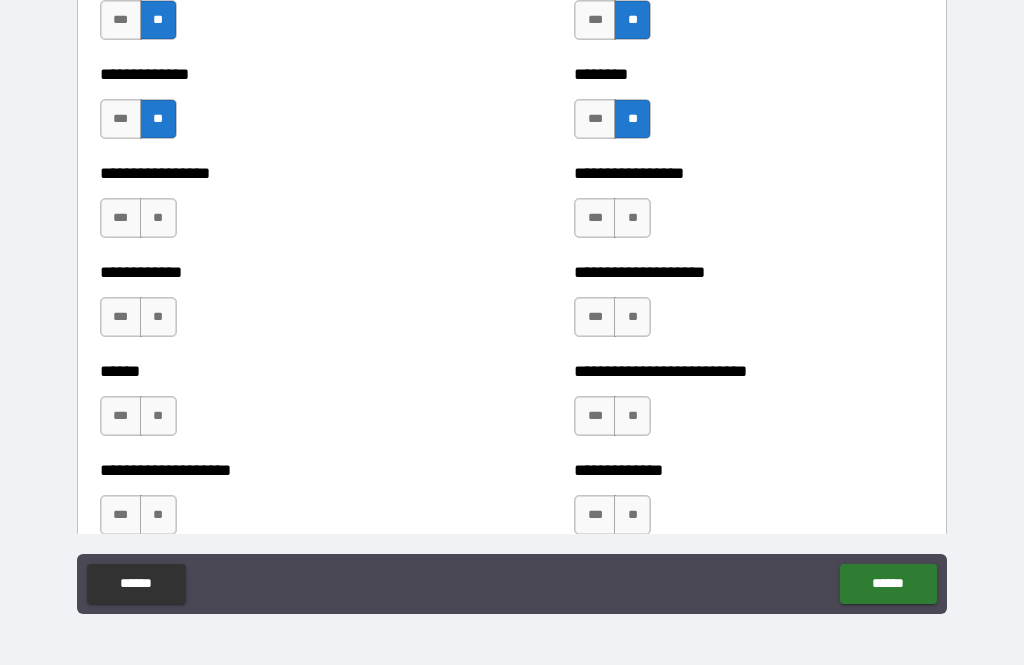 click on "***" at bounding box center [121, 218] 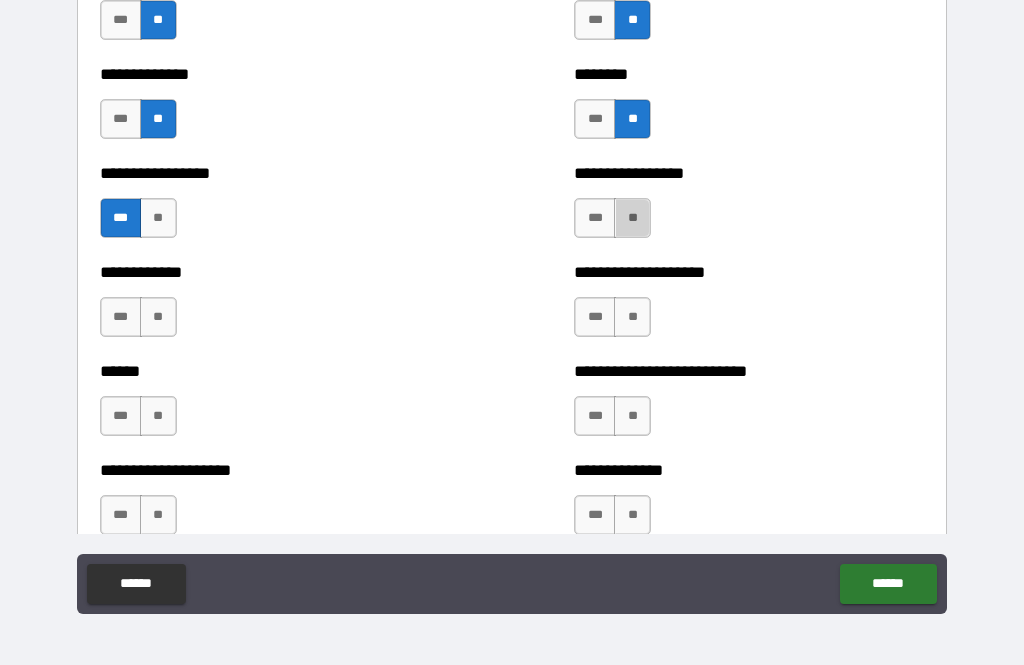 click on "**" at bounding box center (632, 218) 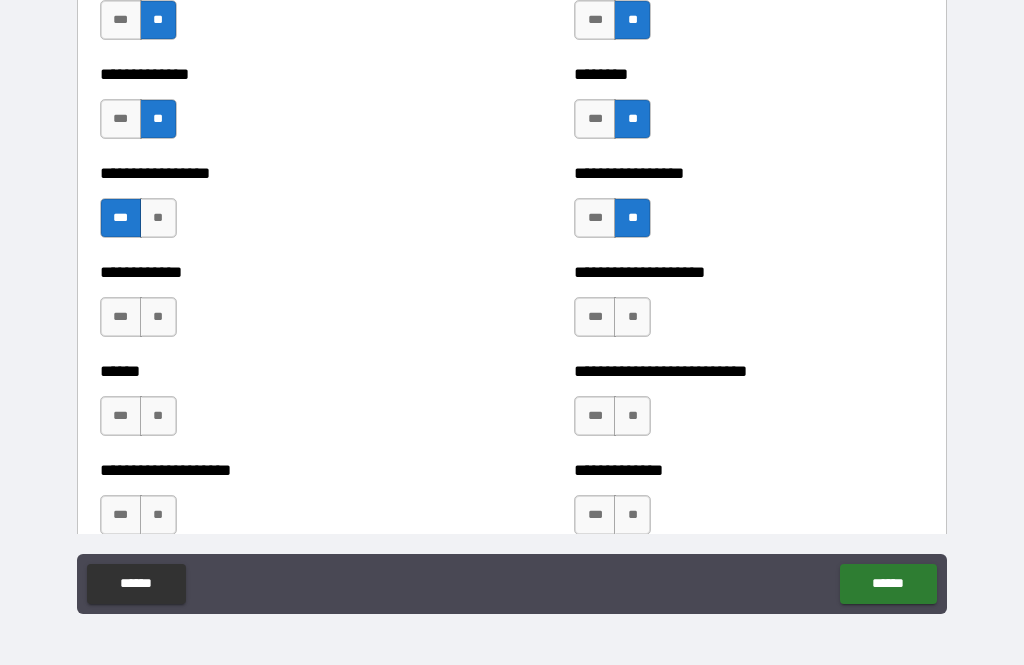 click on "**" at bounding box center (632, 317) 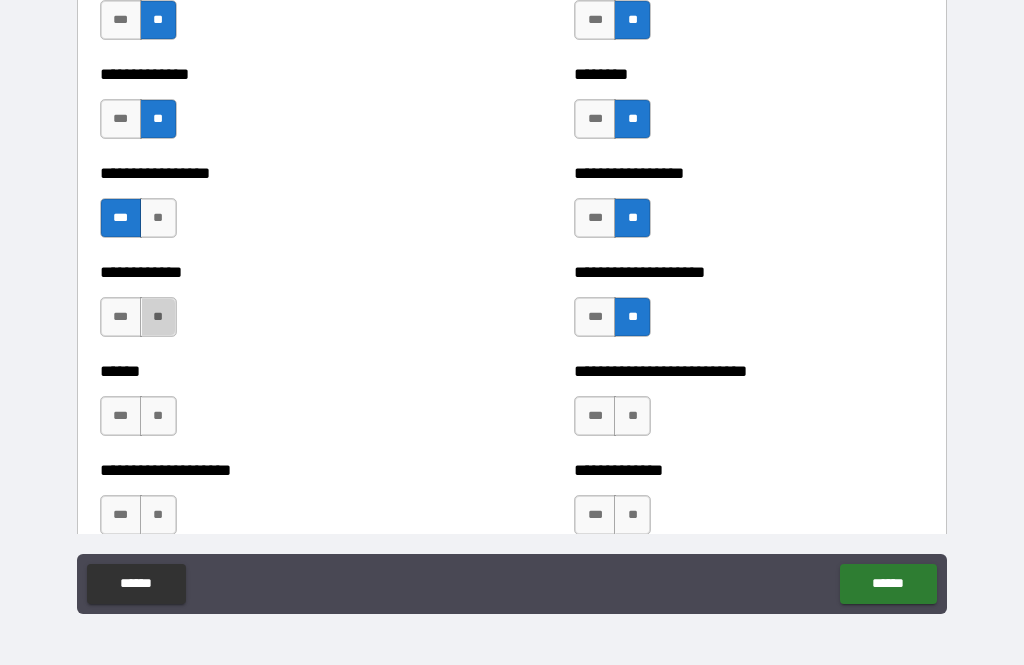 click on "**" at bounding box center [158, 317] 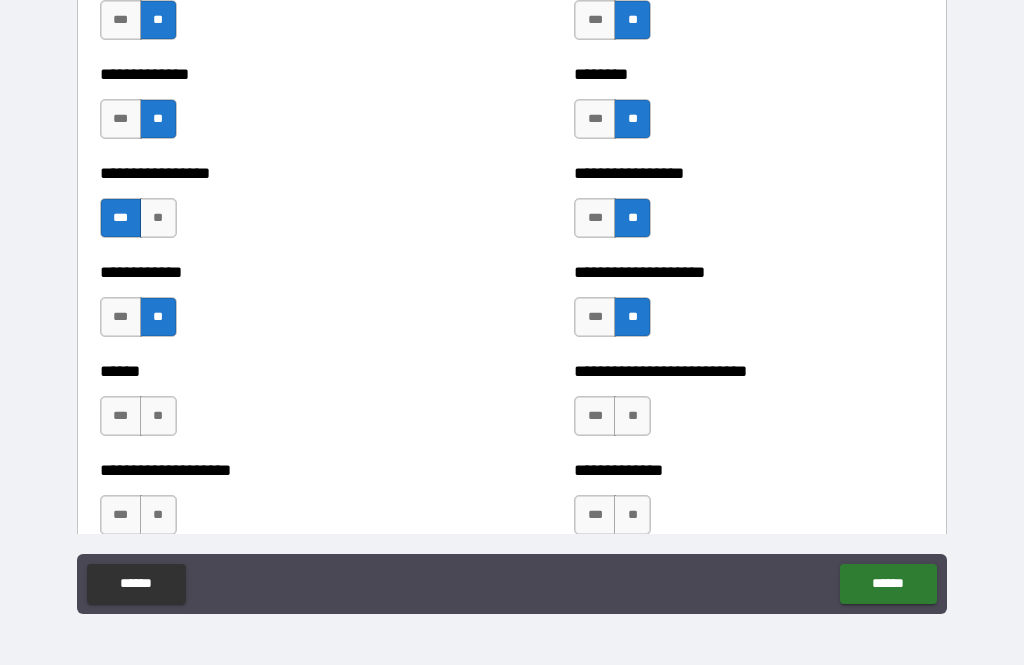click on "**" at bounding box center [632, 416] 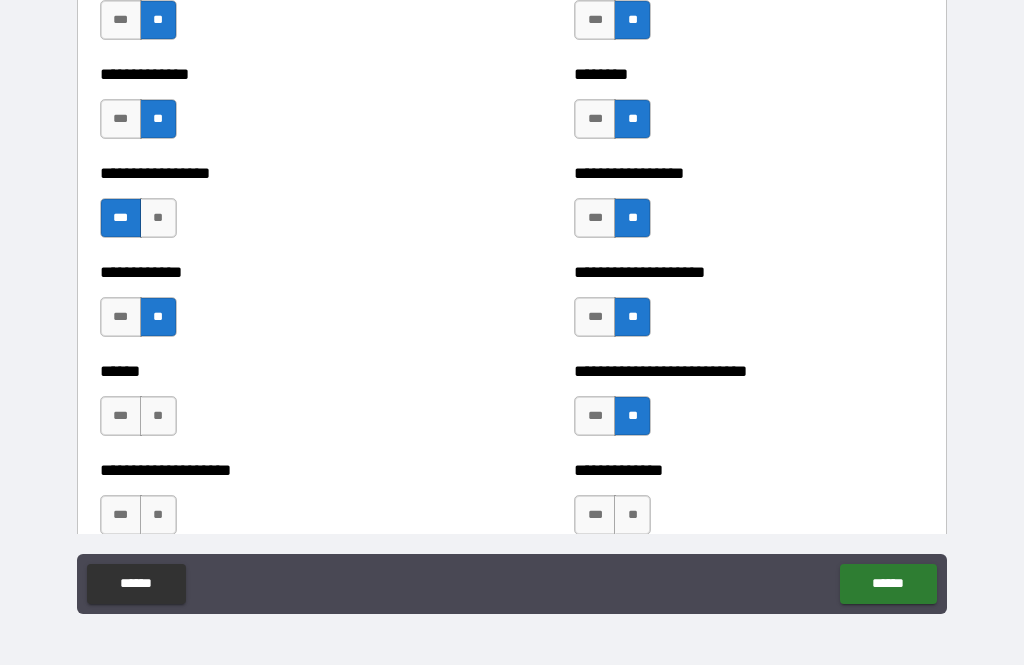 click on "**" at bounding box center (158, 416) 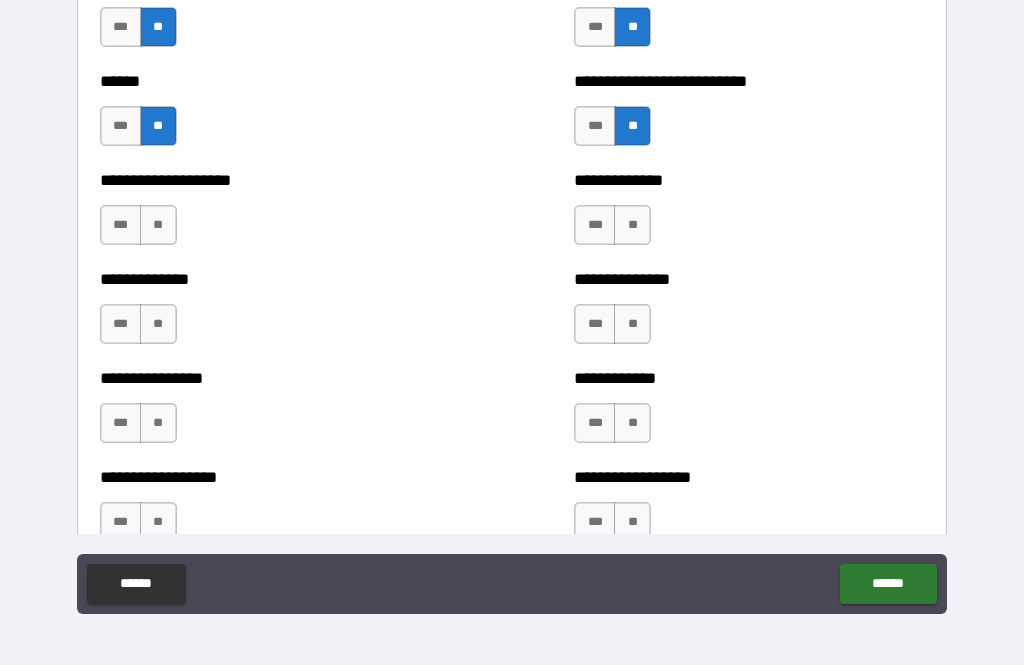 scroll, scrollTop: 4012, scrollLeft: 0, axis: vertical 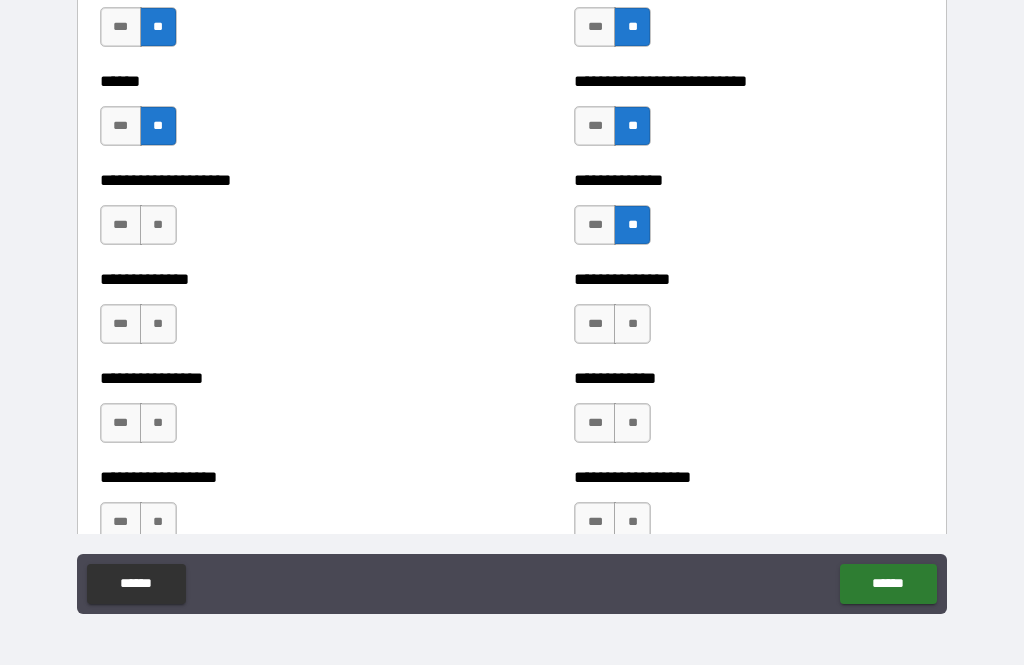click on "**" at bounding box center (158, 225) 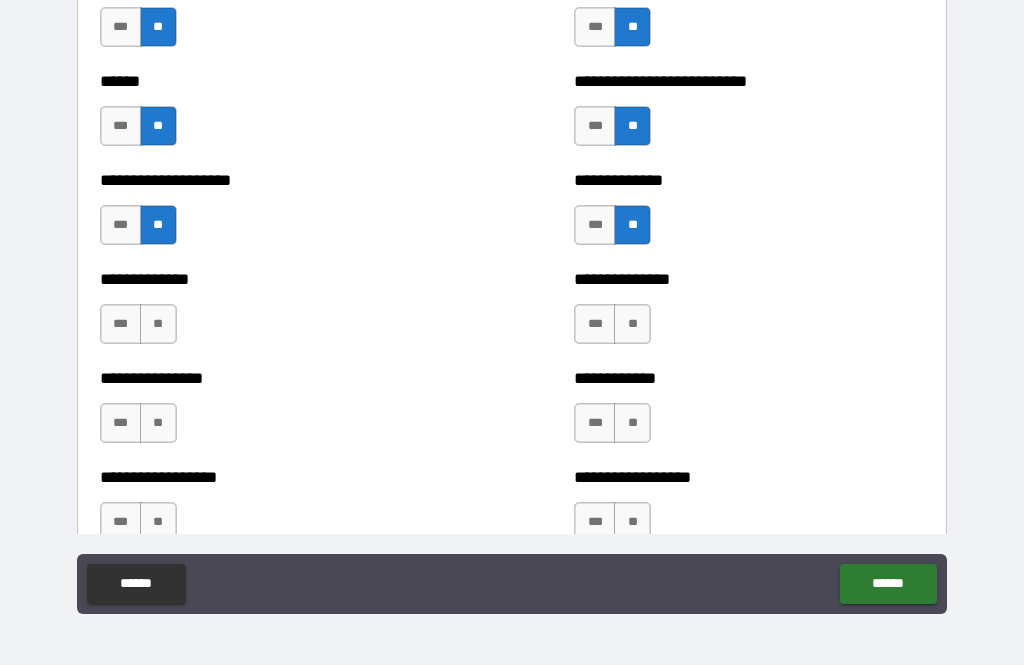 click on "**" at bounding box center (158, 324) 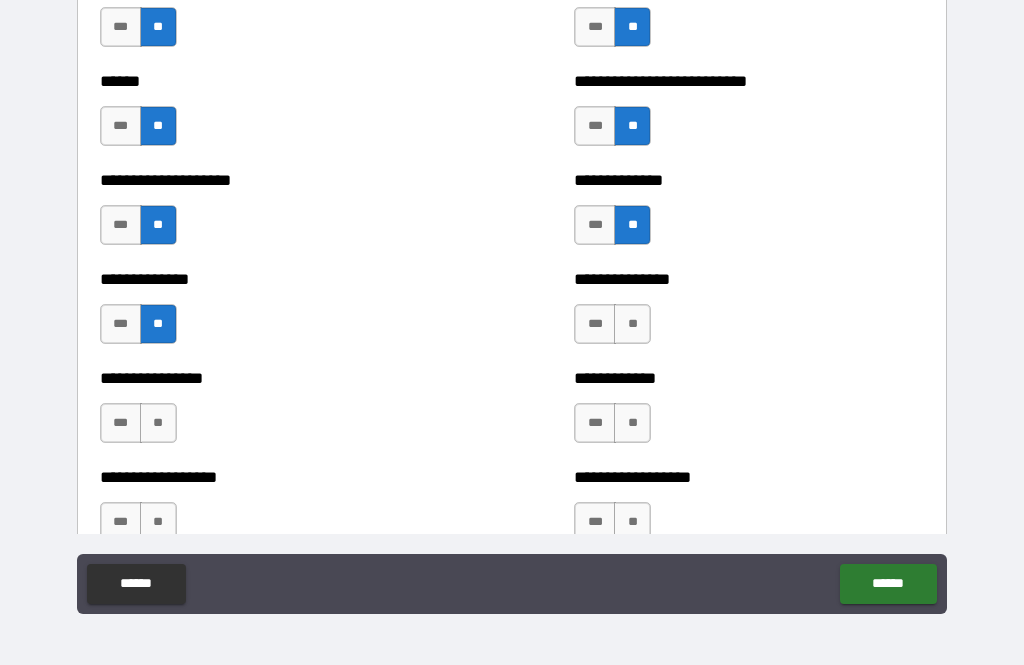 click on "**" at bounding box center (632, 324) 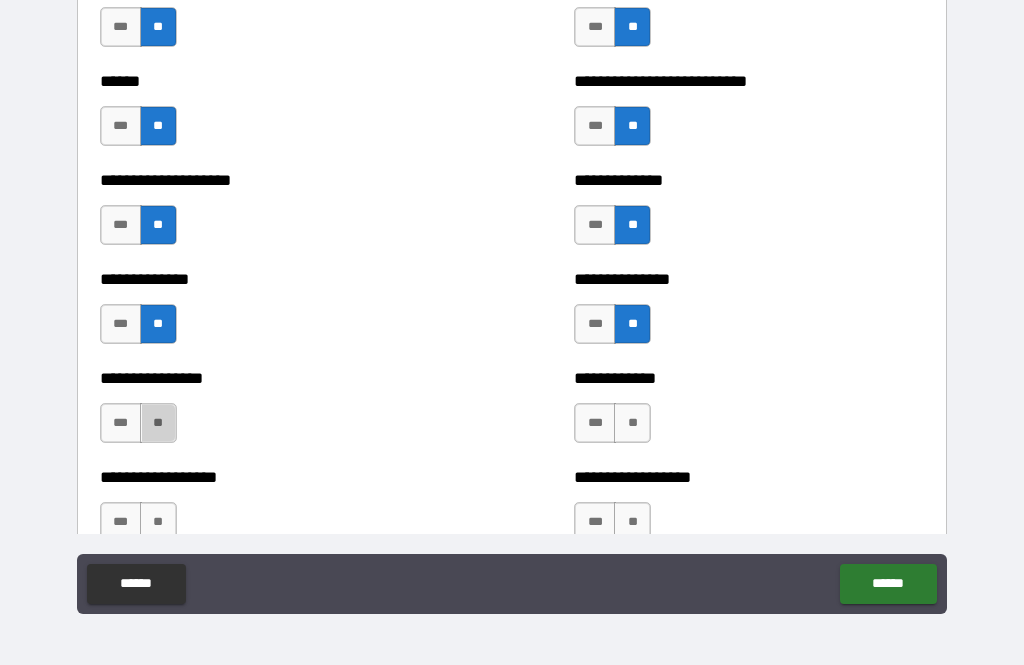 click on "**" at bounding box center [158, 423] 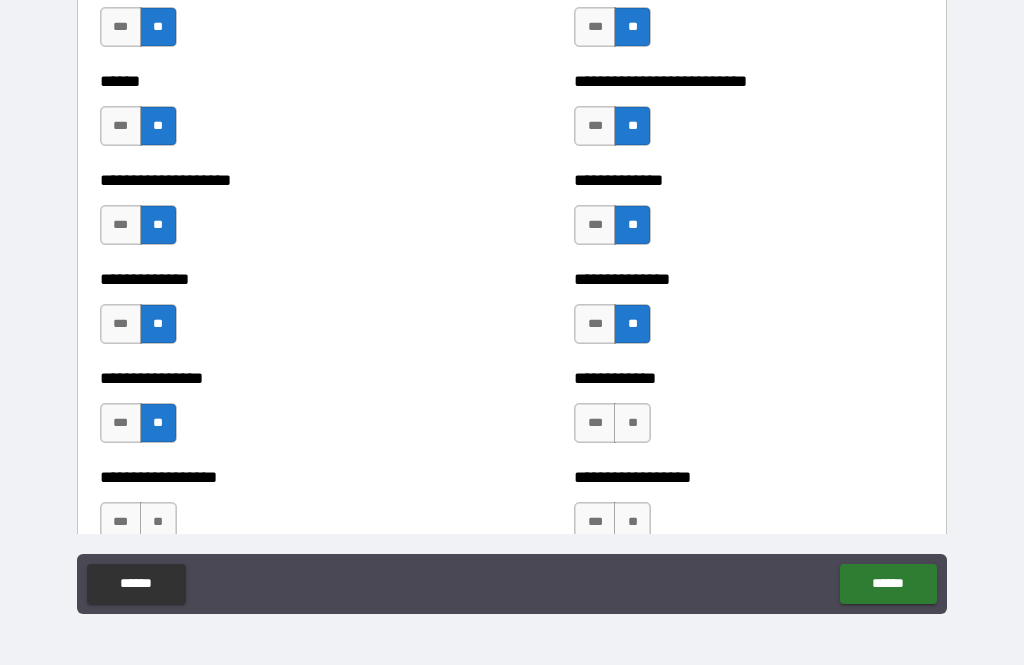 click on "**" at bounding box center [632, 423] 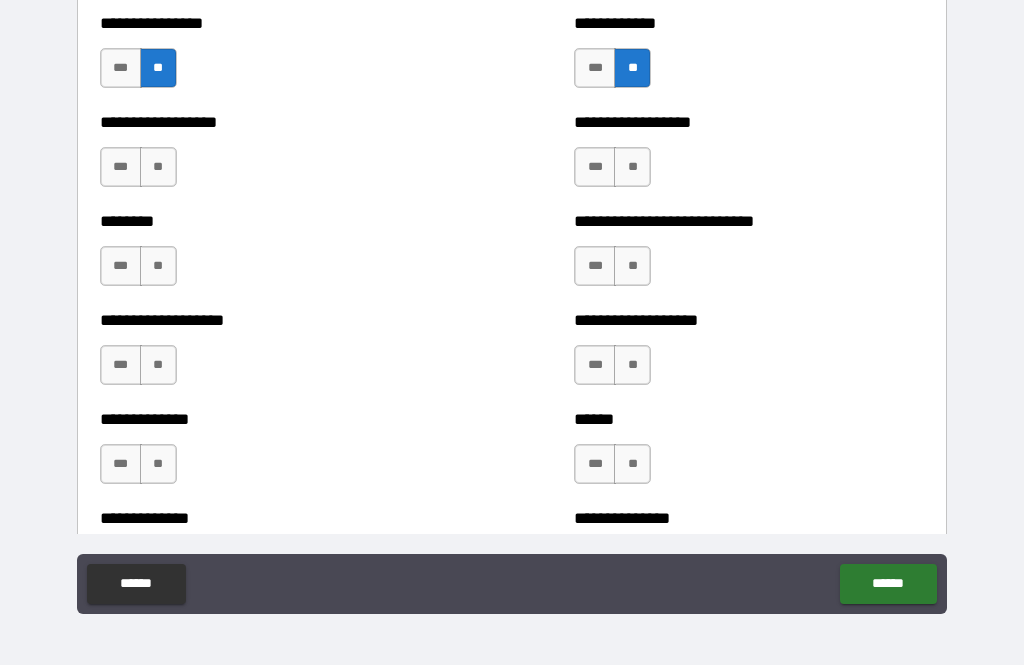 scroll, scrollTop: 4368, scrollLeft: 0, axis: vertical 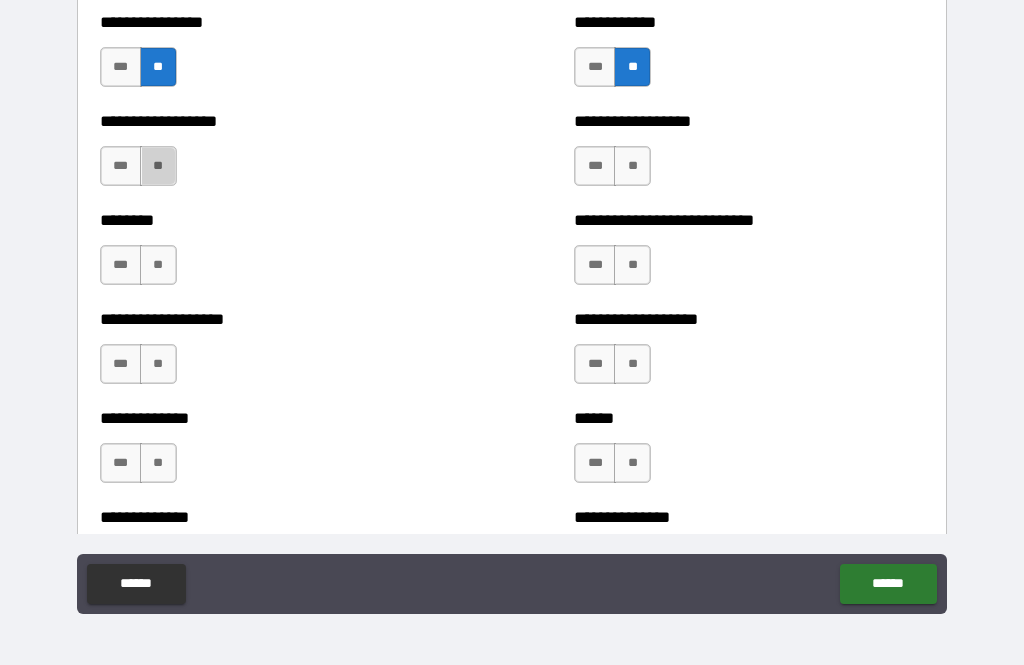 click on "**" at bounding box center [158, 166] 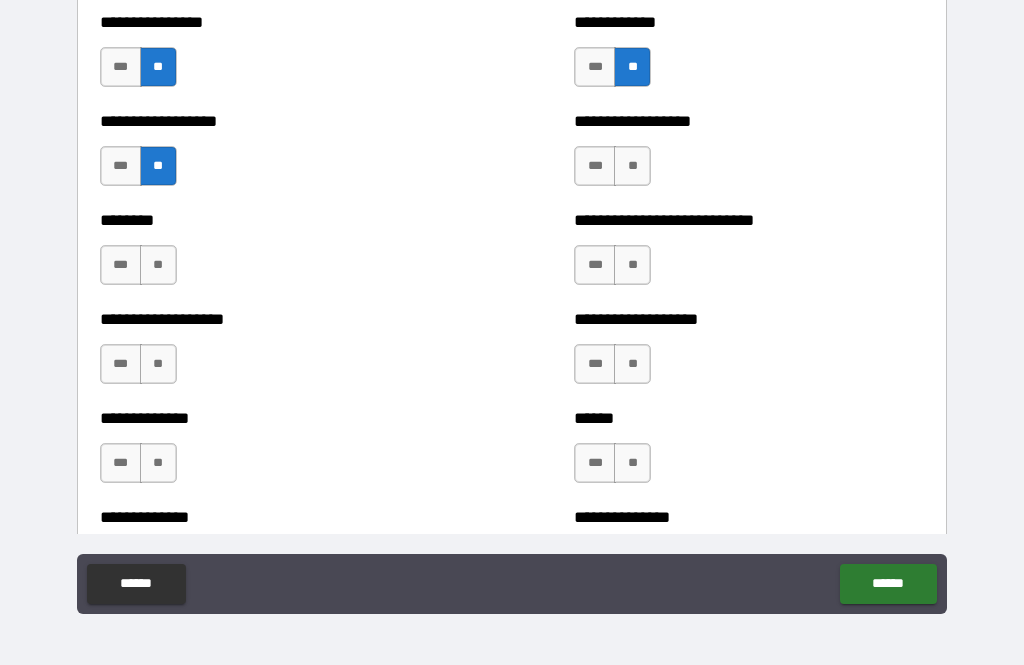 click on "**" at bounding box center (632, 166) 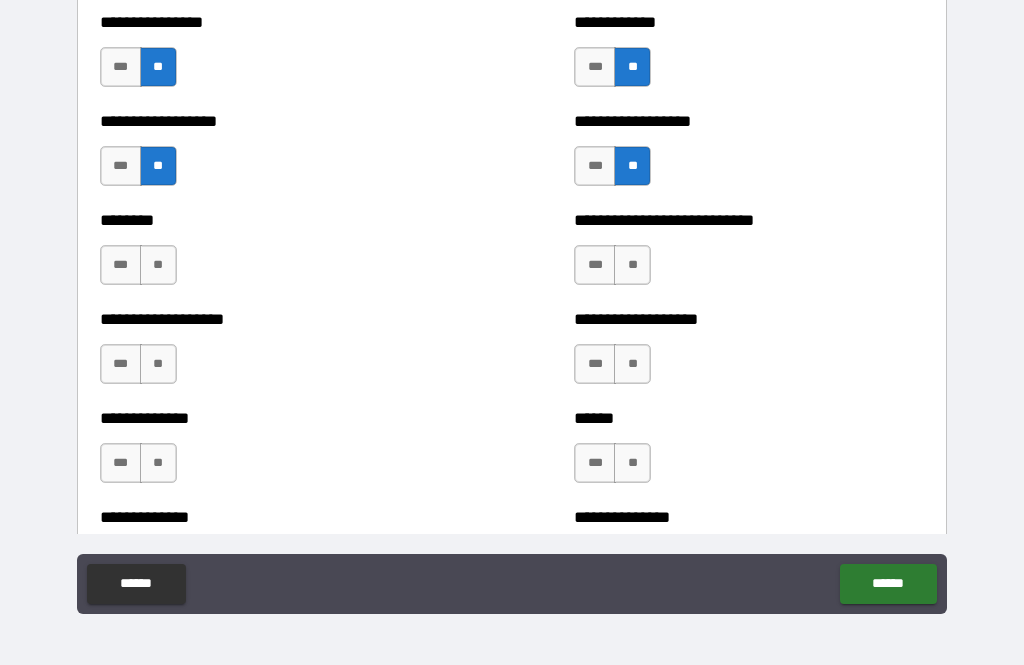 click on "**" at bounding box center [158, 265] 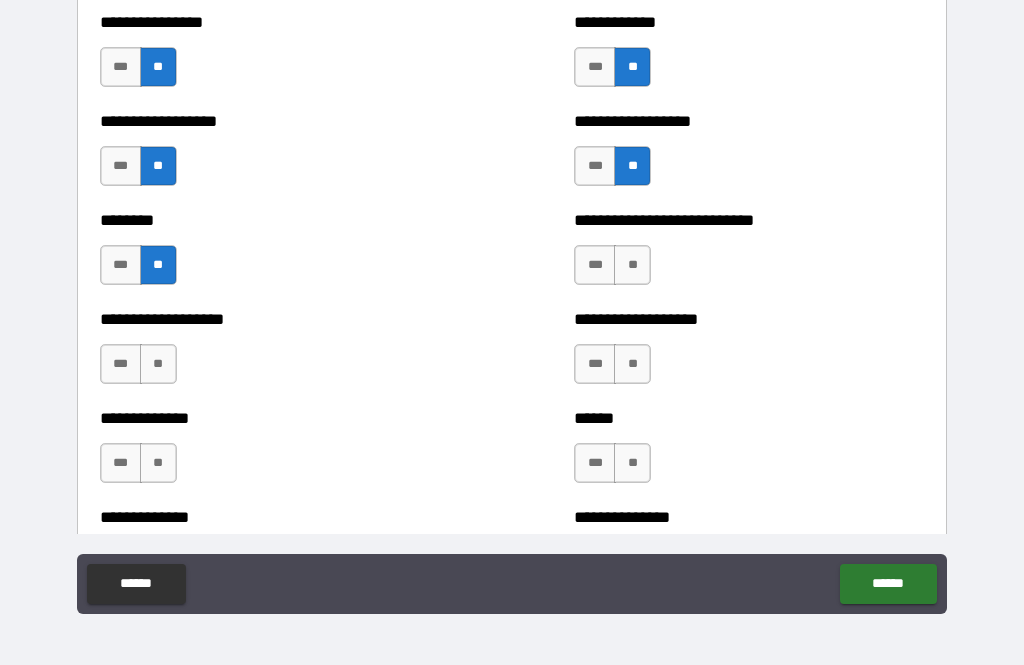 click on "**" at bounding box center (632, 265) 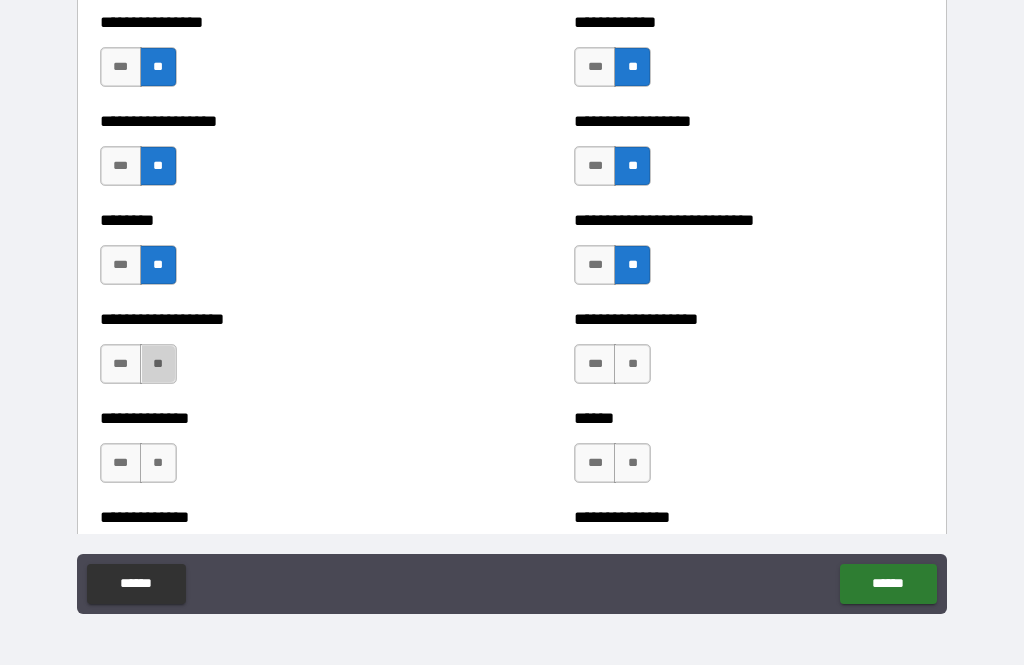 click on "**" at bounding box center (158, 364) 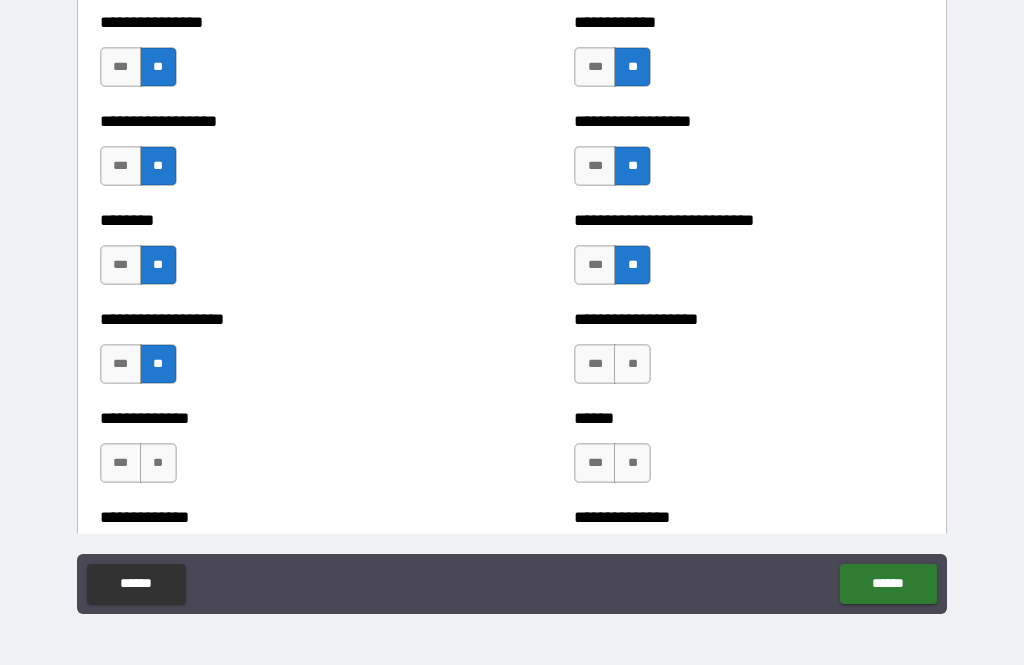 click on "**" at bounding box center (632, 364) 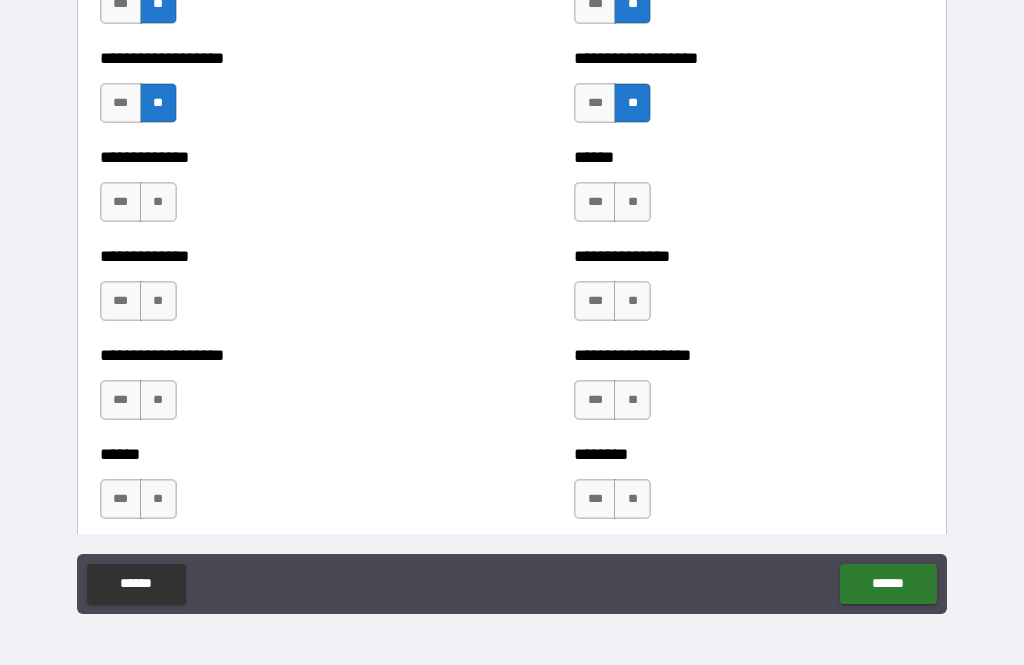 scroll, scrollTop: 4629, scrollLeft: 0, axis: vertical 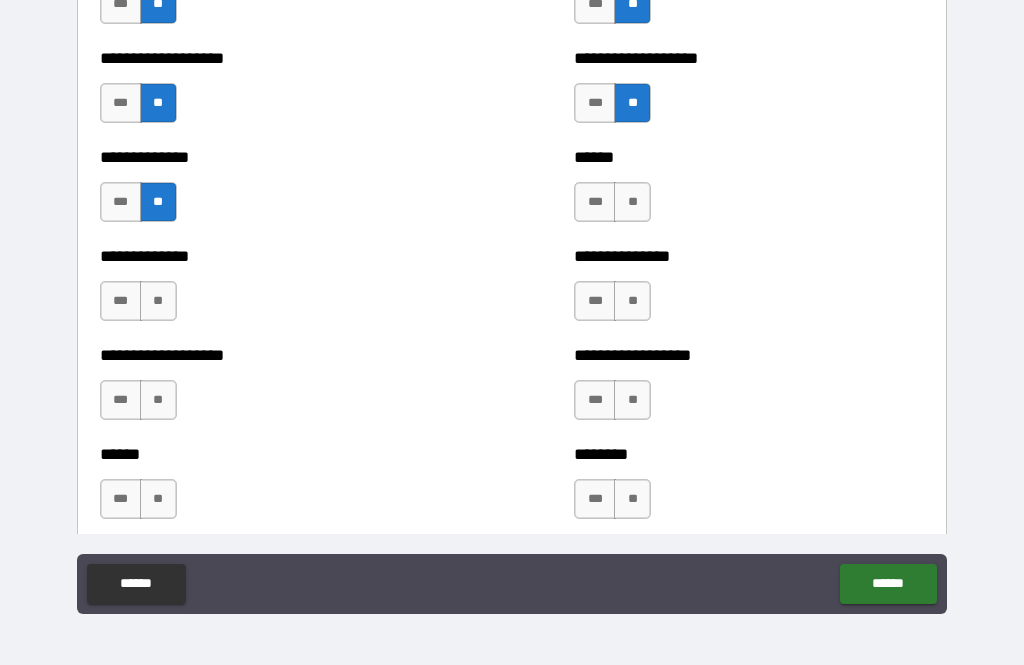 click on "**" at bounding box center [632, 202] 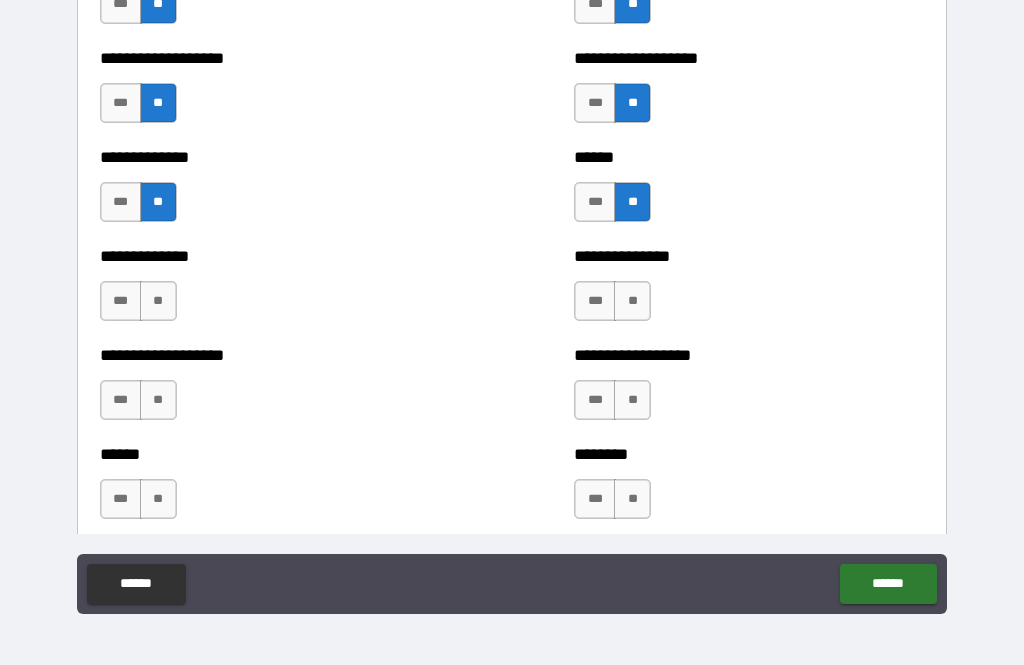 click on "**" at bounding box center (158, 301) 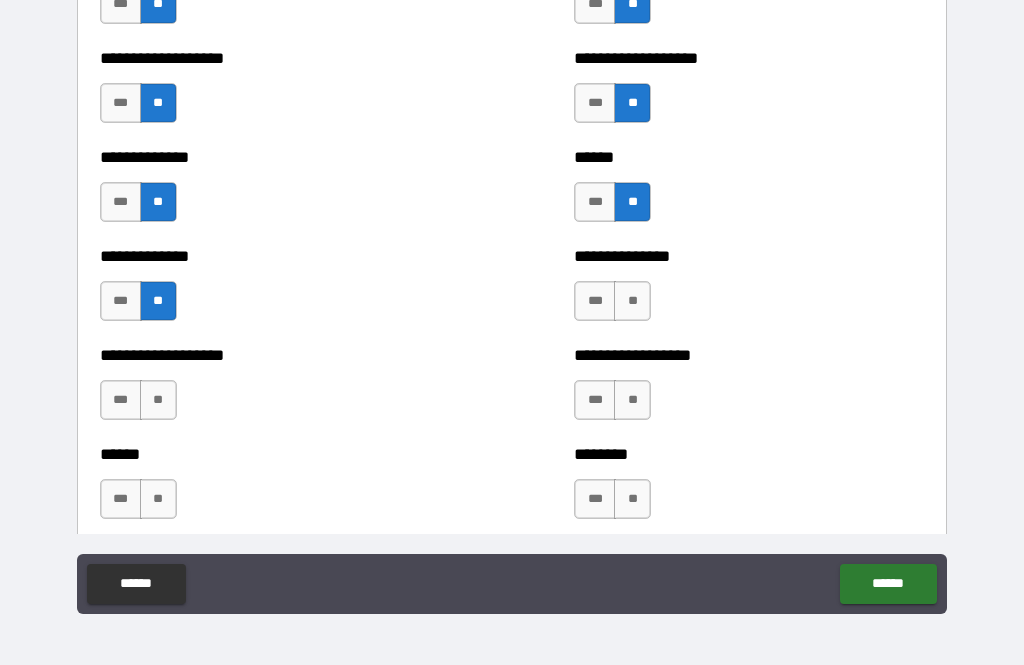 click on "**" at bounding box center [632, 301] 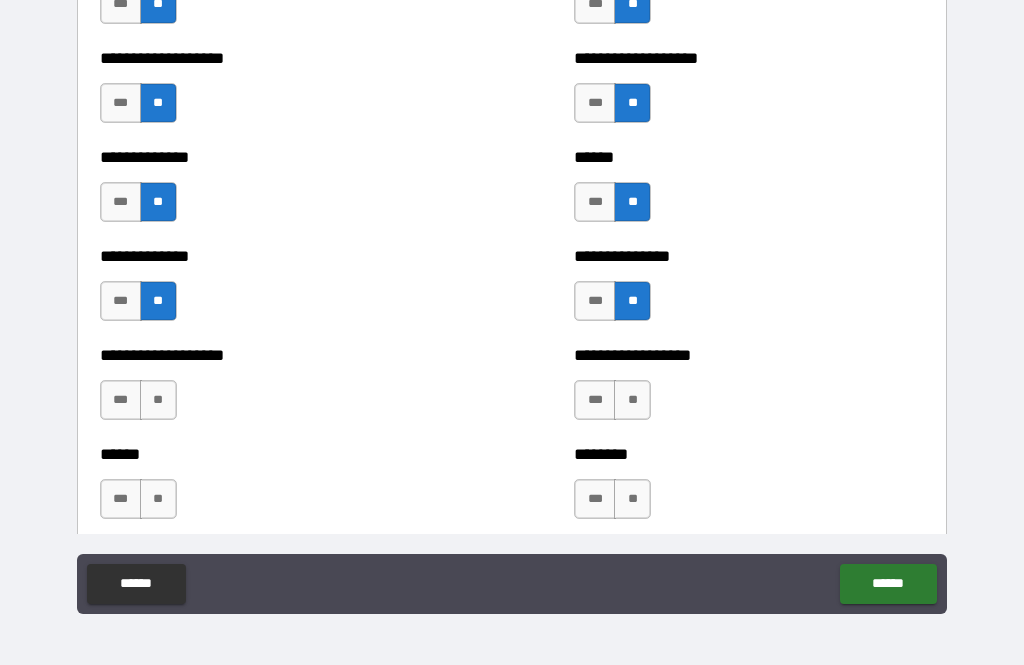 click on "**" at bounding box center [158, 400] 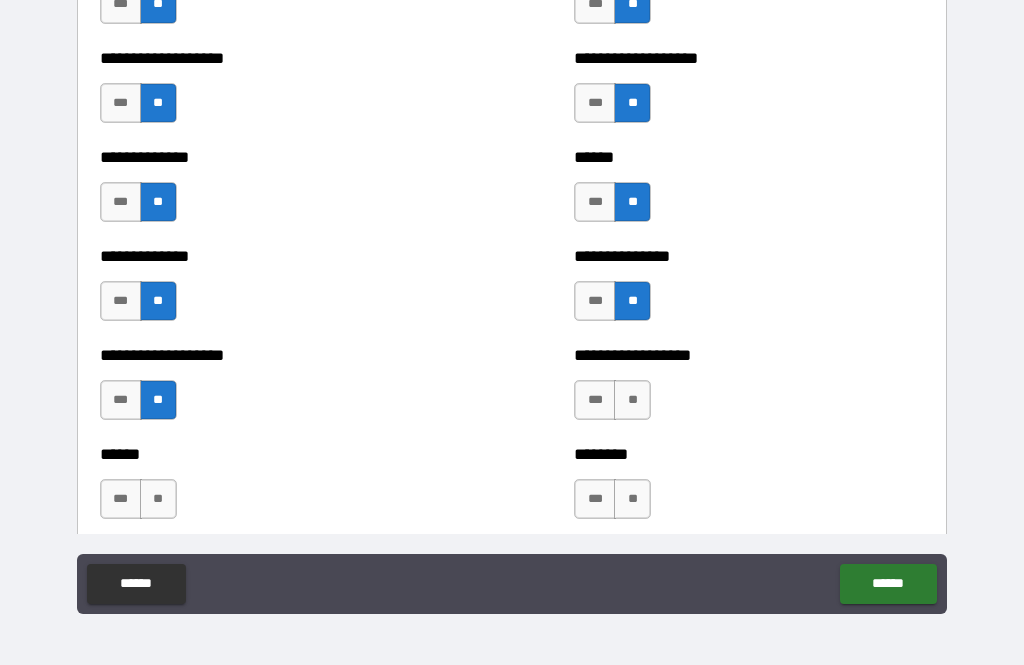 click on "**" at bounding box center (632, 400) 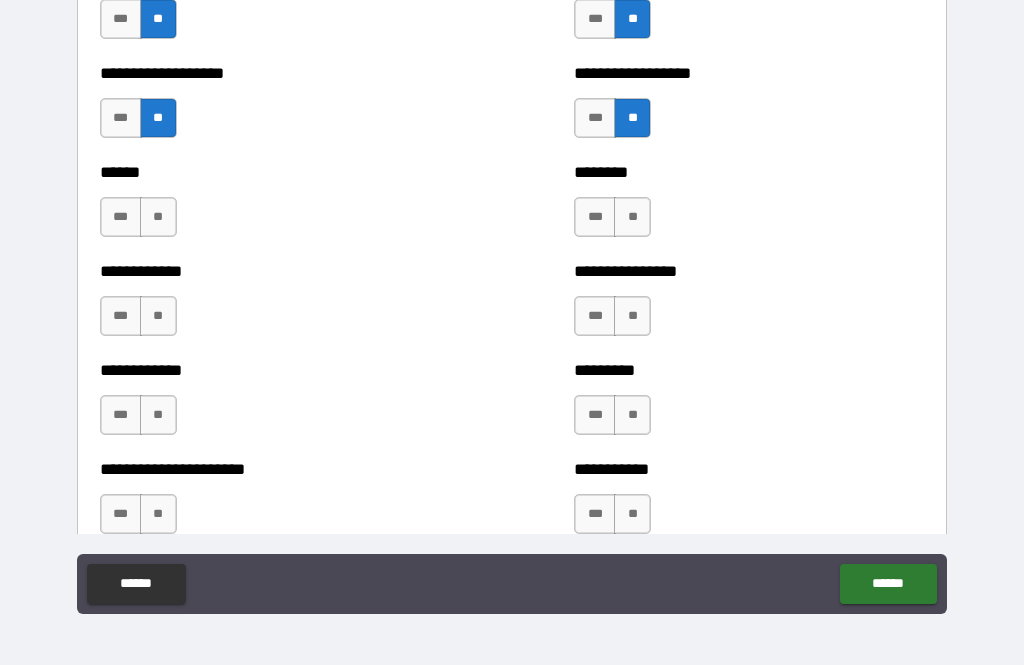 scroll, scrollTop: 4924, scrollLeft: 0, axis: vertical 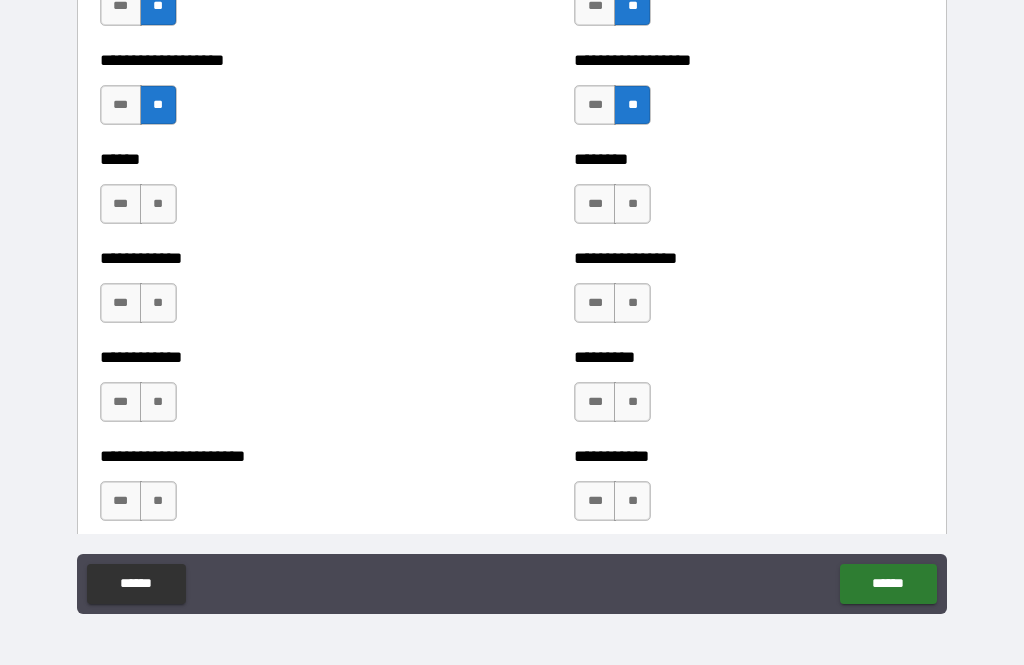 click on "**" at bounding box center (158, 204) 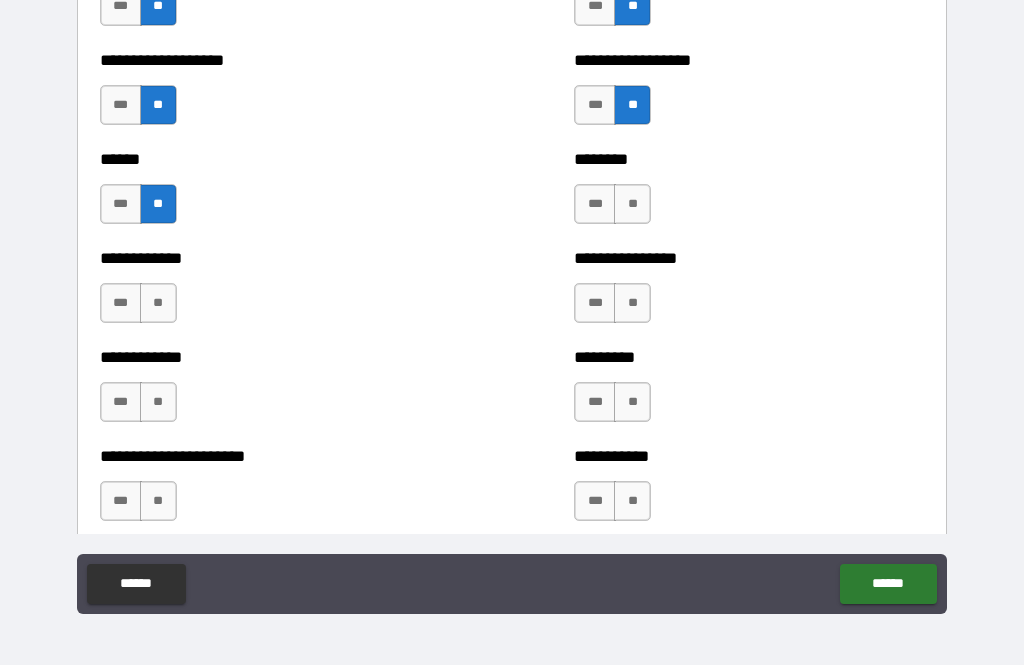 click on "**" at bounding box center (632, 204) 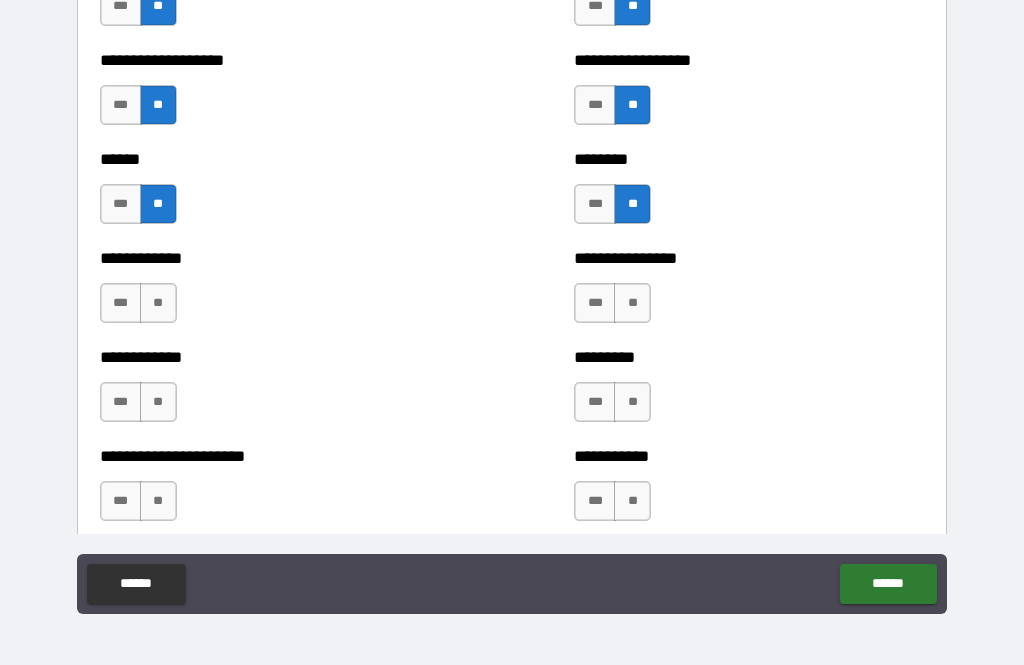click on "**" at bounding box center (632, 303) 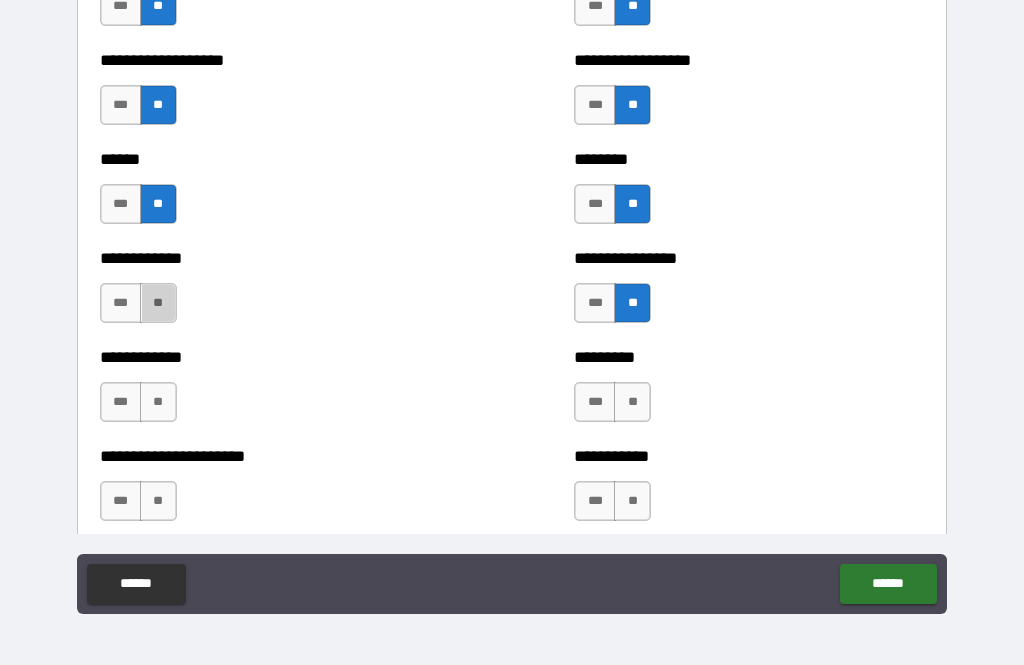 click on "**" at bounding box center [158, 303] 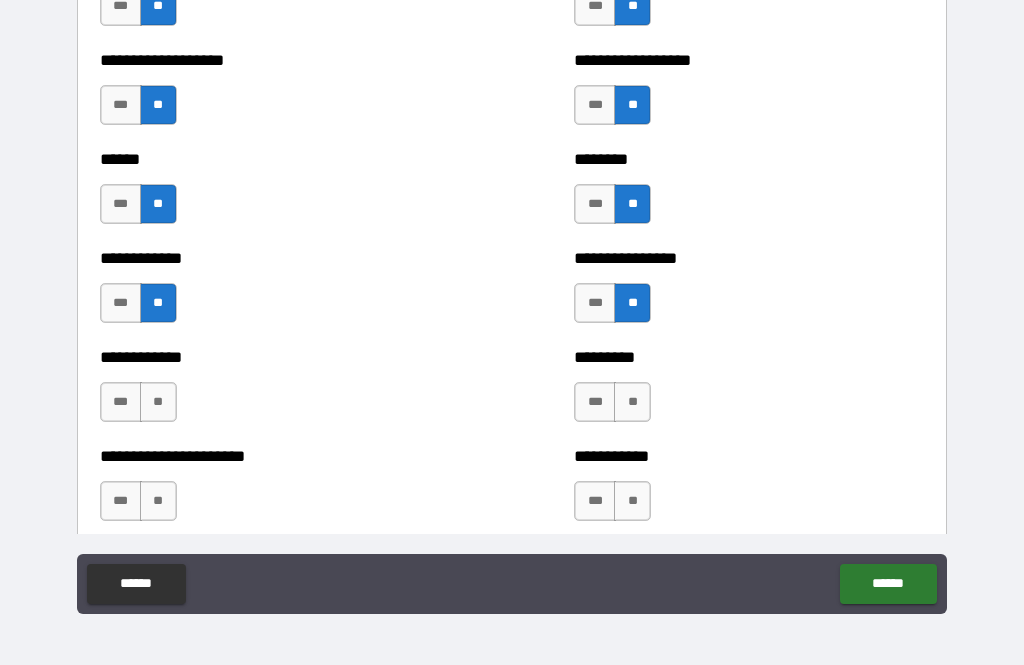 click on "**" at bounding box center (632, 402) 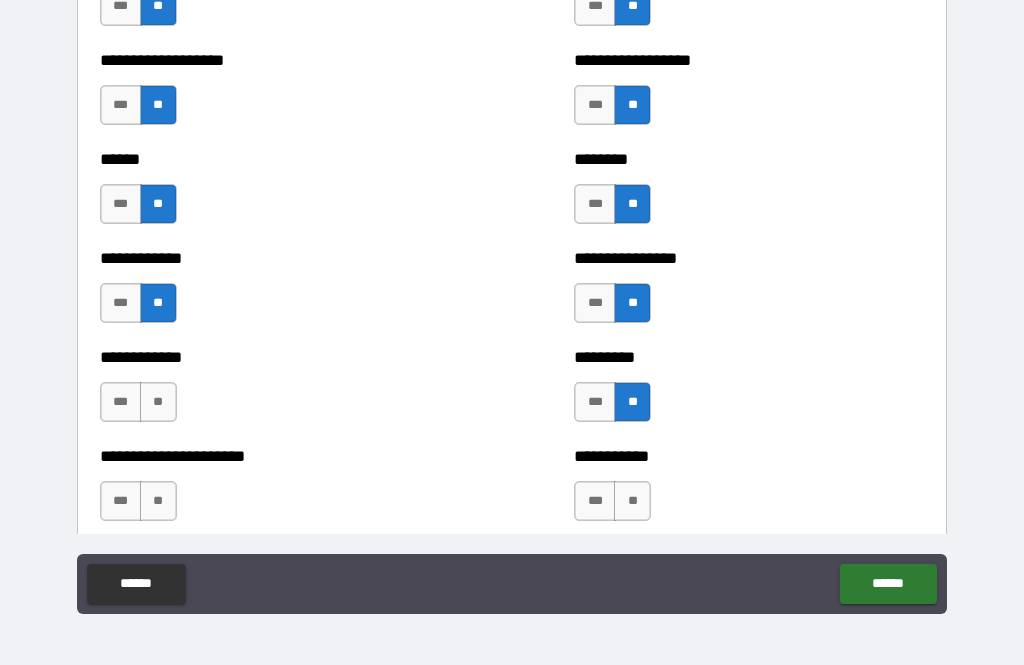 click on "**" at bounding box center (158, 402) 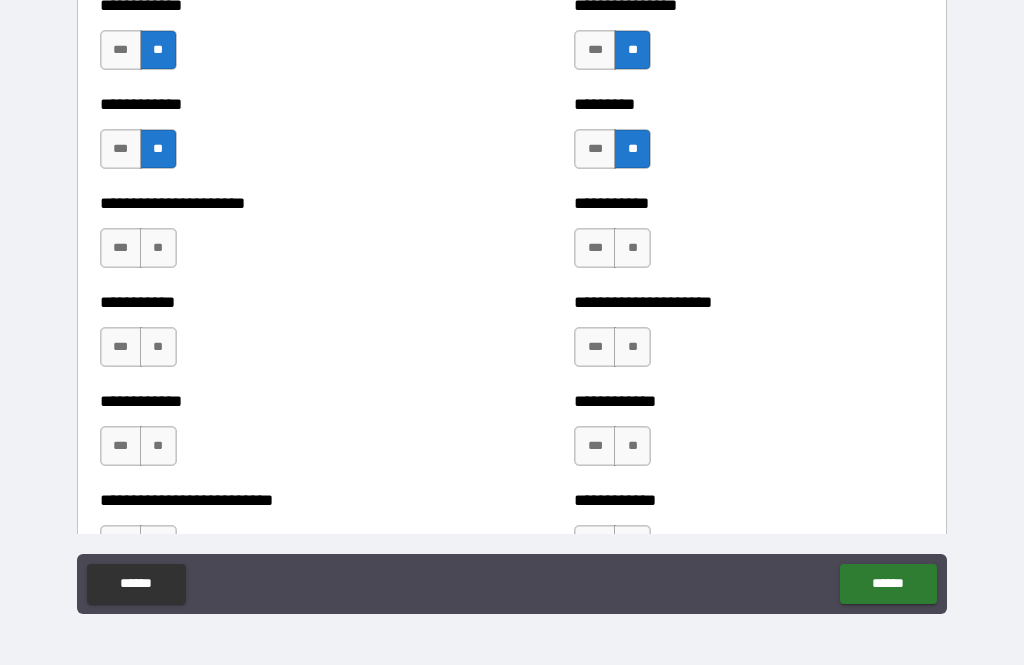 scroll, scrollTop: 5179, scrollLeft: 0, axis: vertical 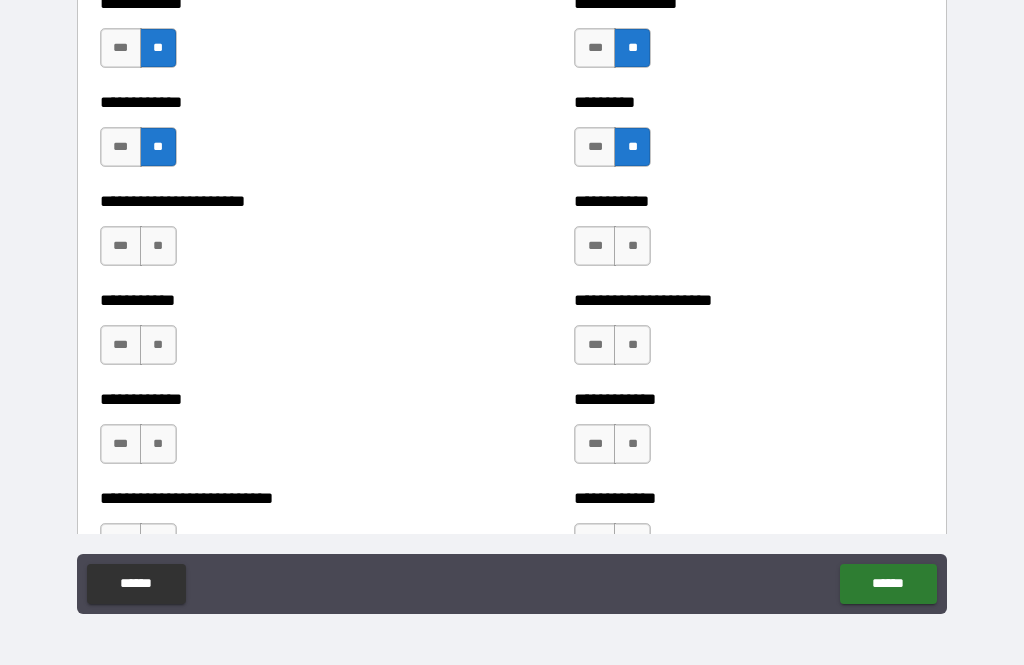 click on "**" at bounding box center (158, 246) 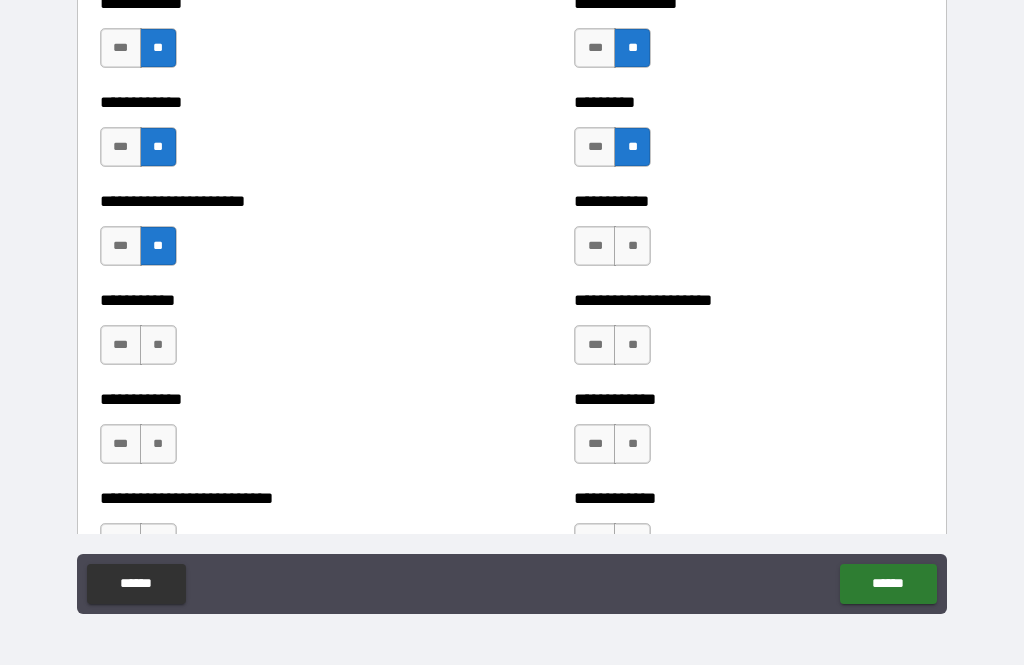 click on "**" at bounding box center (632, 246) 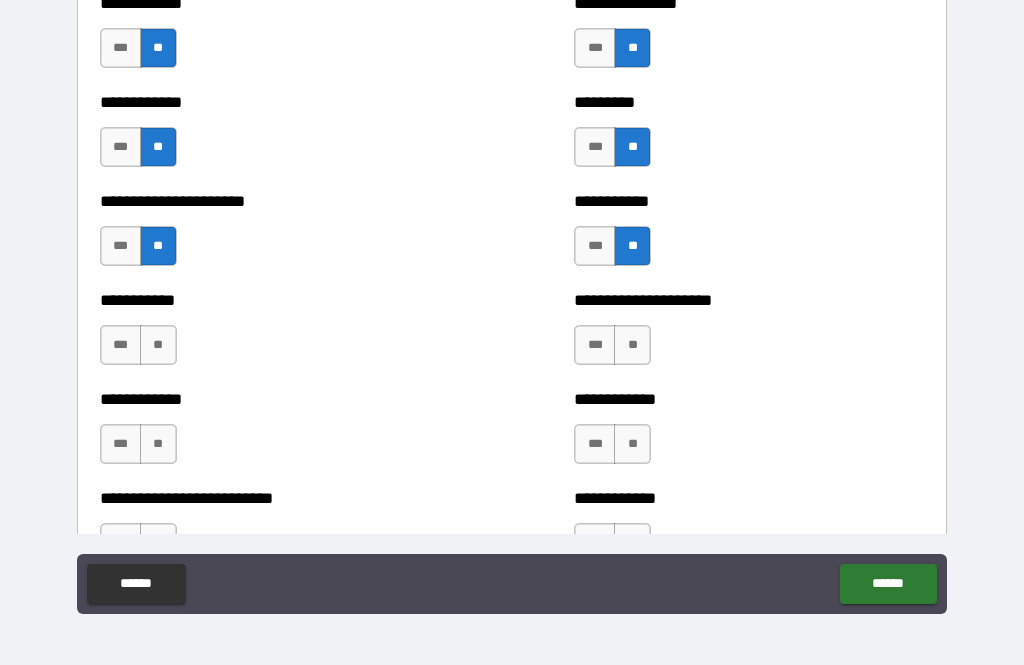 click on "**" at bounding box center [158, 345] 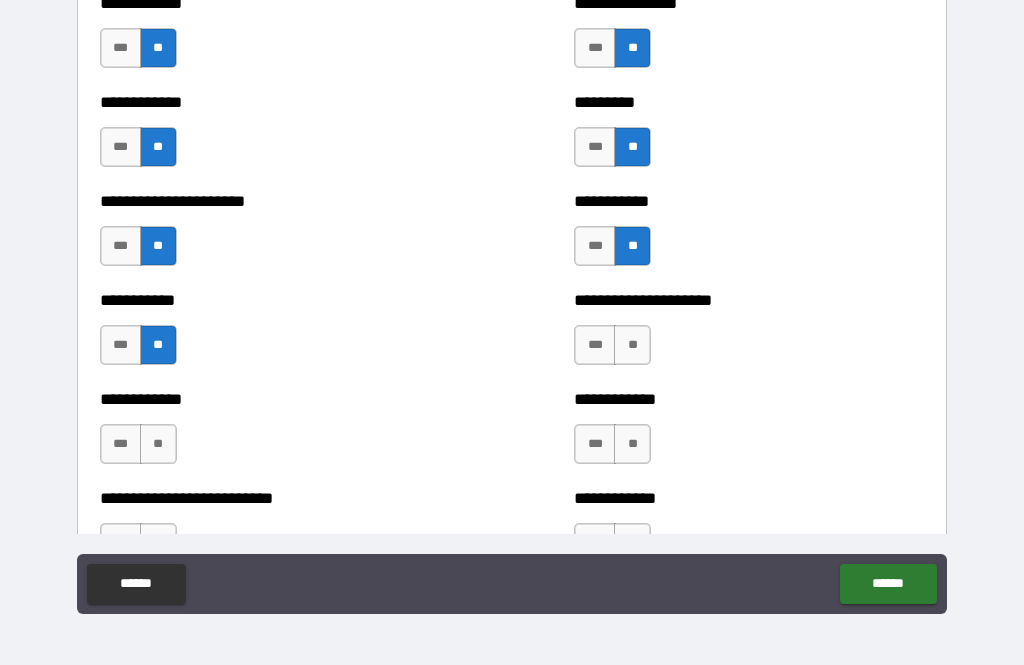 click on "***" at bounding box center [595, 345] 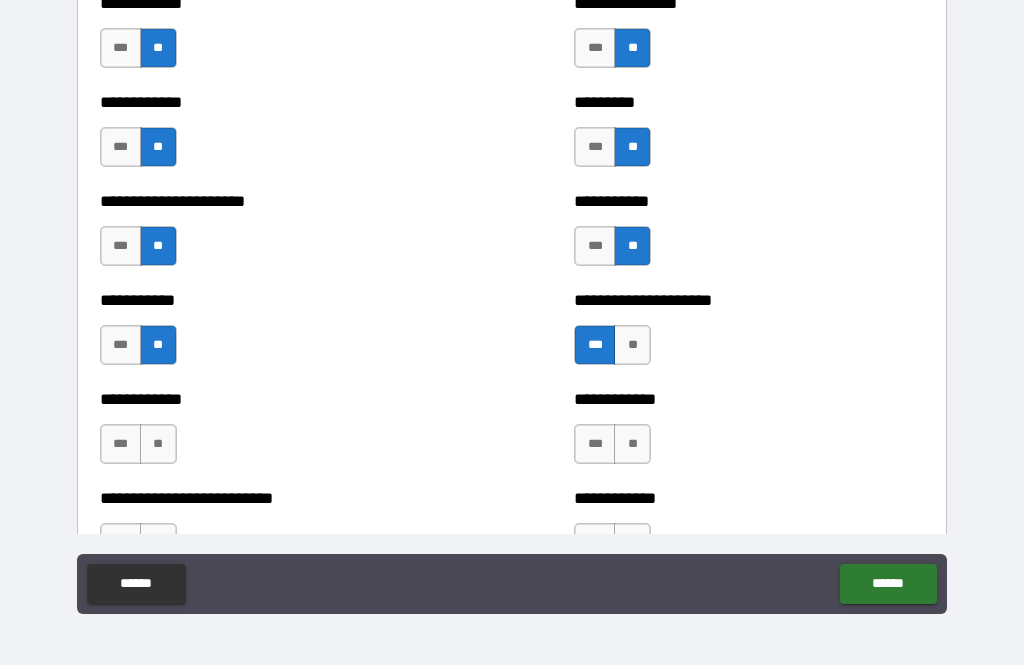 click on "**" at bounding box center [632, 444] 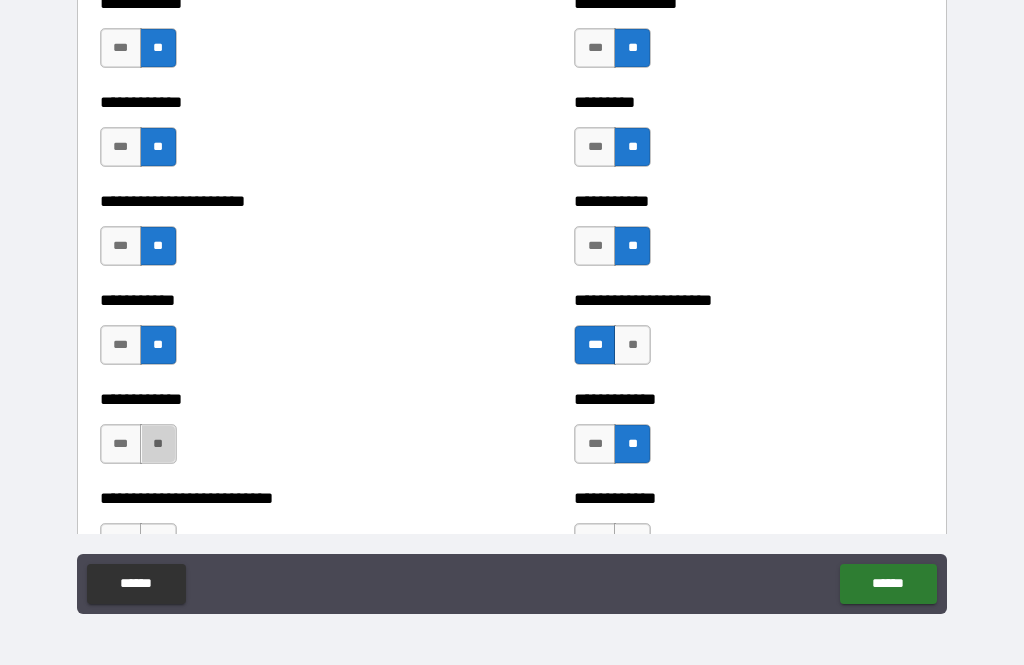 click on "**" at bounding box center (158, 444) 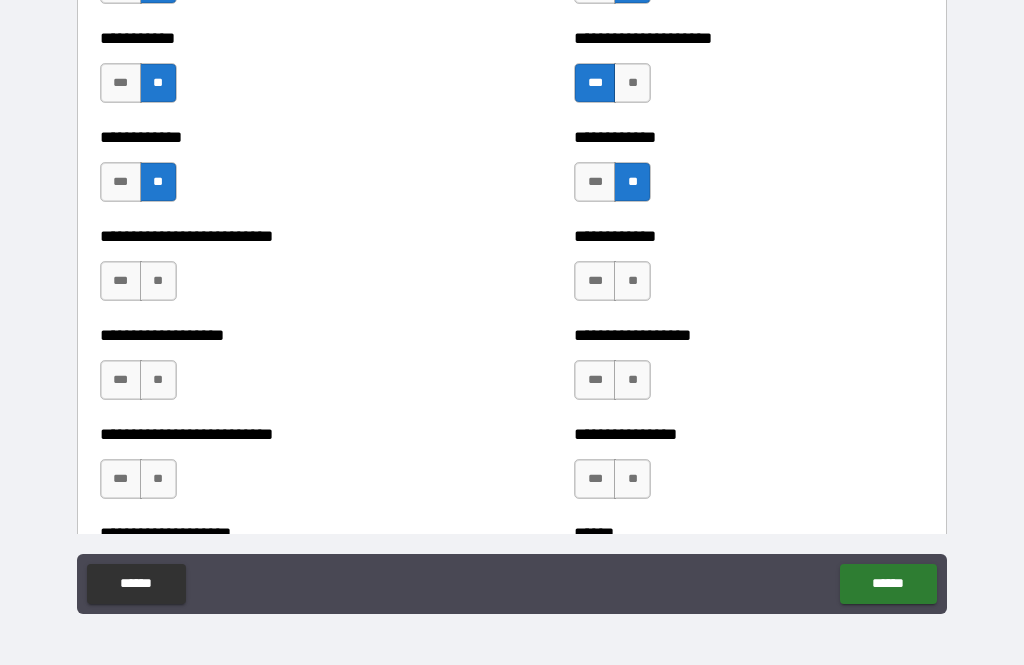 scroll, scrollTop: 5442, scrollLeft: 0, axis: vertical 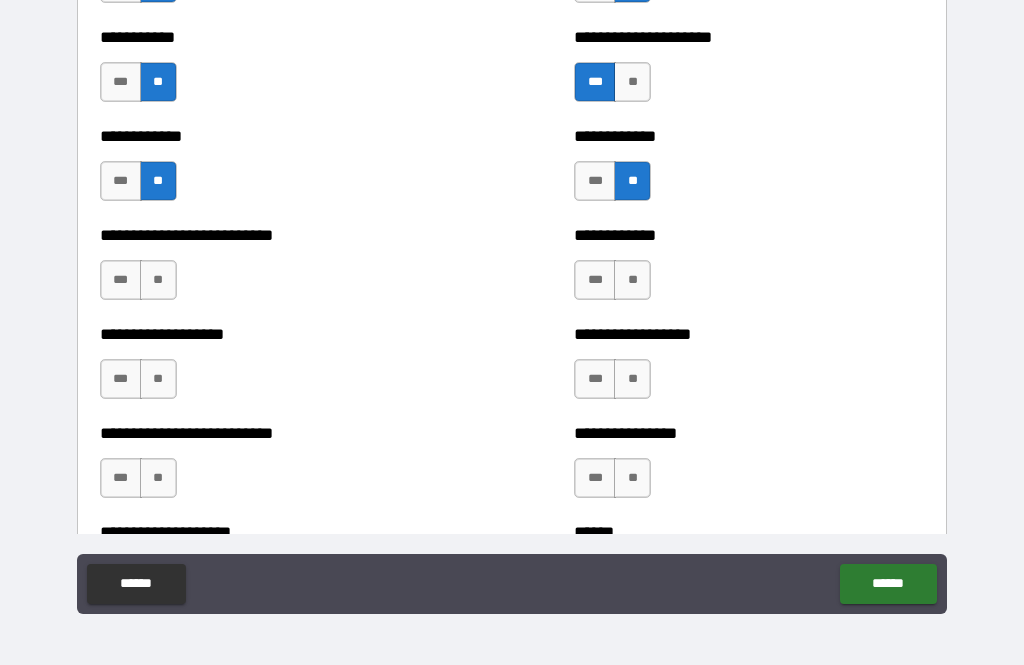 click on "**" at bounding box center (158, 280) 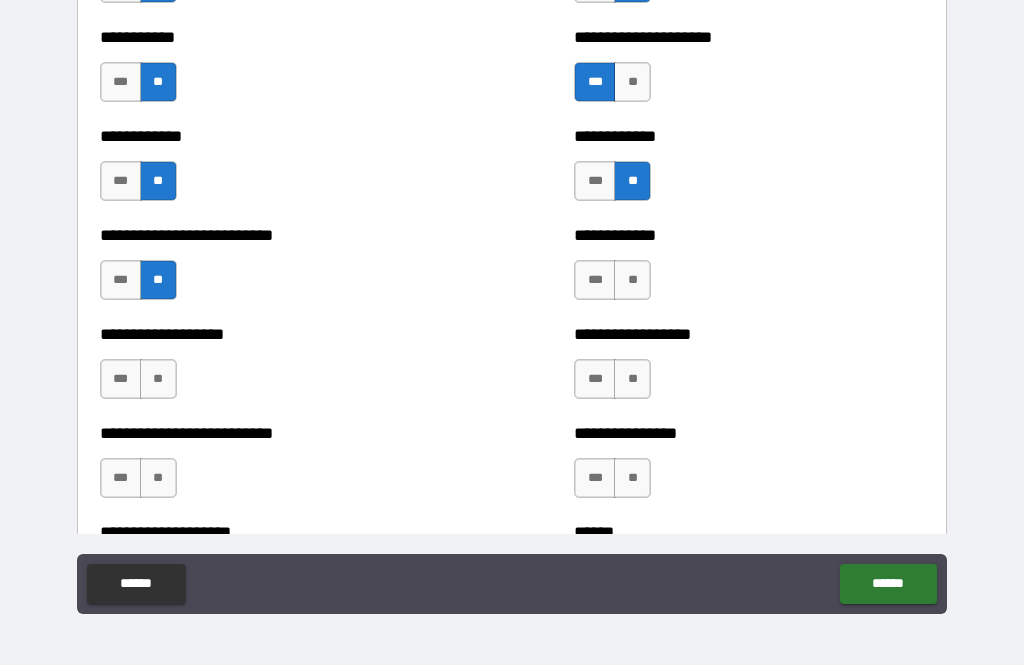 click on "**" at bounding box center [632, 280] 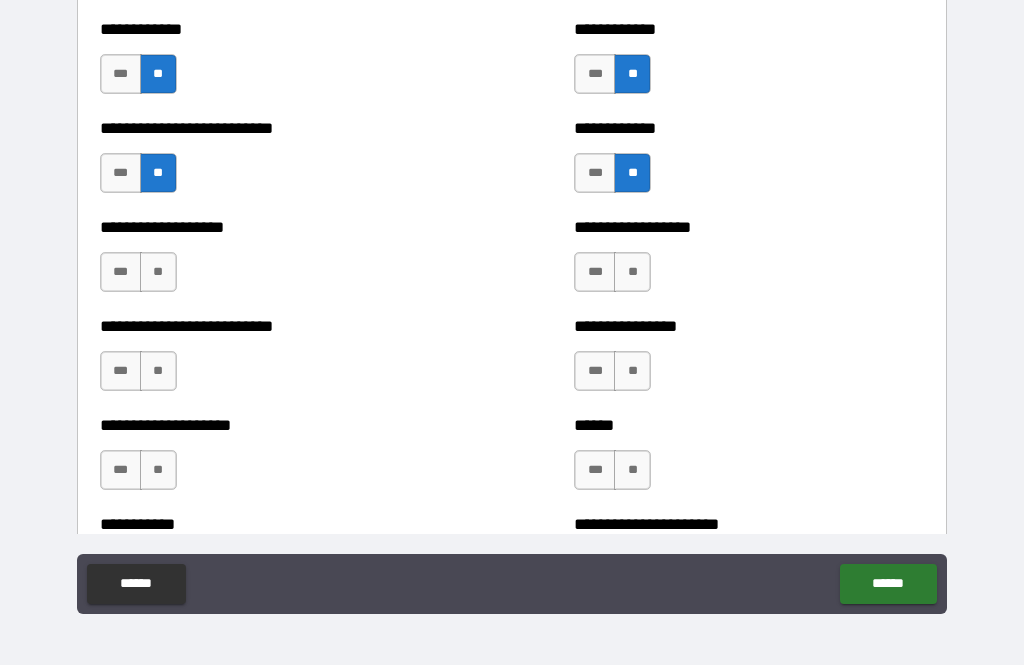 scroll, scrollTop: 5550, scrollLeft: 0, axis: vertical 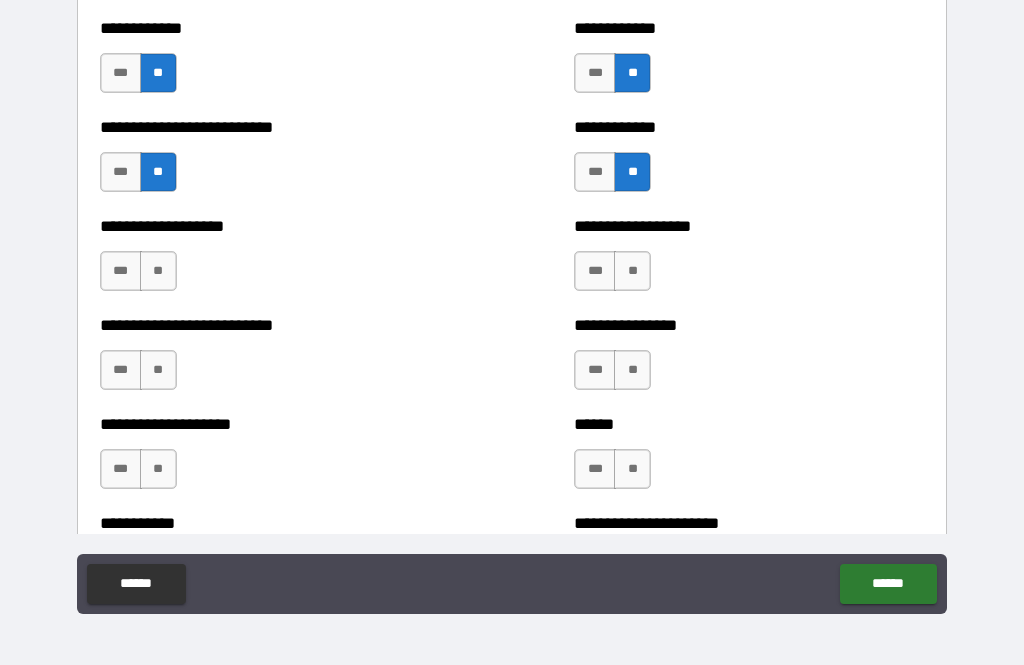 click on "**" at bounding box center (632, 271) 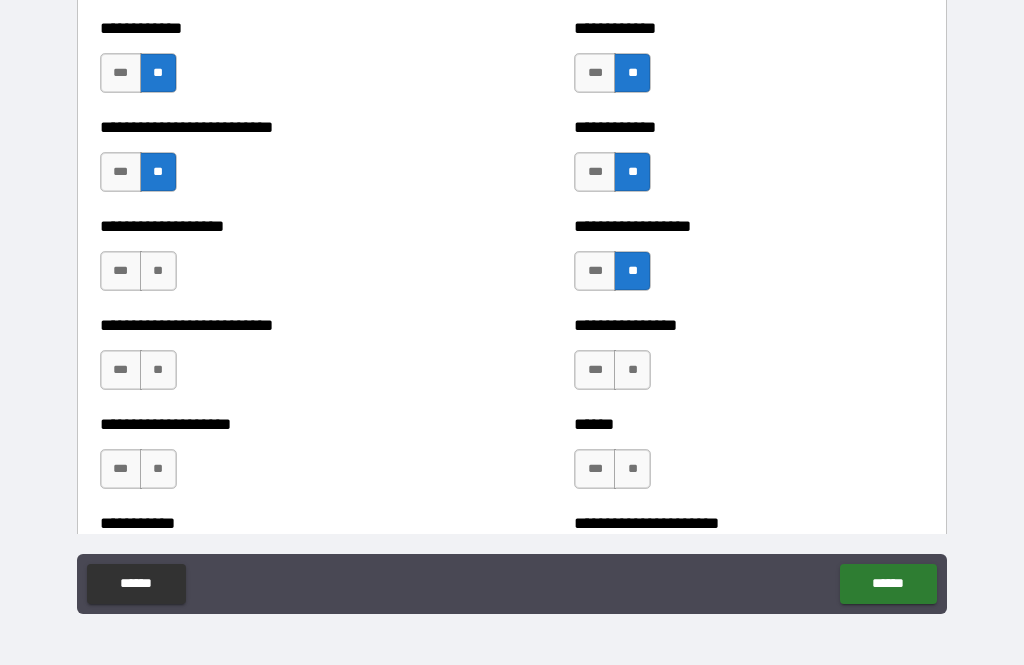 click on "**" at bounding box center (632, 370) 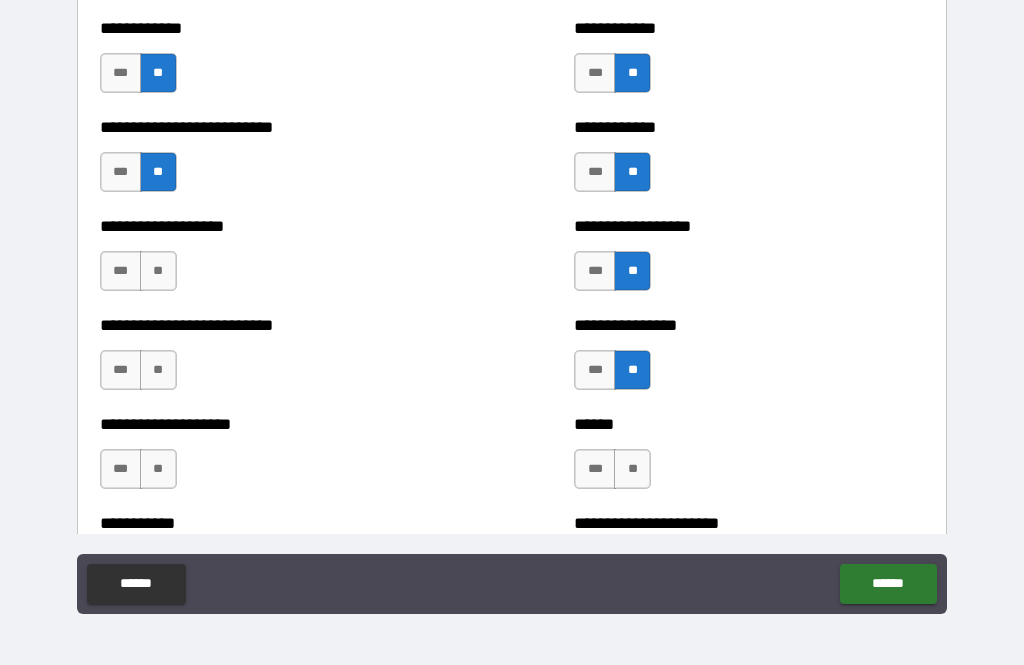 click on "**" at bounding box center (632, 469) 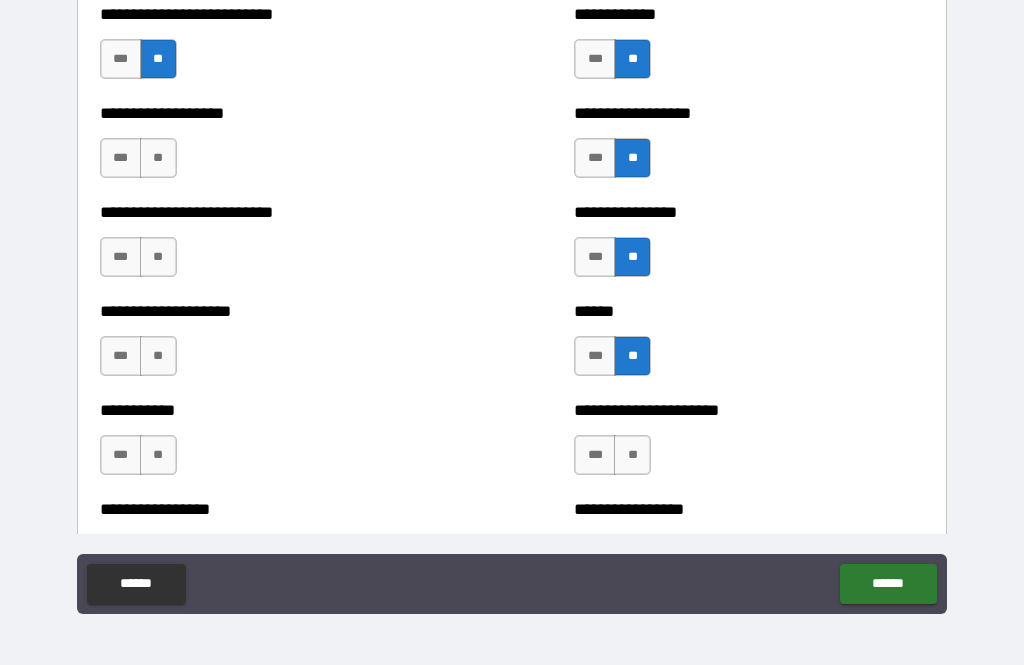 scroll, scrollTop: 5665, scrollLeft: 0, axis: vertical 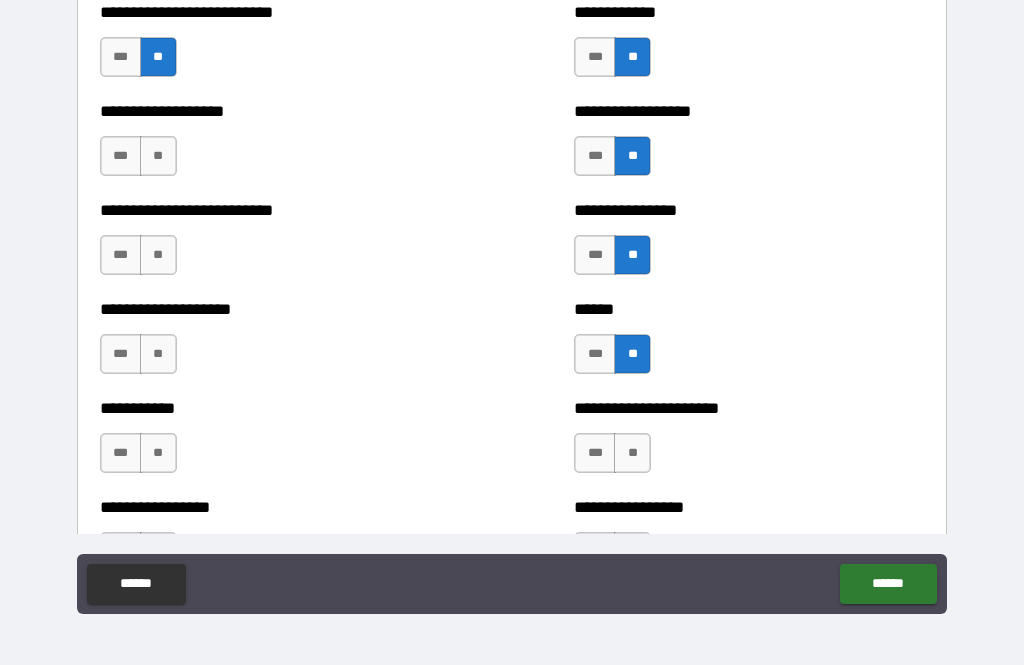 click on "**" at bounding box center [632, 453] 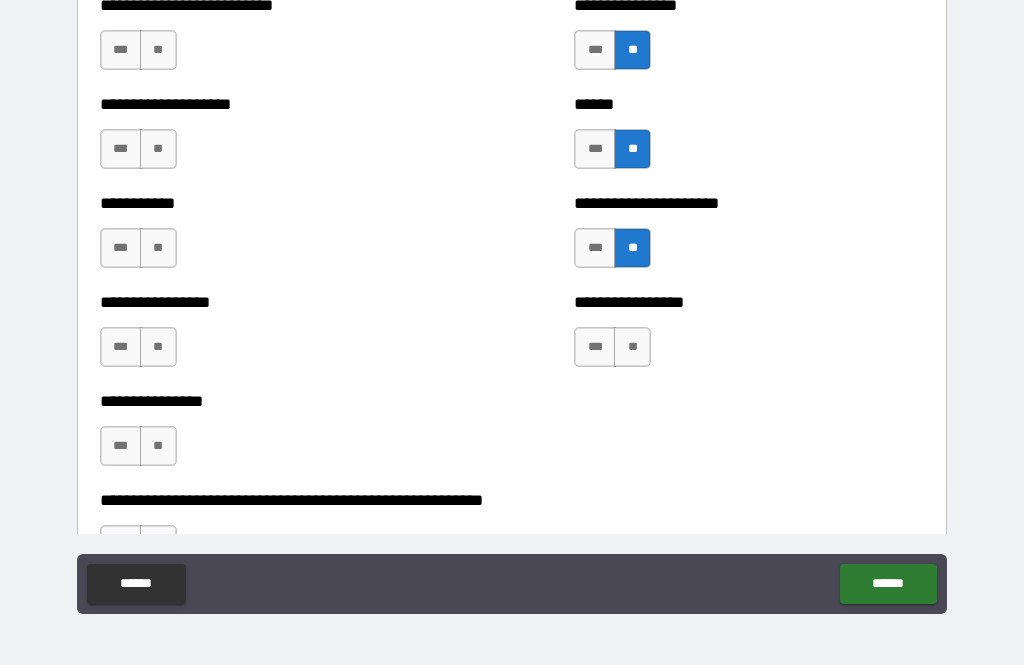 scroll, scrollTop: 5873, scrollLeft: 0, axis: vertical 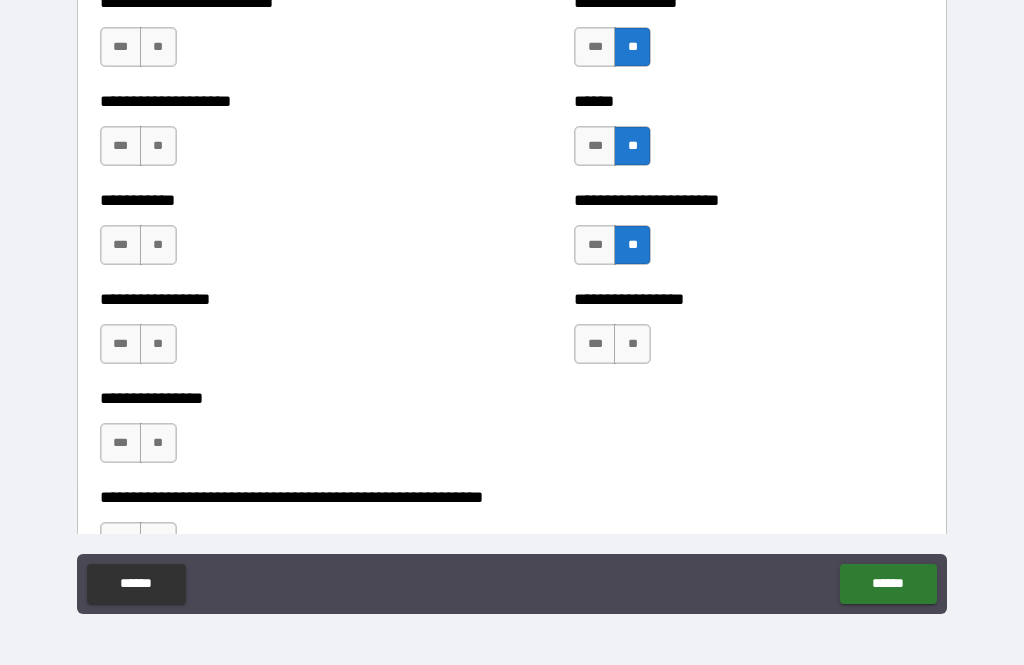 click on "**" at bounding box center [158, 443] 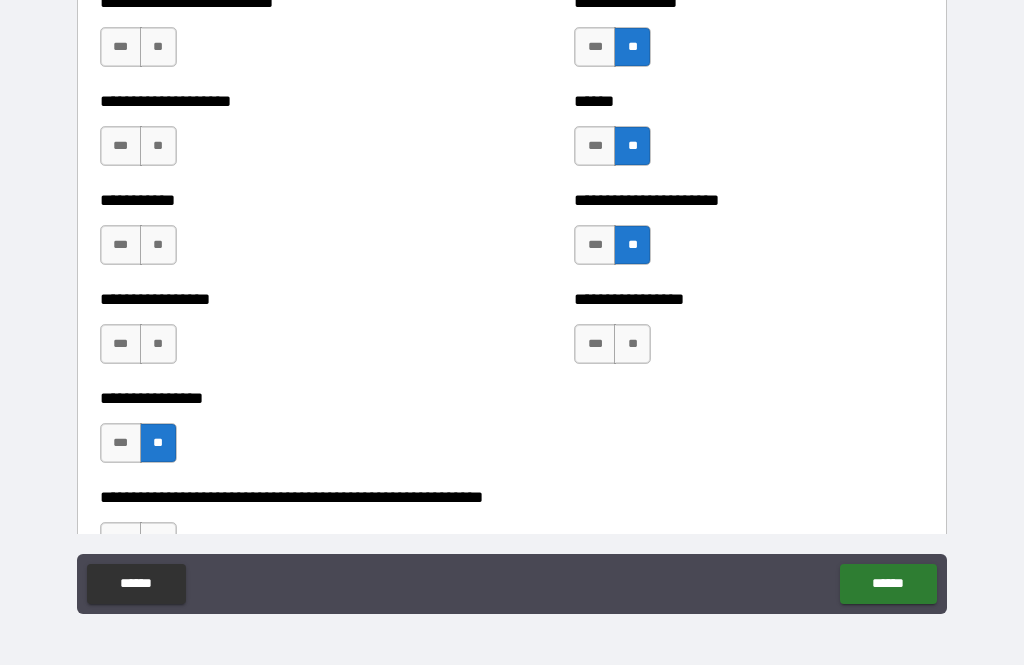 click on "**" at bounding box center (158, 344) 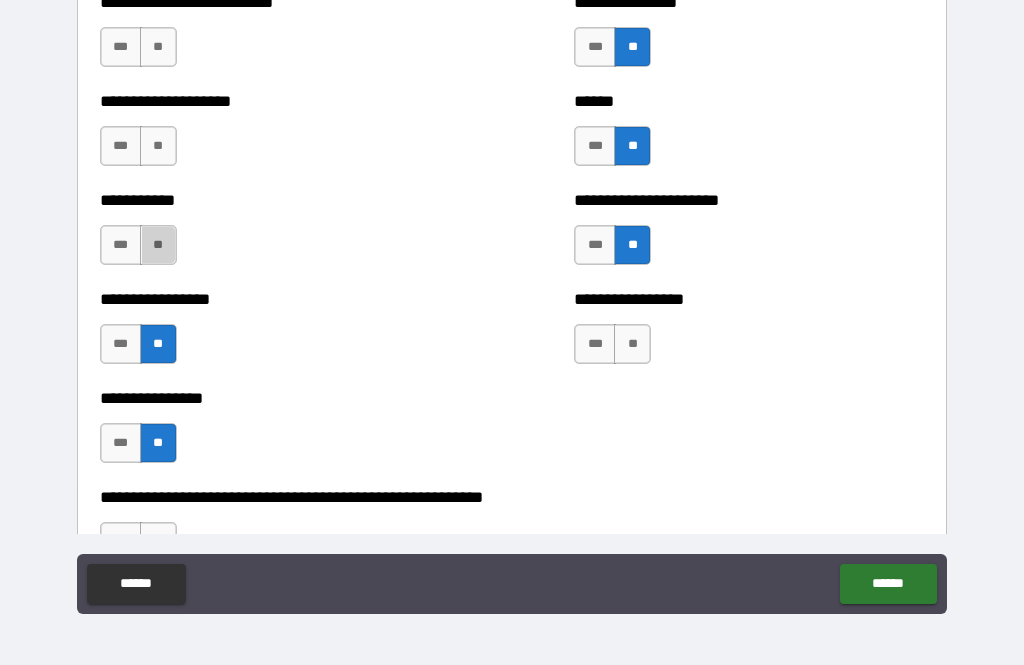 click on "**" at bounding box center [158, 245] 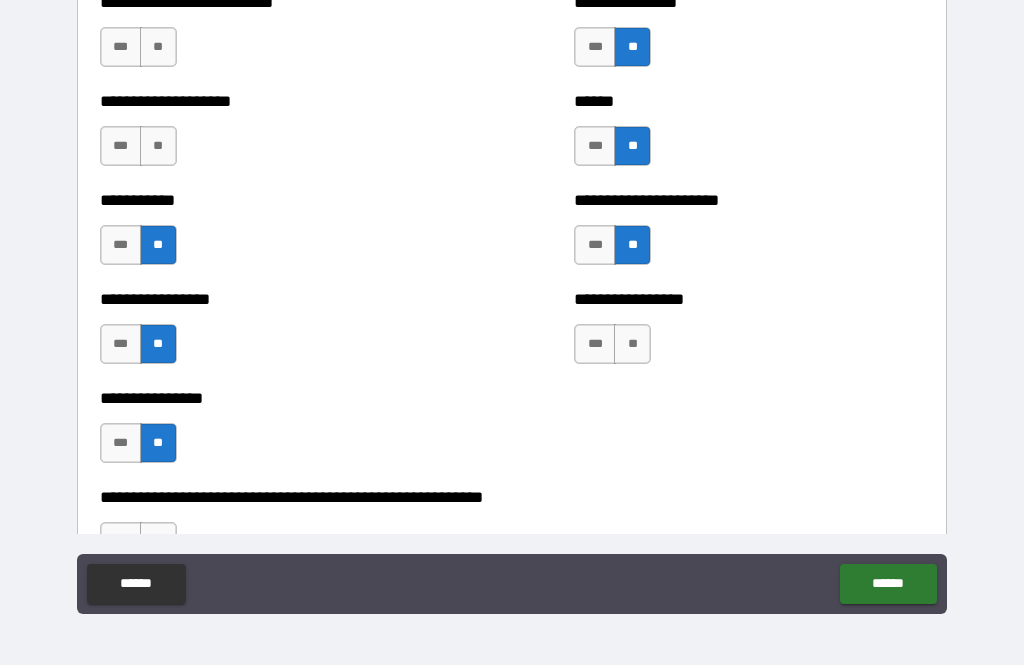 click on "**" at bounding box center [158, 146] 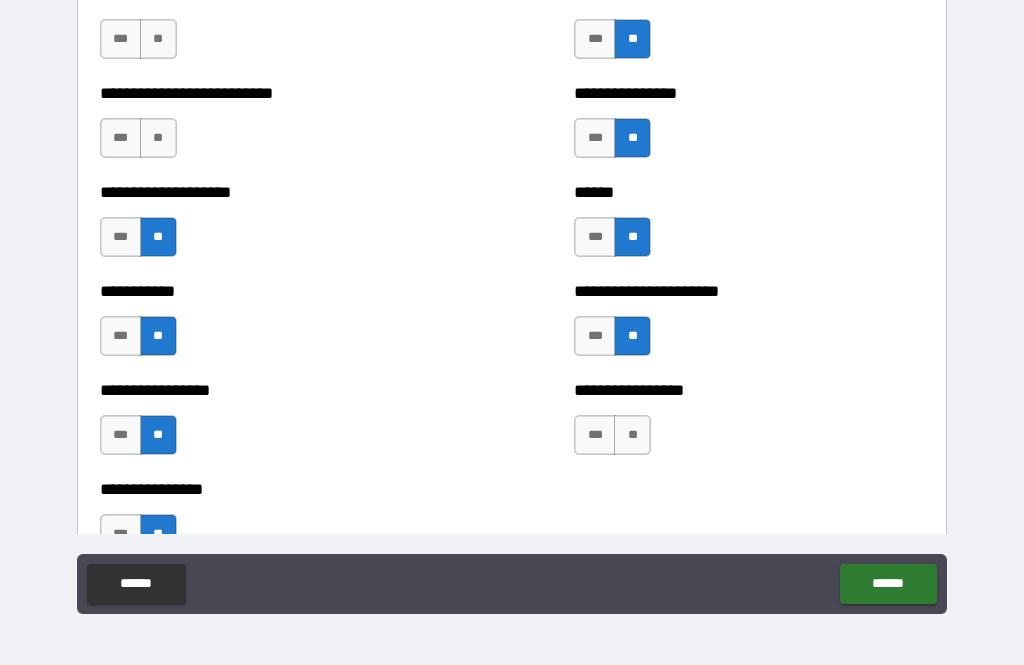 scroll, scrollTop: 5769, scrollLeft: 0, axis: vertical 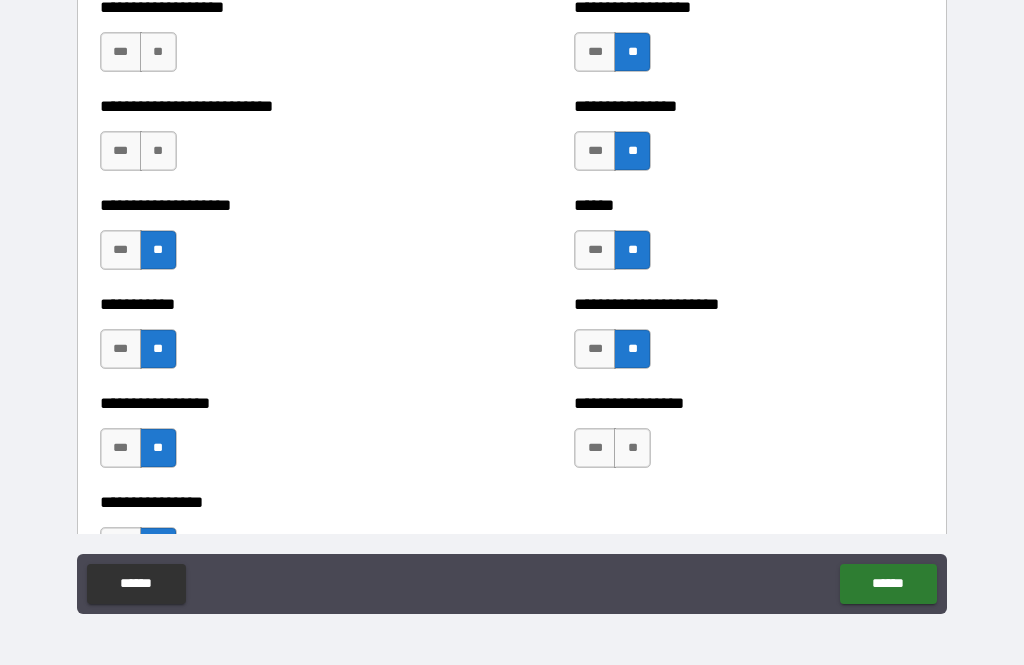 click on "**" at bounding box center (158, 151) 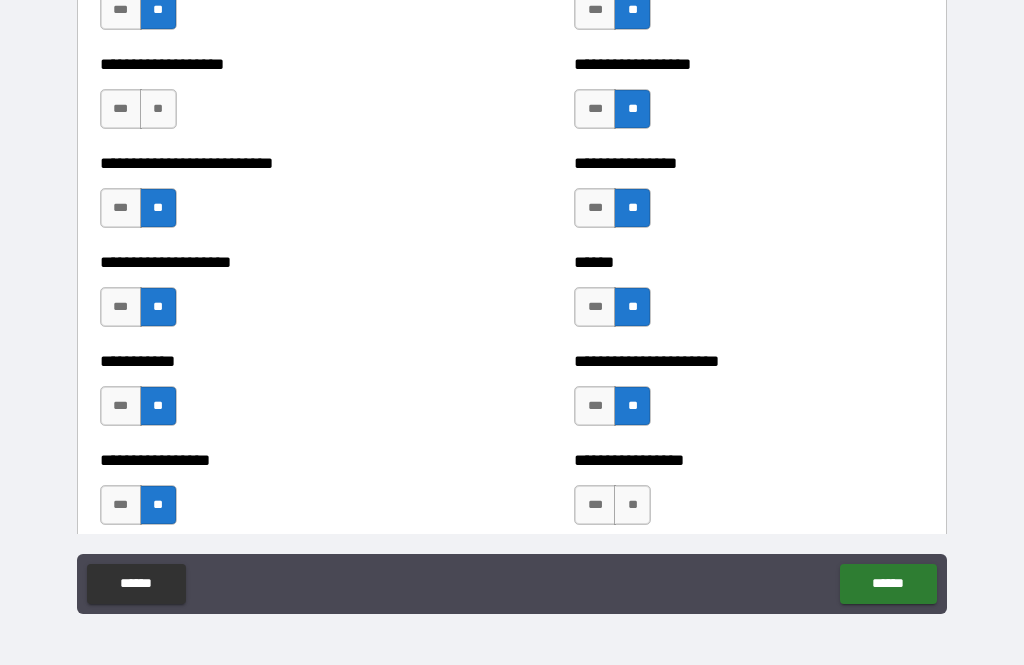 scroll, scrollTop: 5709, scrollLeft: 0, axis: vertical 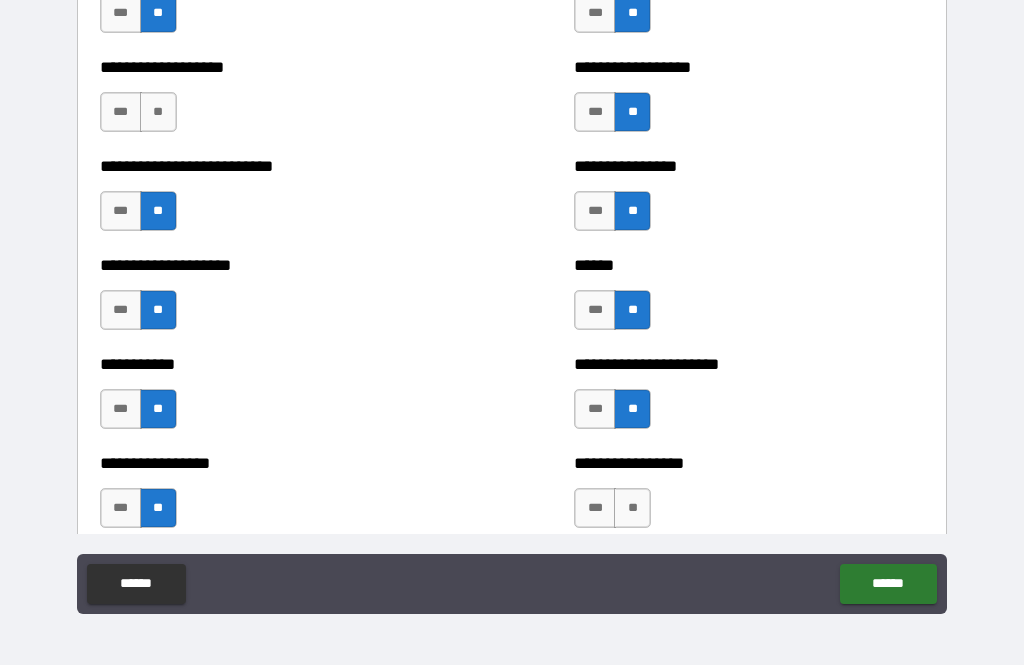click on "**" at bounding box center [158, 112] 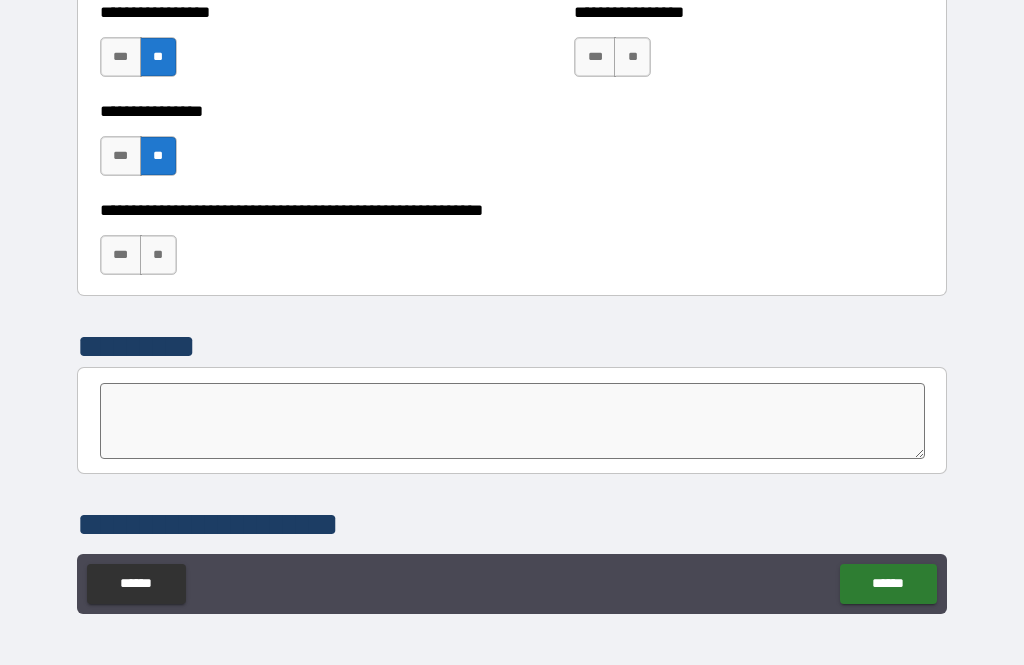 scroll, scrollTop: 6161, scrollLeft: 0, axis: vertical 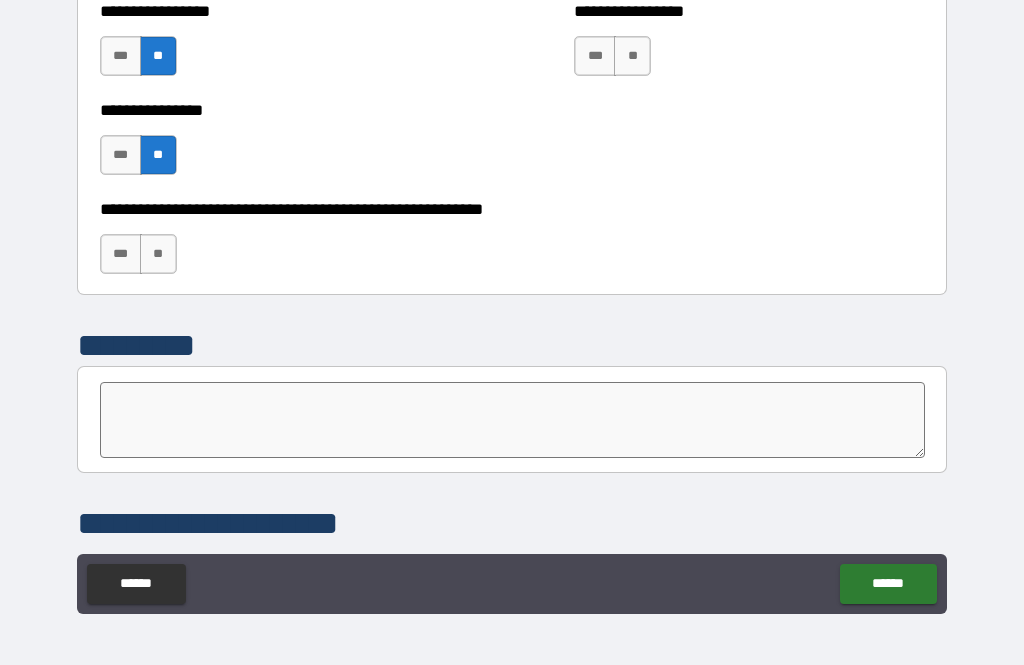 click on "**" at bounding box center [158, 254] 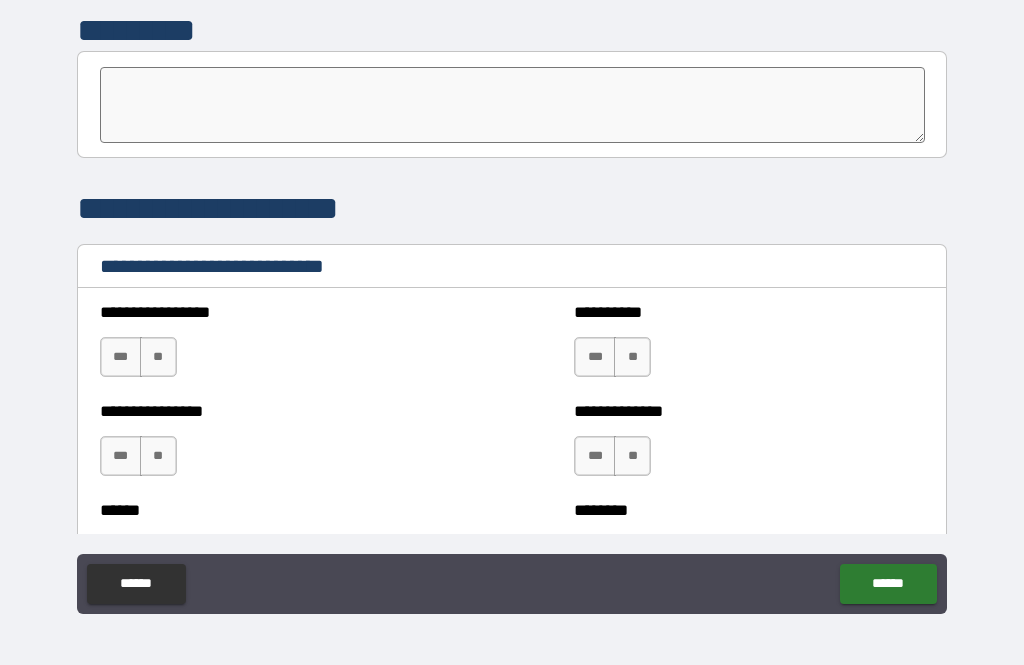 scroll, scrollTop: 6477, scrollLeft: 0, axis: vertical 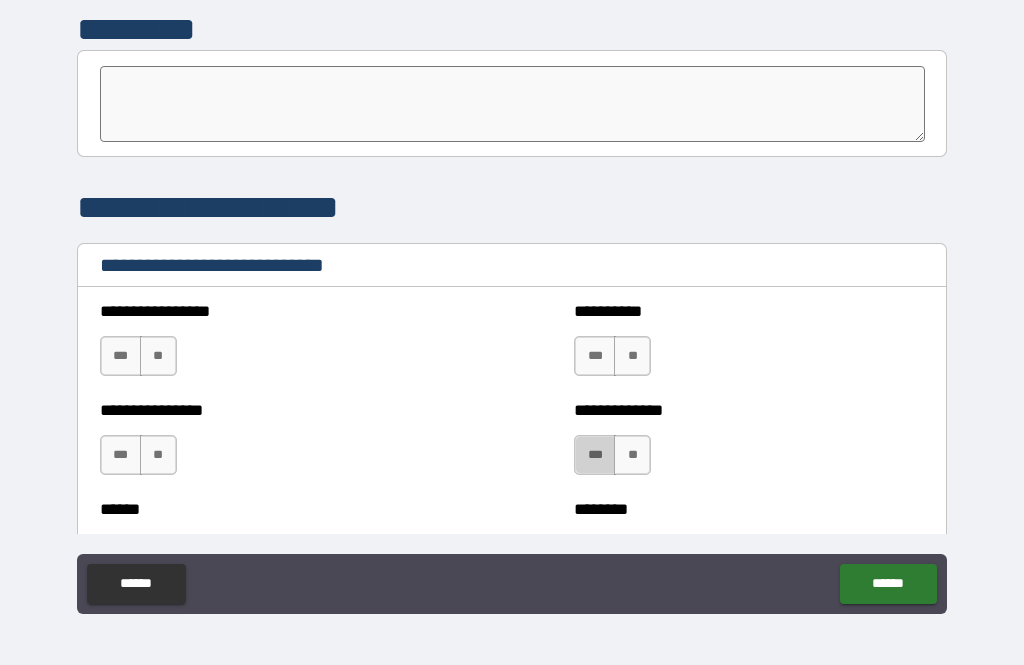 click on "***" at bounding box center (595, 455) 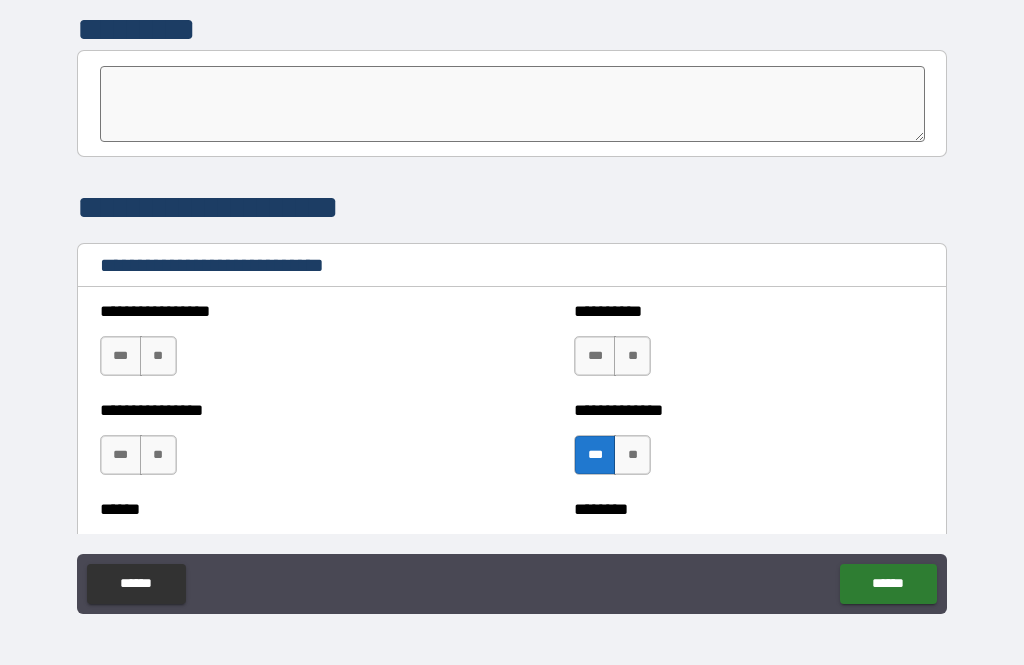 click on "**" at bounding box center [632, 455] 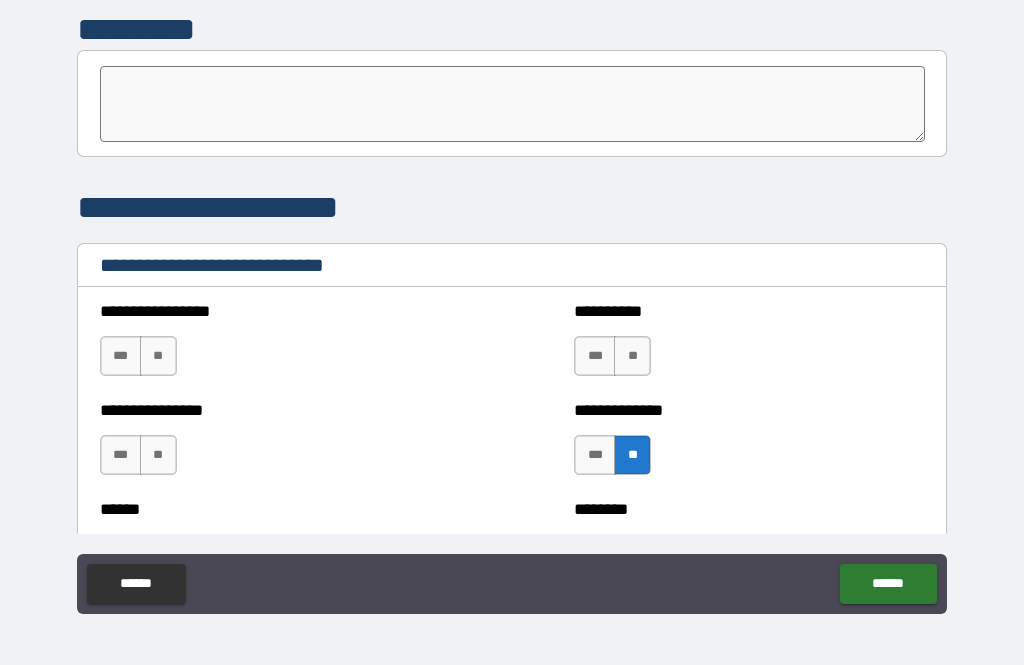 click on "***" at bounding box center [595, 356] 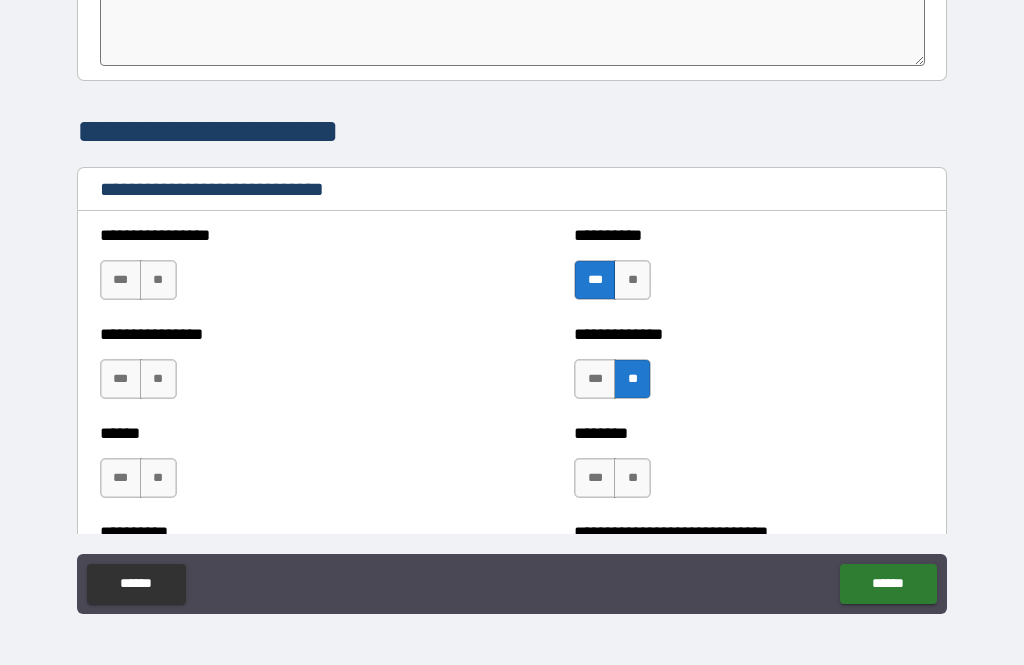 scroll, scrollTop: 6561, scrollLeft: 0, axis: vertical 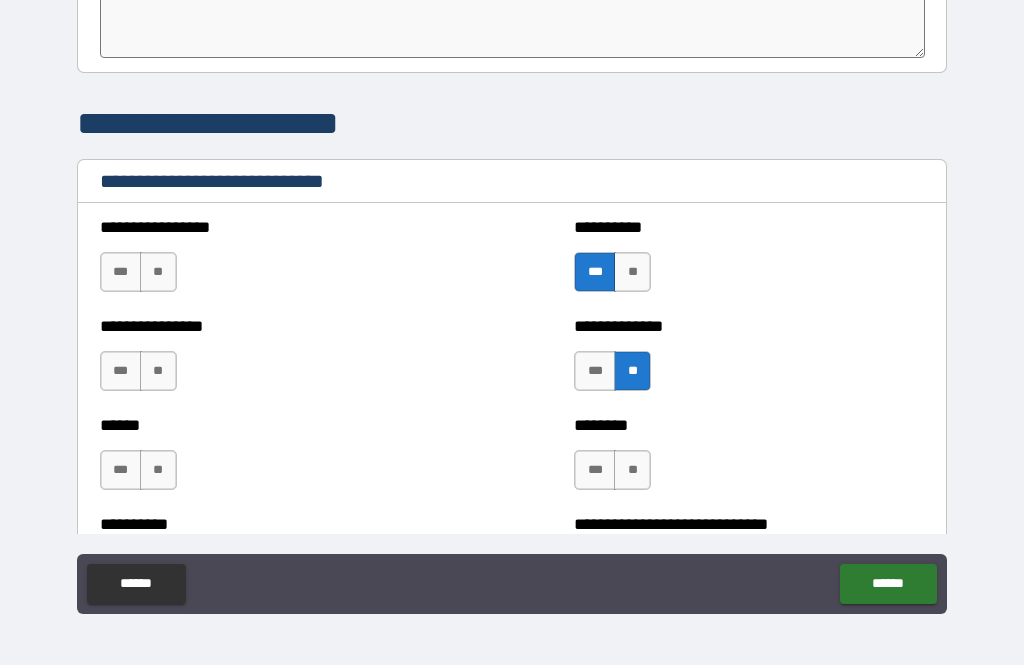 click on "**" at bounding box center (632, 470) 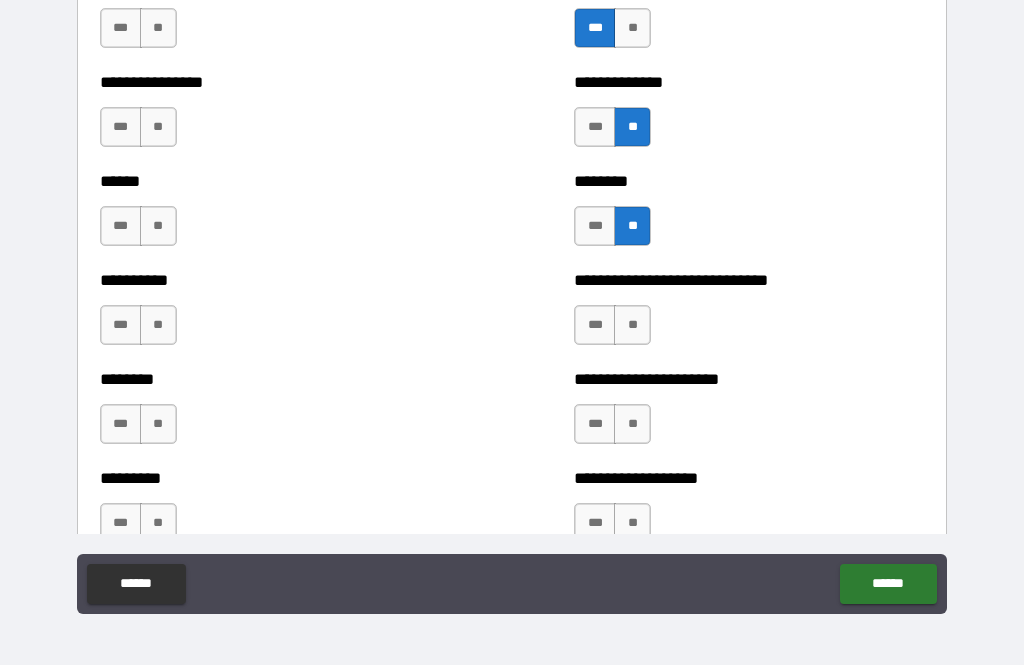 scroll, scrollTop: 6806, scrollLeft: 0, axis: vertical 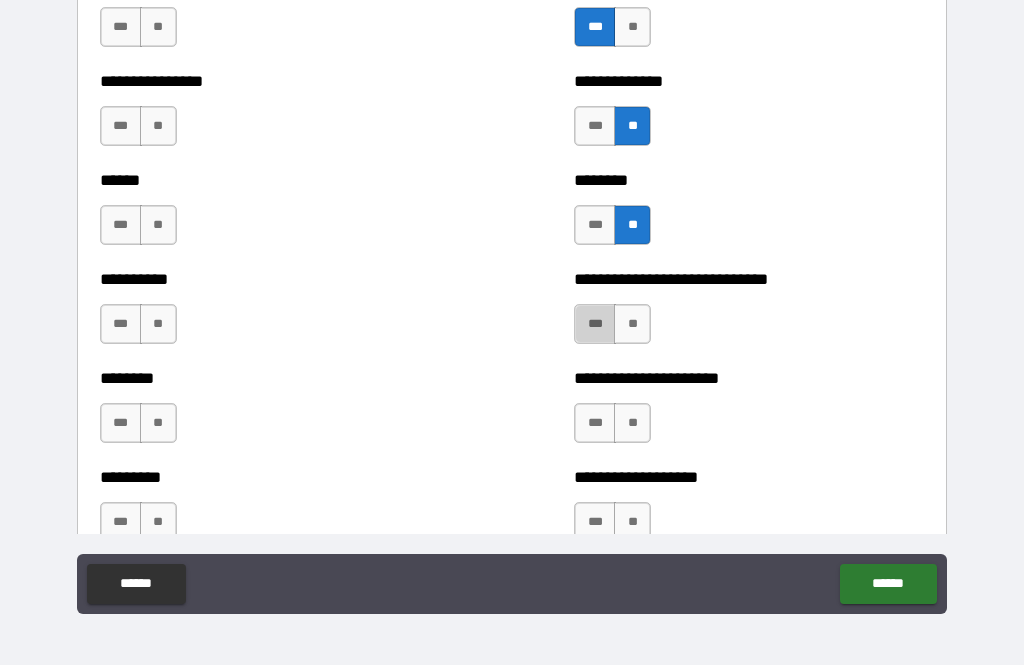 click on "***" at bounding box center [595, 324] 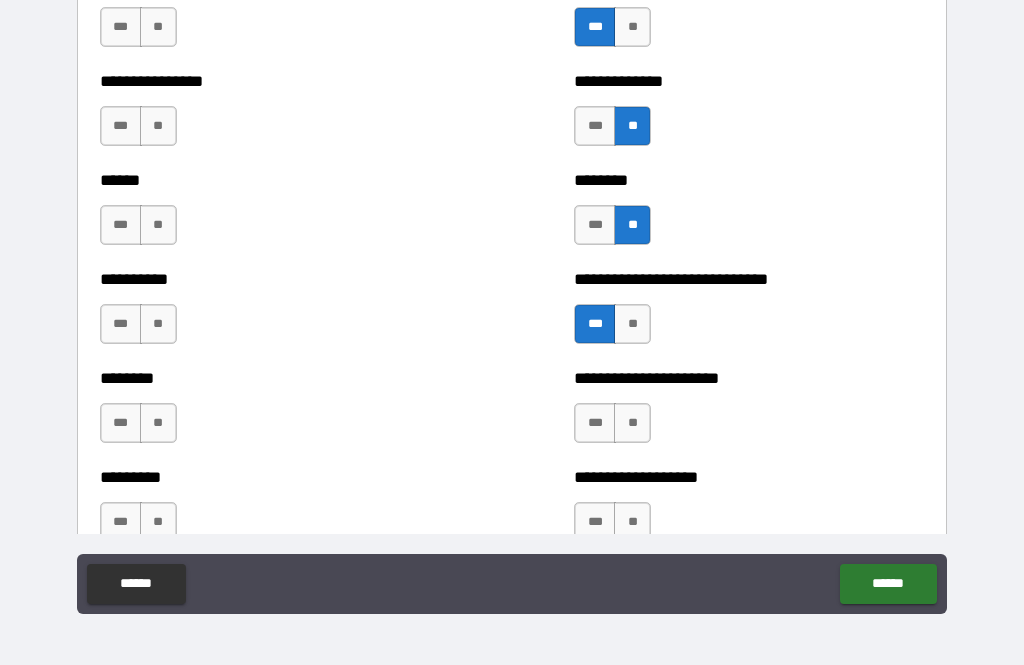 click on "***" at bounding box center (595, 423) 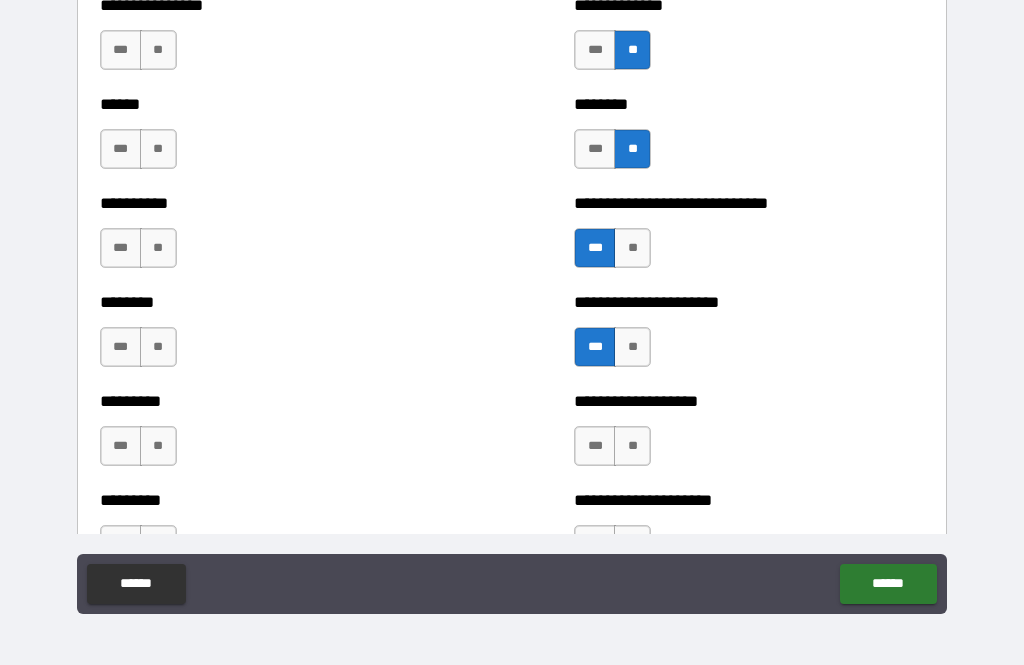 scroll, scrollTop: 6889, scrollLeft: 0, axis: vertical 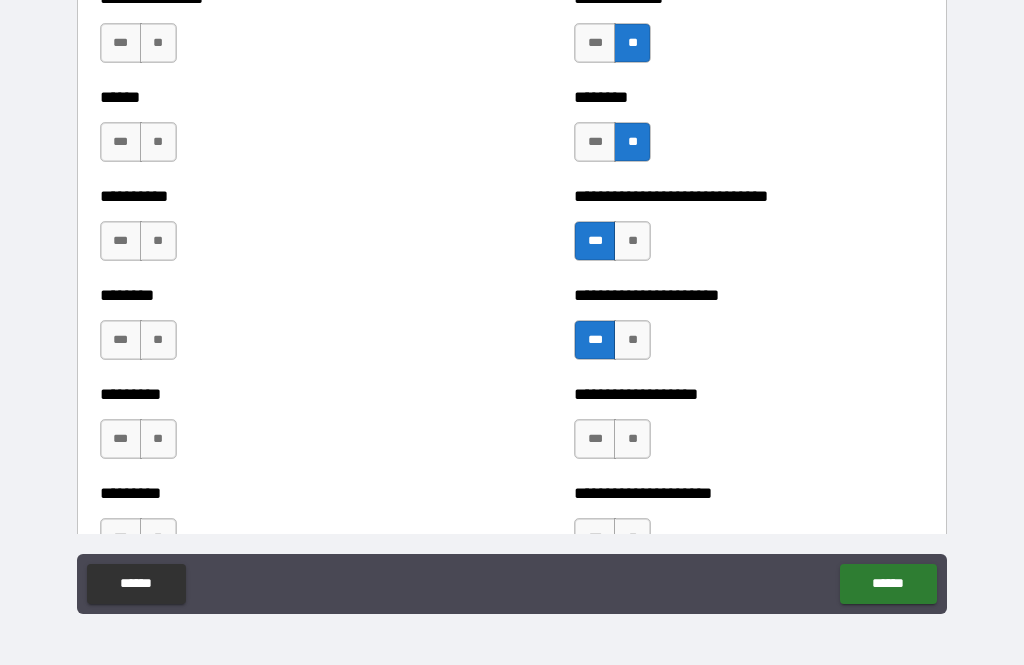 click on "**" at bounding box center (632, 439) 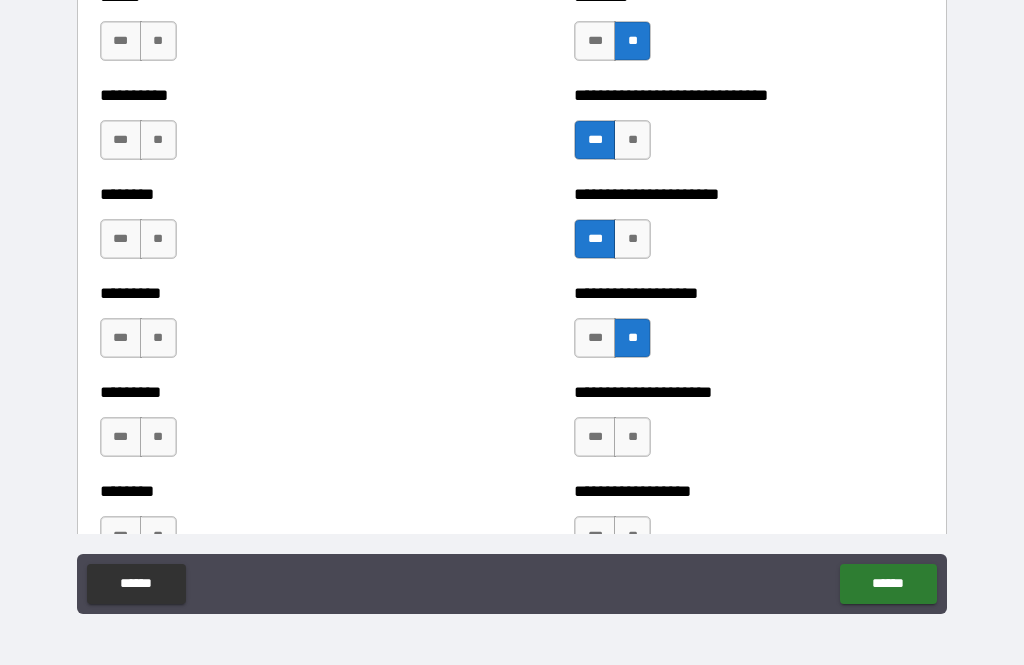 scroll, scrollTop: 6998, scrollLeft: 0, axis: vertical 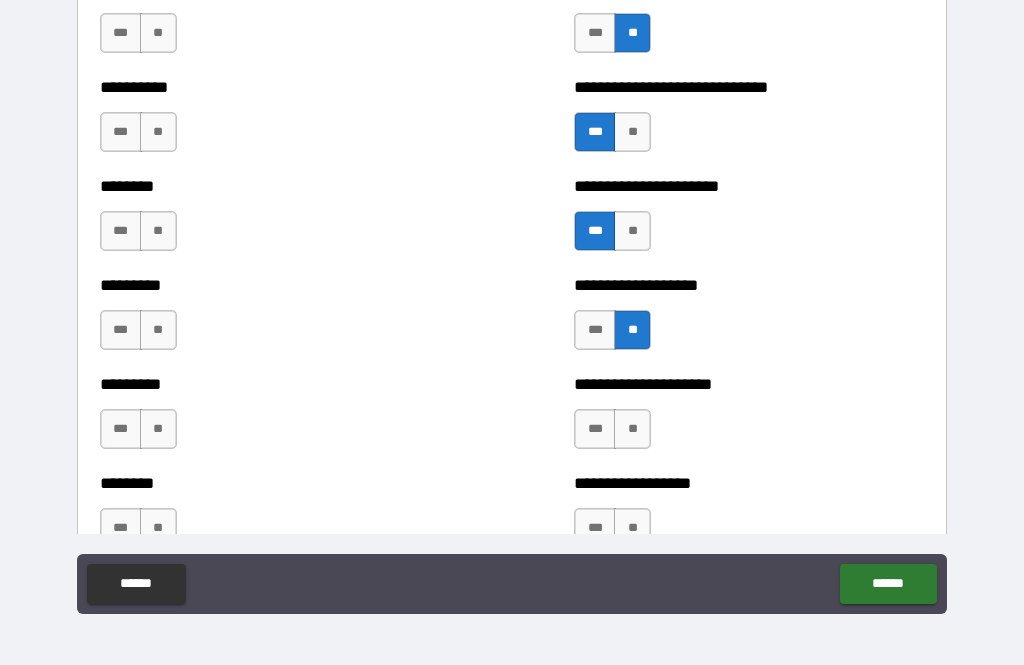 click on "**" at bounding box center [632, 429] 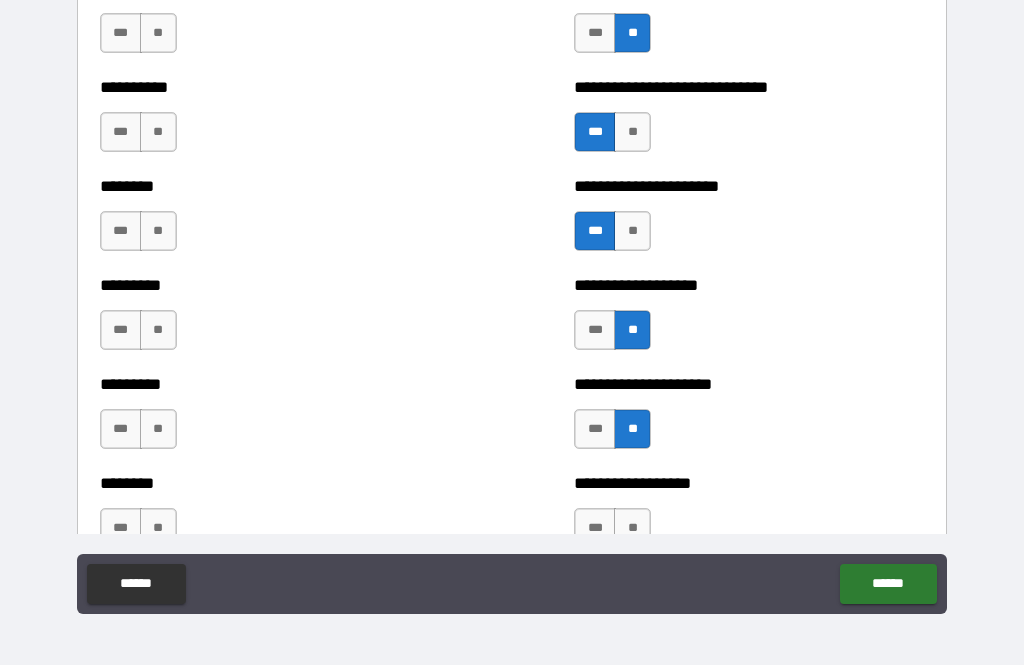 click on "***" at bounding box center [121, 429] 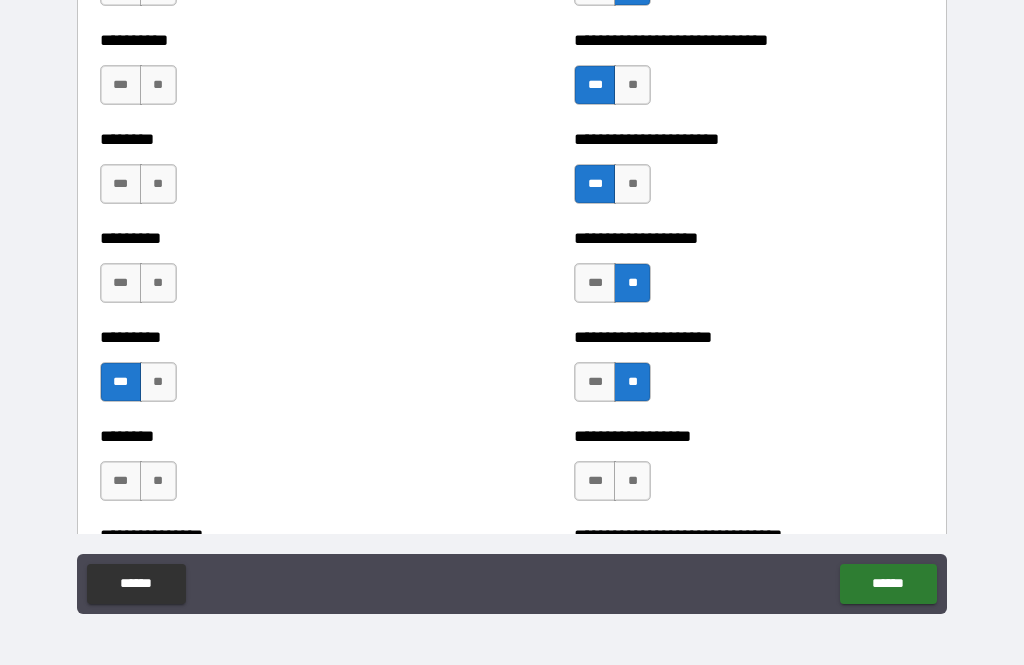 scroll, scrollTop: 7064, scrollLeft: 0, axis: vertical 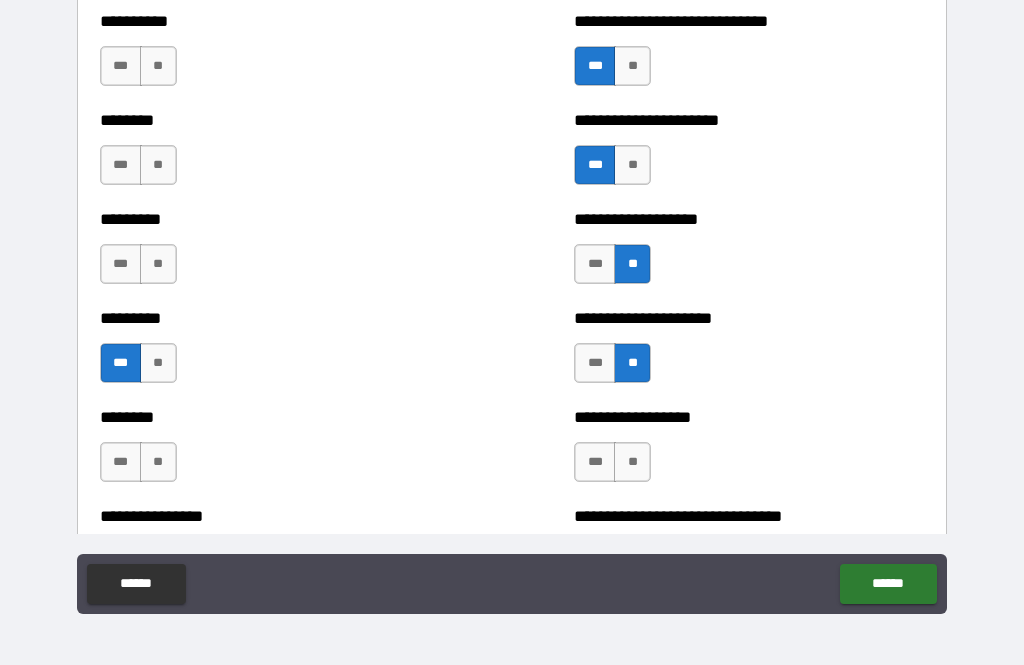 click on "**" at bounding box center (158, 462) 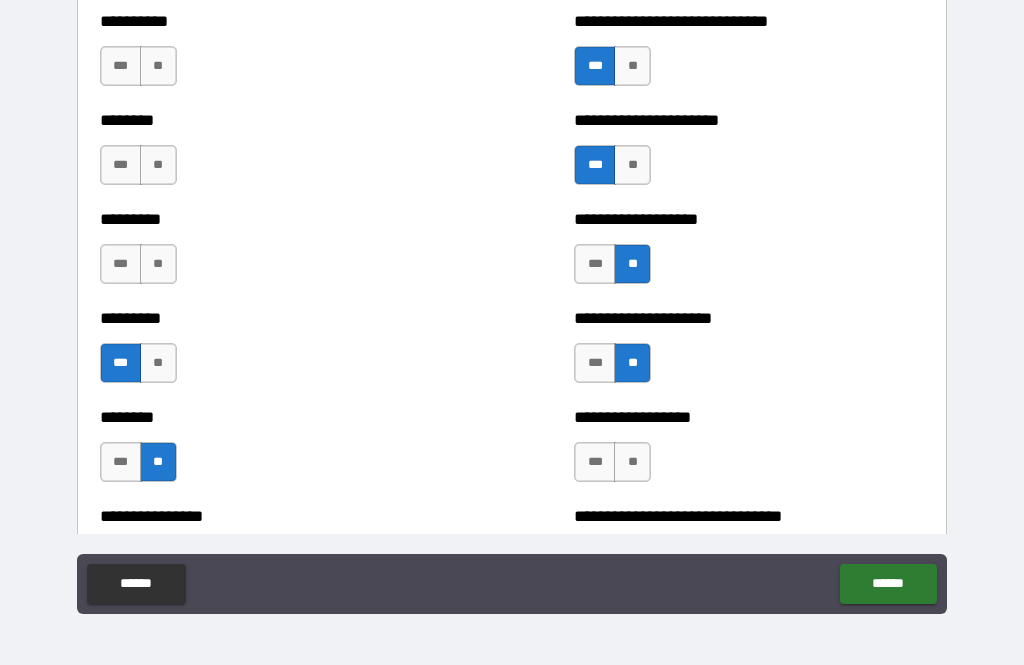 click on "**" at bounding box center [158, 264] 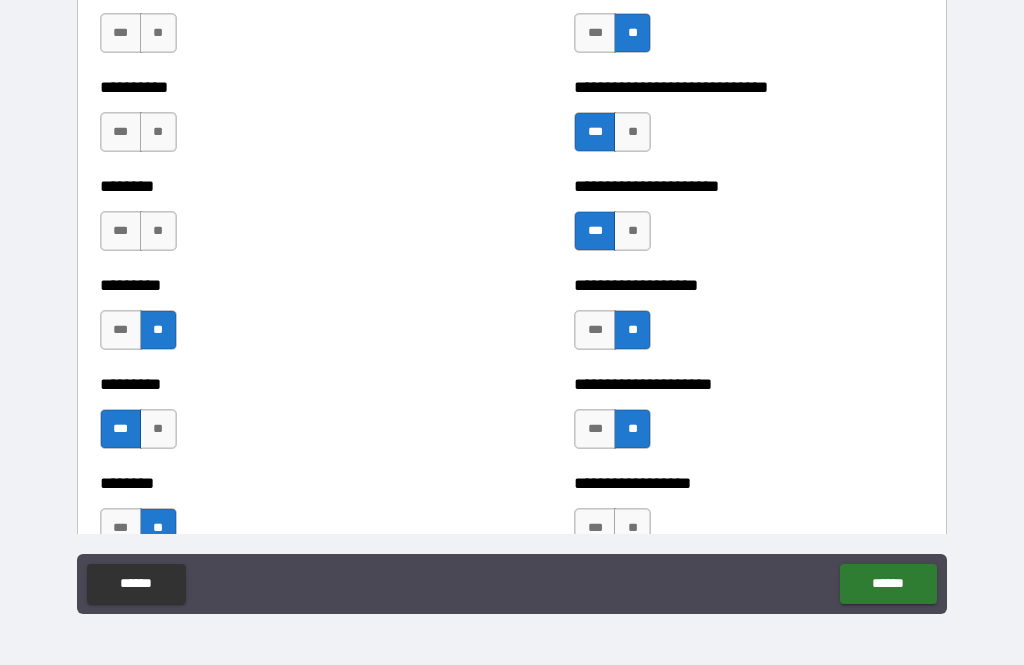 scroll, scrollTop: 6998, scrollLeft: 0, axis: vertical 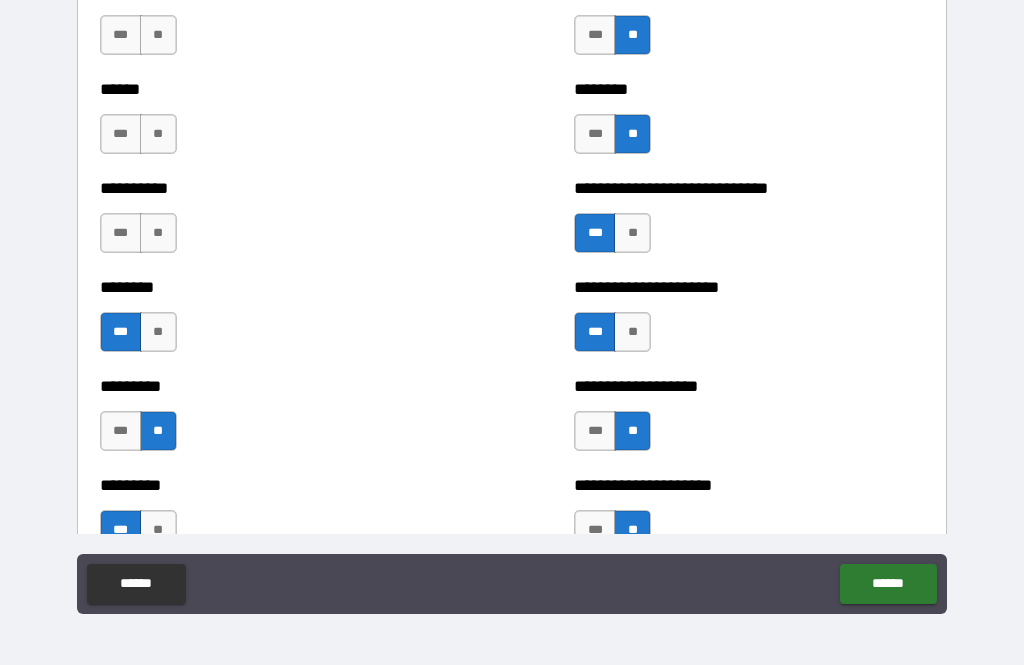 click on "**" at bounding box center (158, 233) 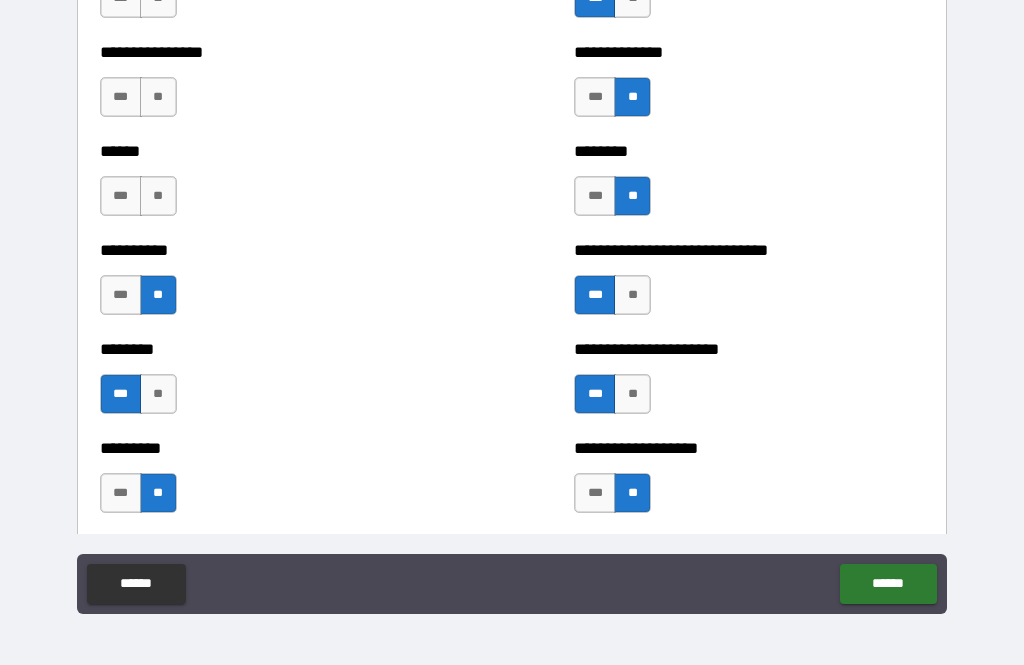 click on "***" at bounding box center [121, 196] 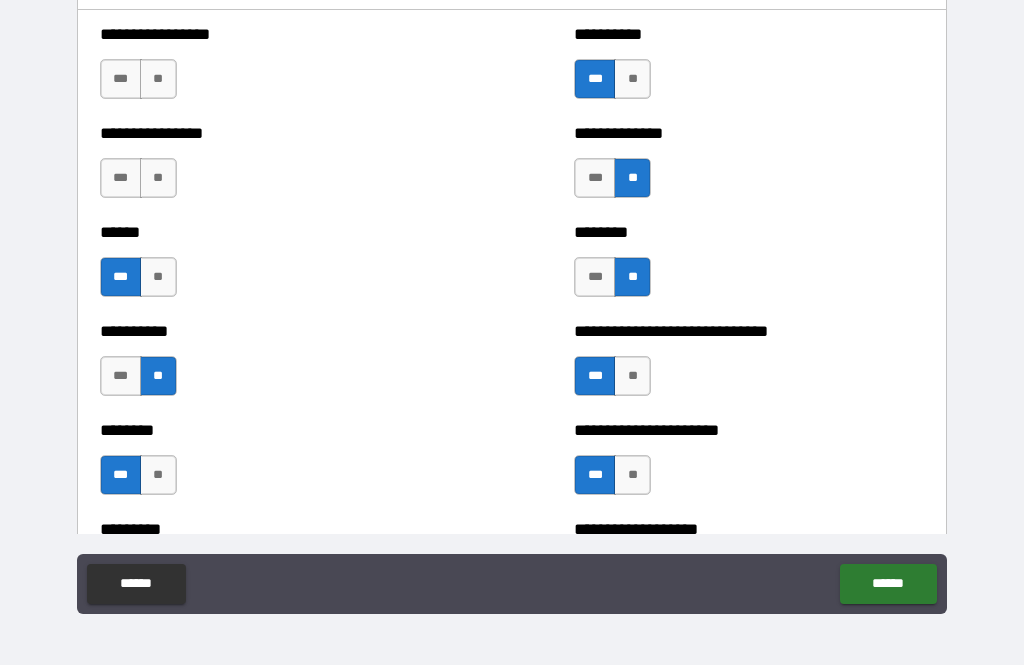scroll, scrollTop: 6754, scrollLeft: 0, axis: vertical 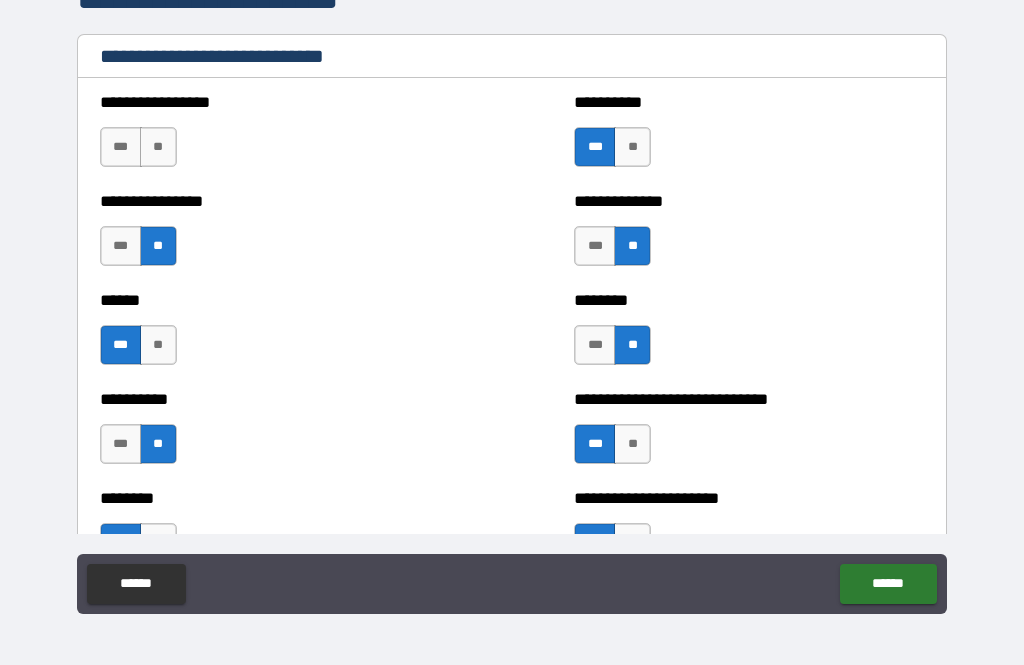 click on "***" at bounding box center (121, 147) 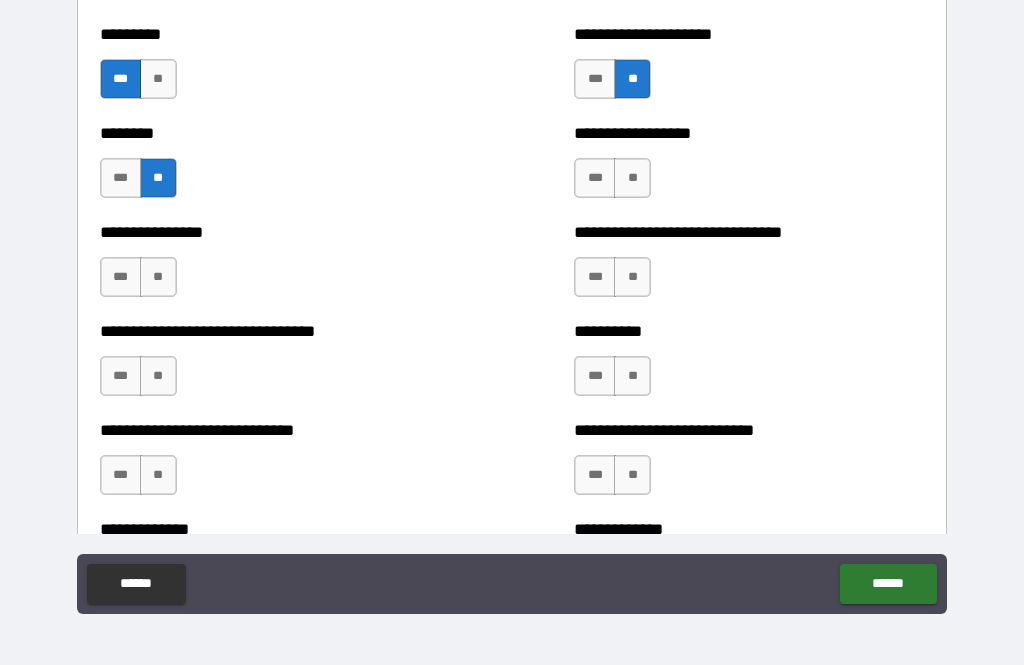 scroll, scrollTop: 7347, scrollLeft: 0, axis: vertical 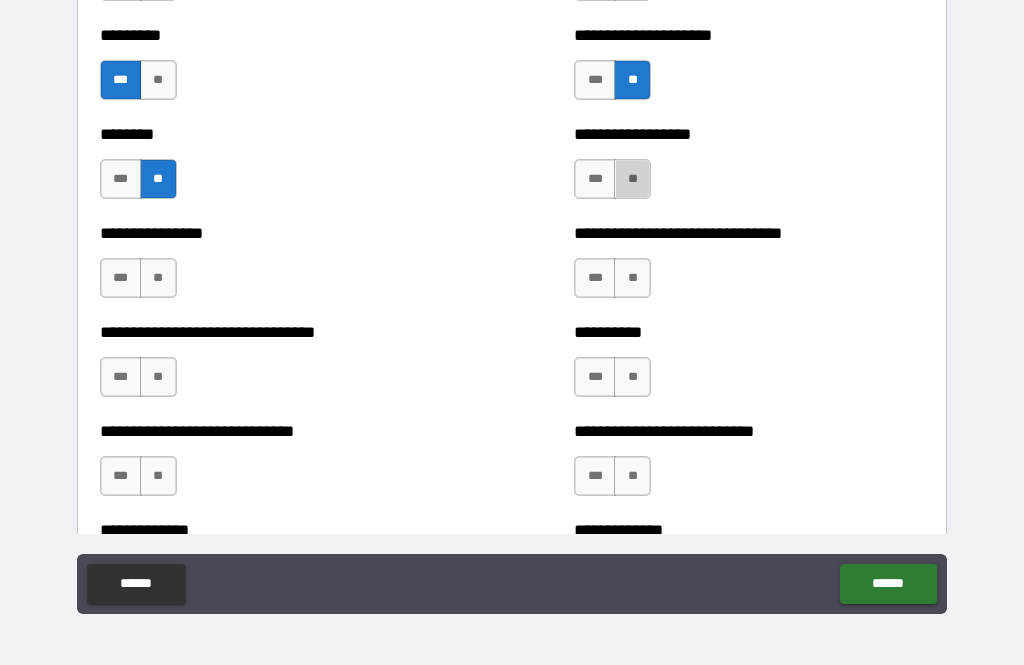 click on "**" at bounding box center (632, 179) 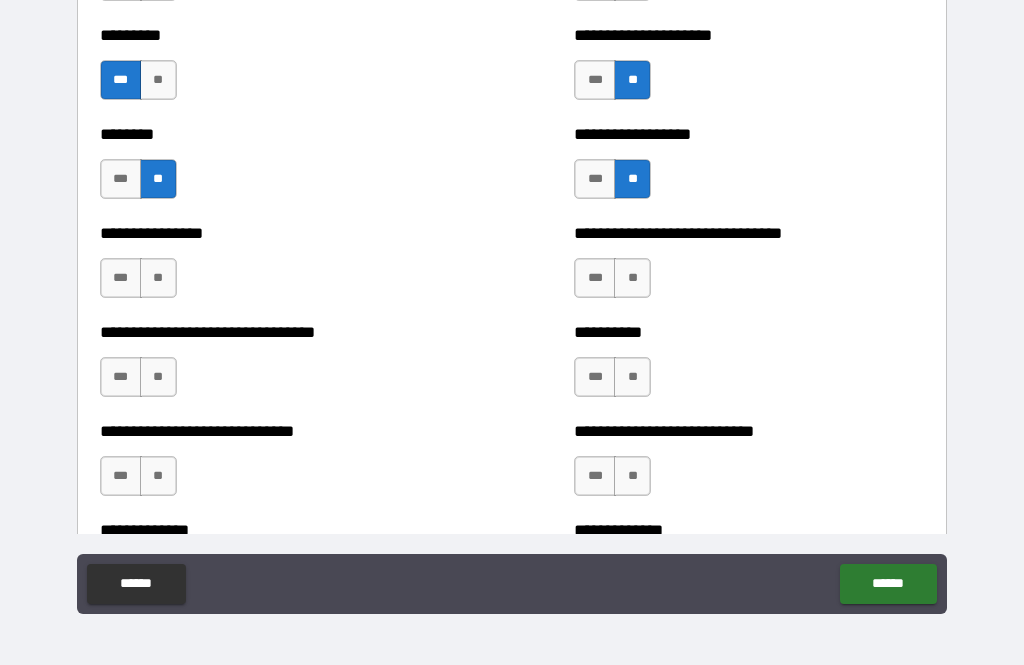 click on "**" at bounding box center (158, 278) 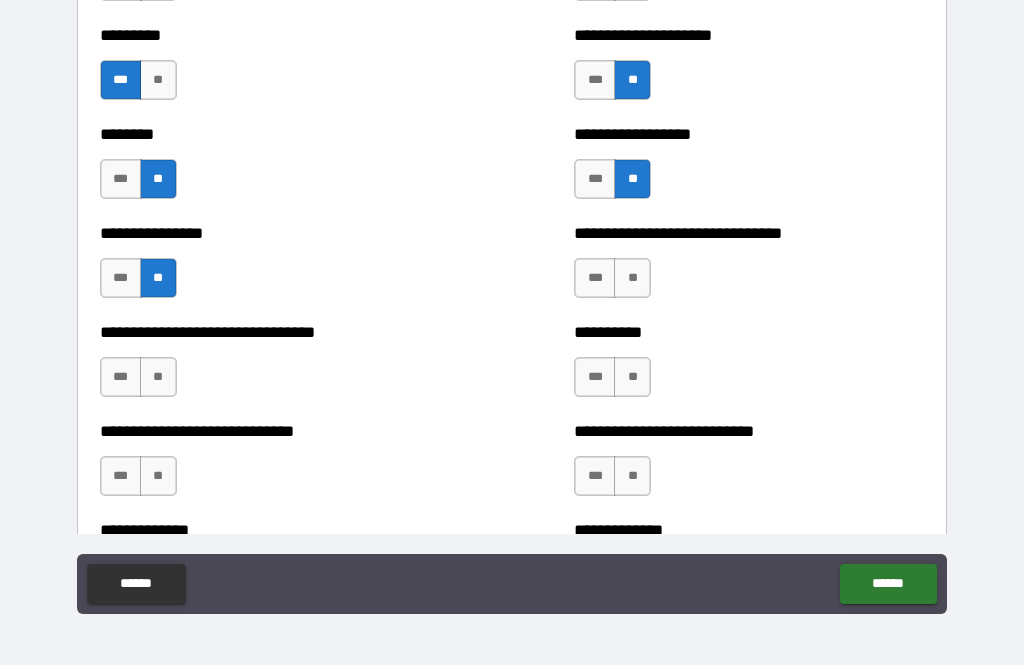click on "**" at bounding box center [632, 278] 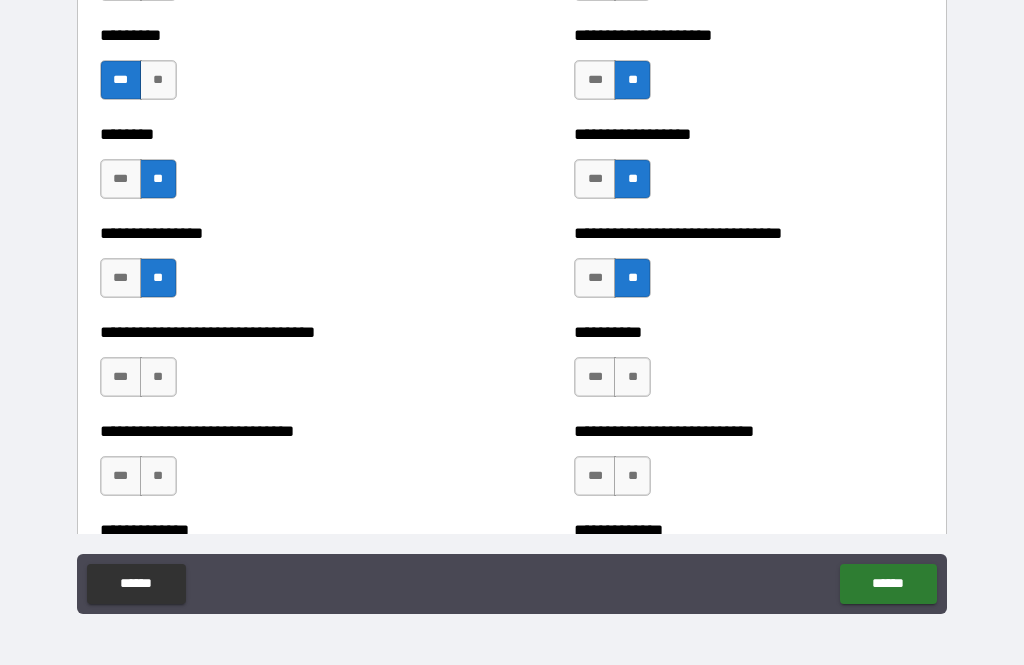 click on "**" at bounding box center (158, 377) 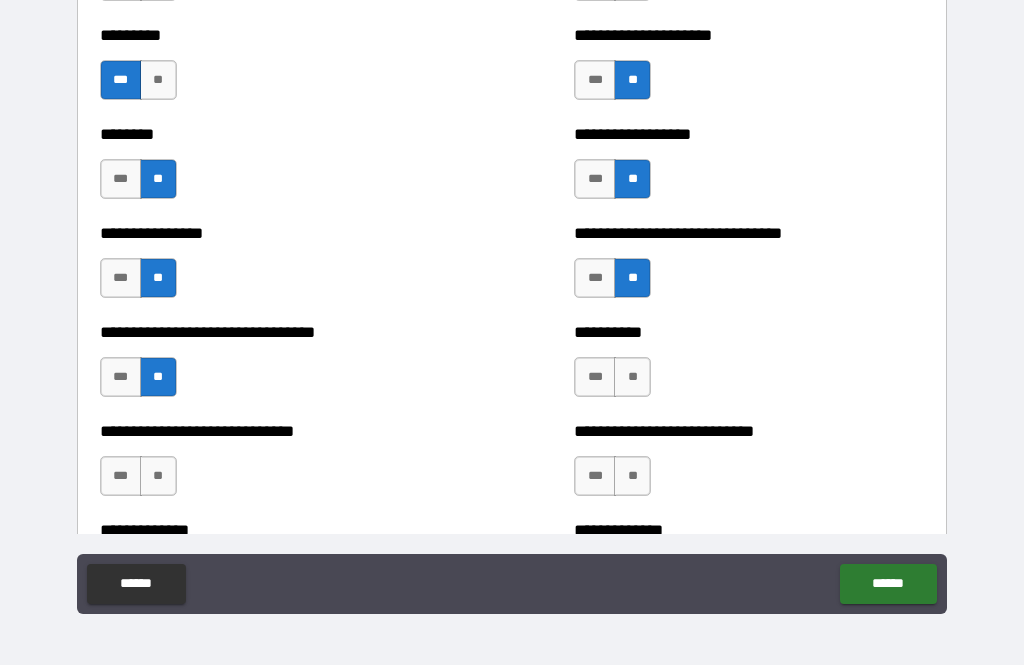 click on "**" at bounding box center (632, 377) 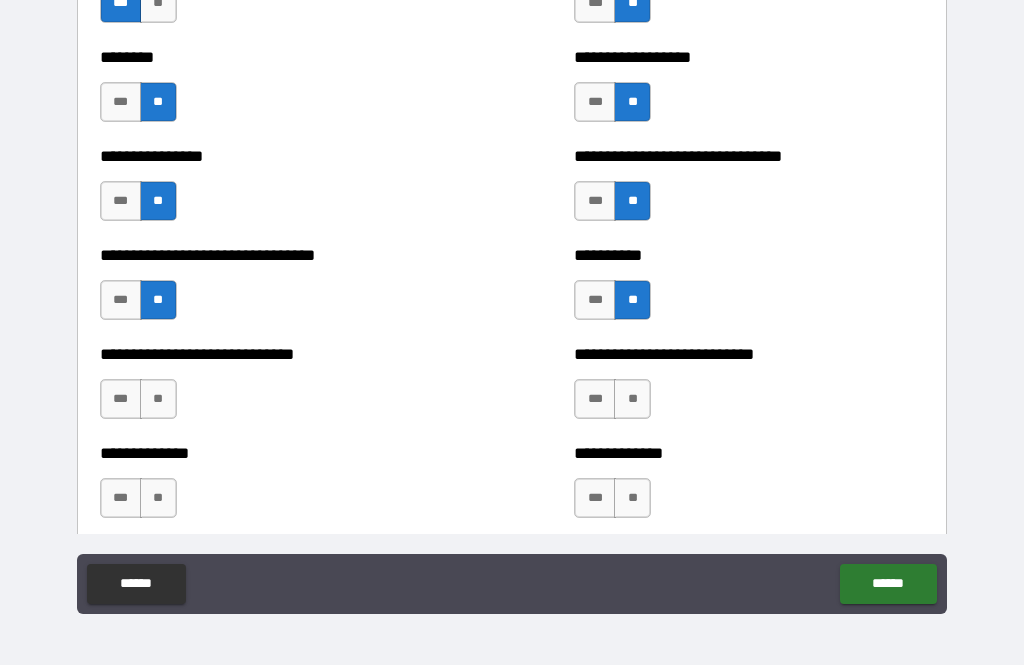 scroll, scrollTop: 7436, scrollLeft: 0, axis: vertical 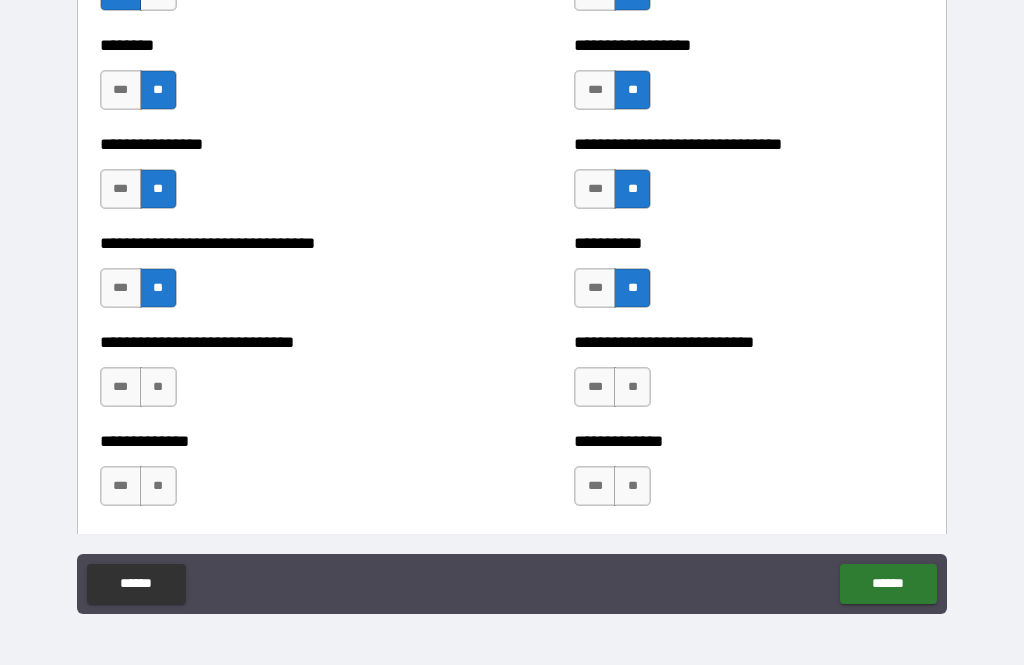 click on "***" at bounding box center (121, 387) 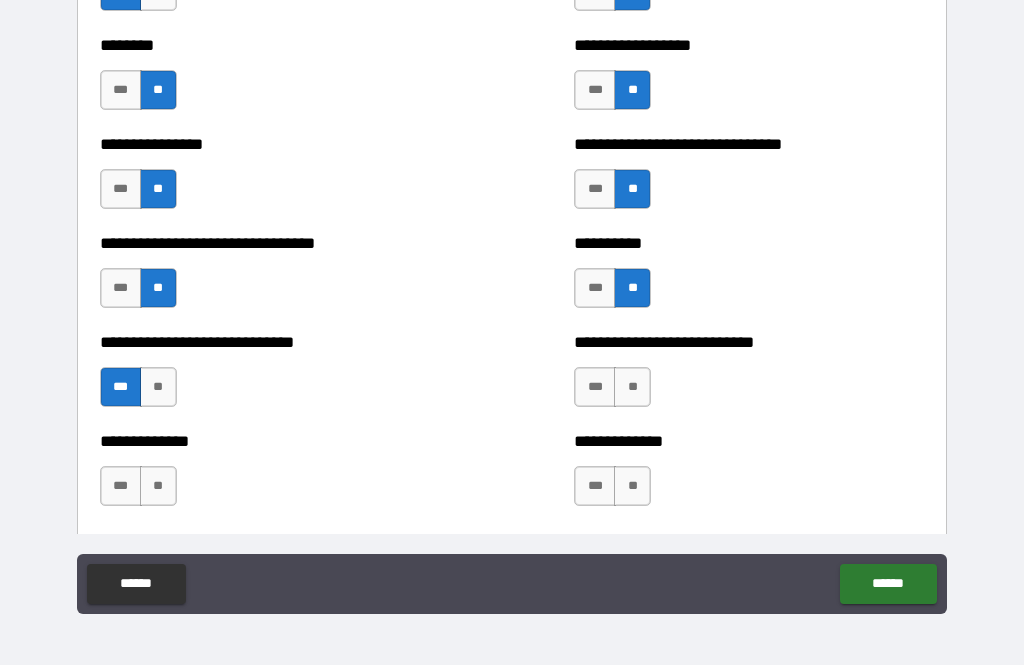 click on "**" at bounding box center (632, 387) 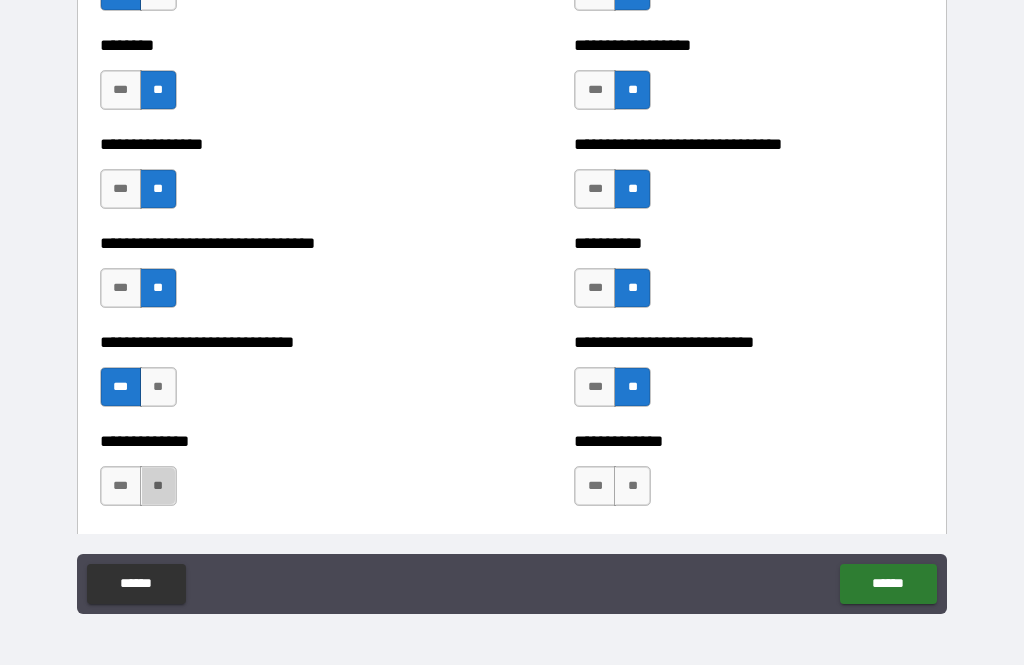 click on "**" at bounding box center [158, 486] 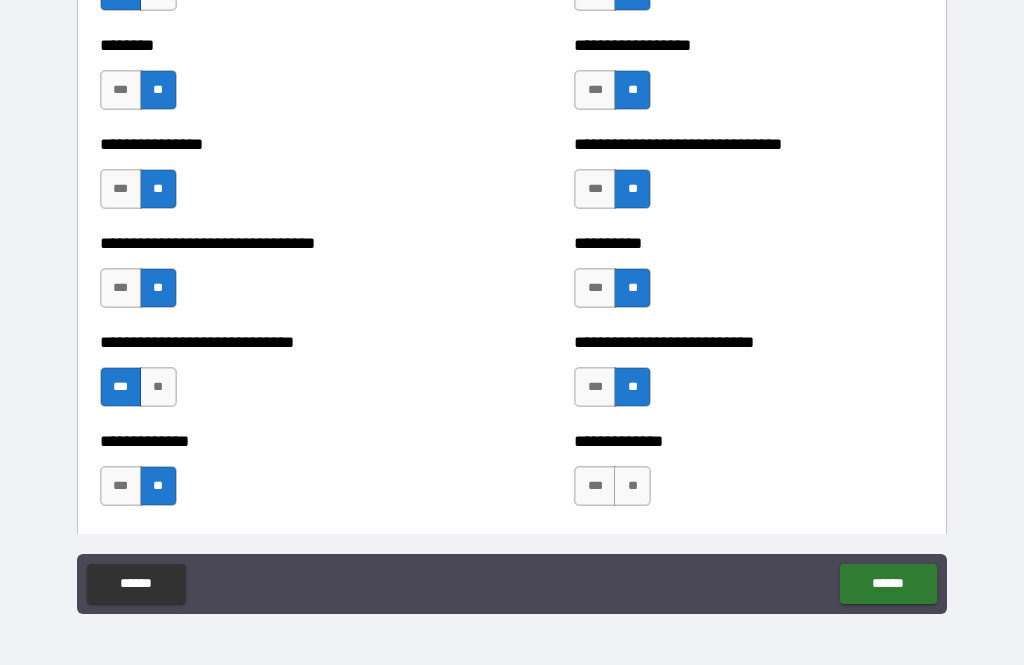 click on "**" at bounding box center (632, 486) 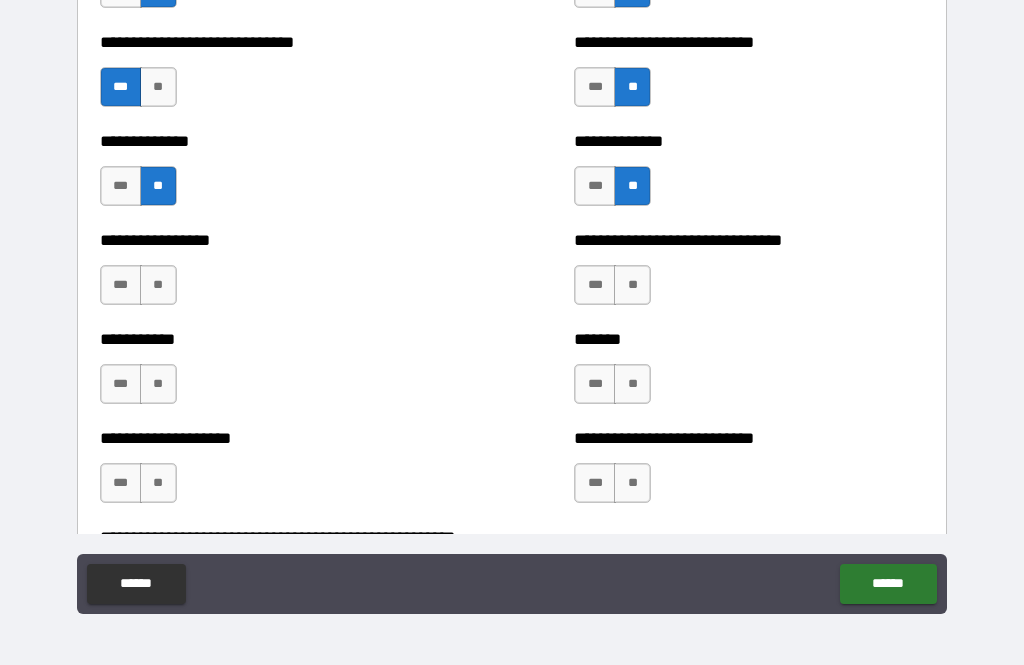 scroll, scrollTop: 7739, scrollLeft: 0, axis: vertical 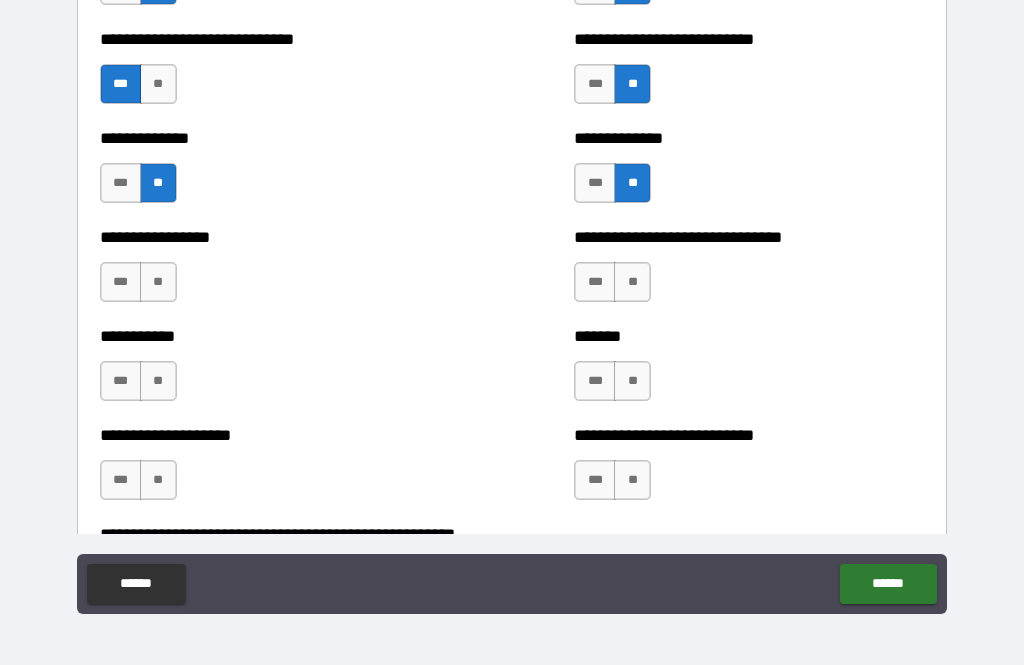 click on "**" at bounding box center (158, 282) 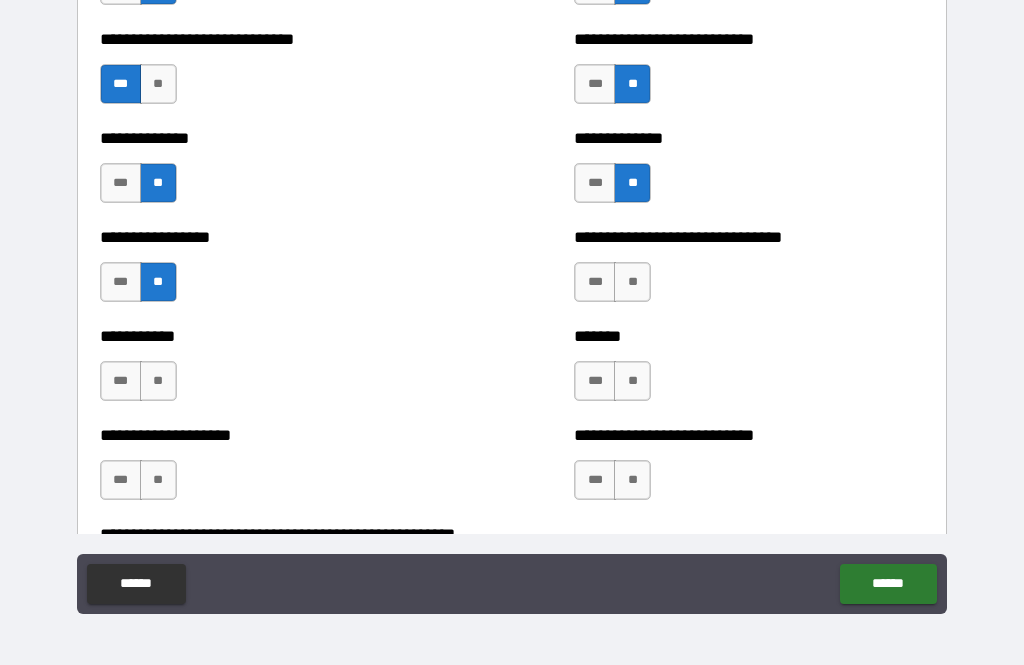 click on "**" at bounding box center [632, 282] 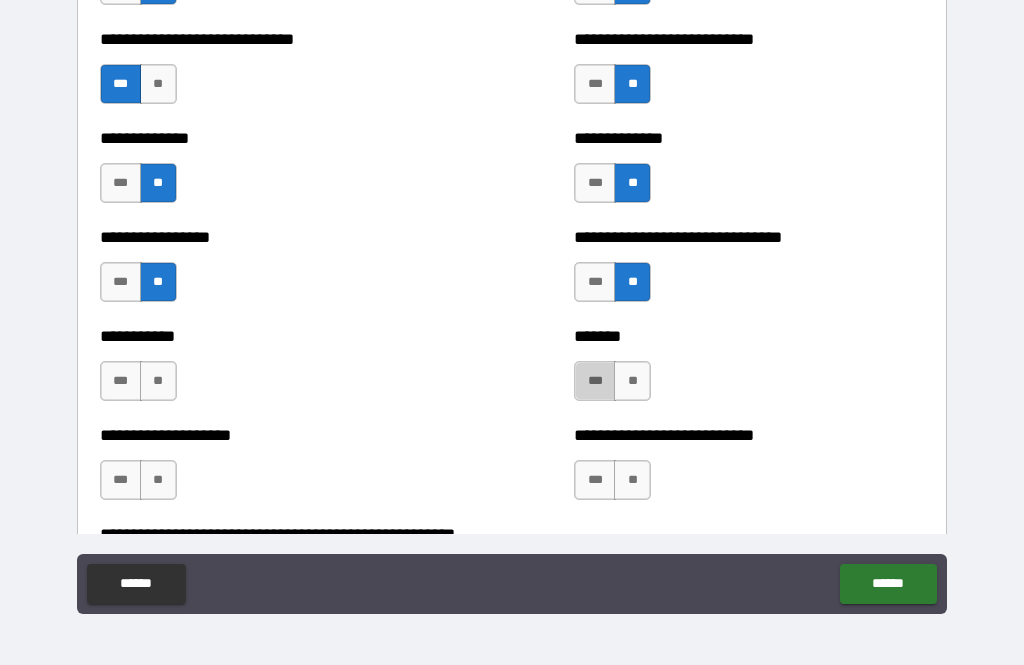 click on "***" at bounding box center (595, 381) 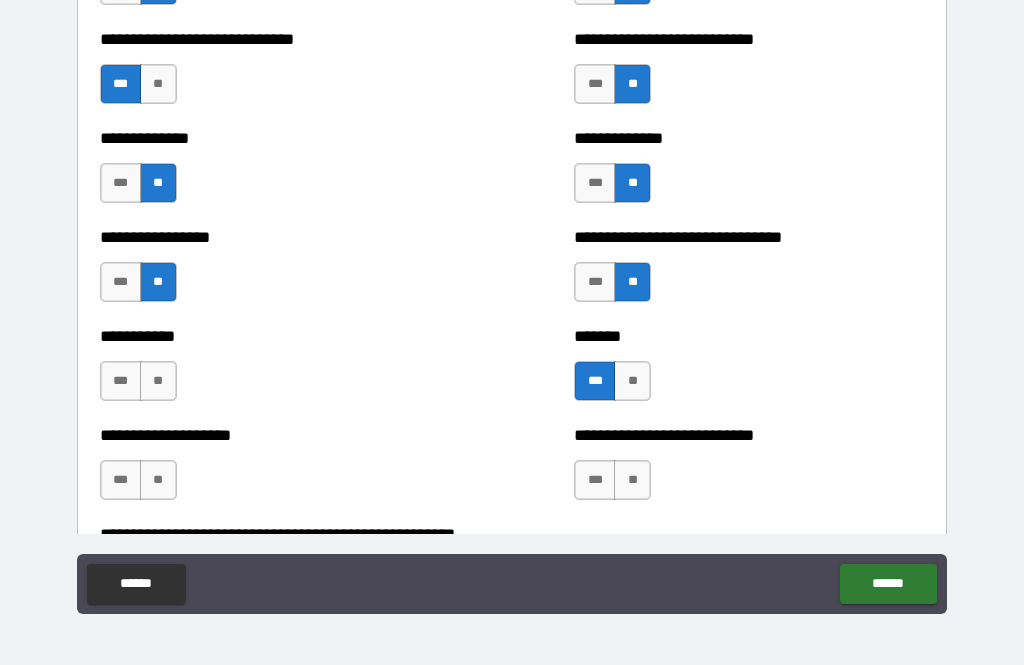 click on "**********" at bounding box center (275, 371) 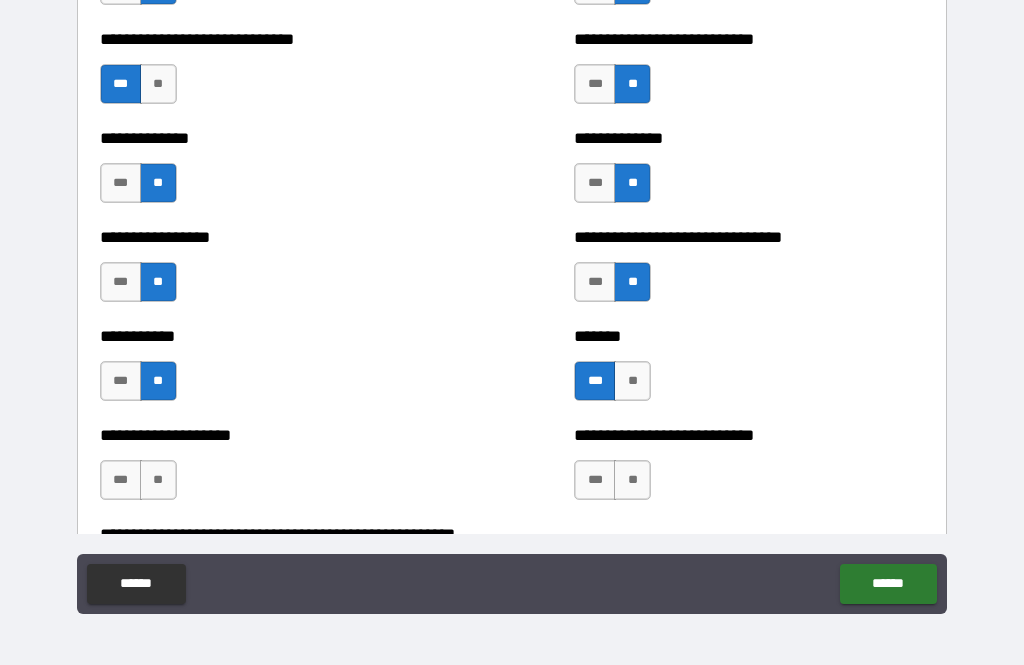 click on "***" at bounding box center [121, 480] 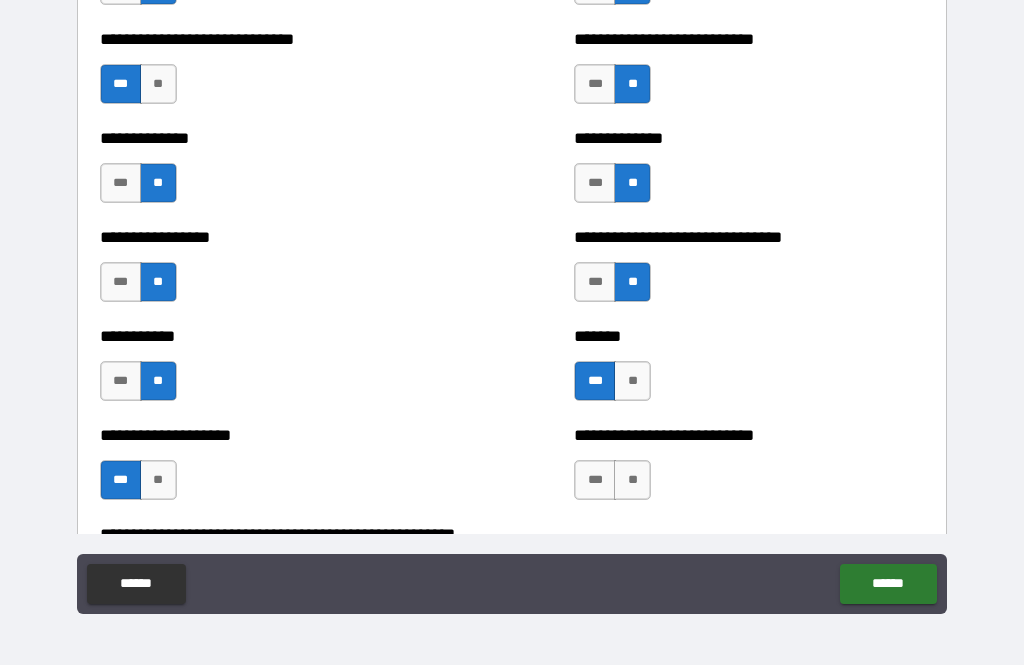 click on "**" at bounding box center [632, 480] 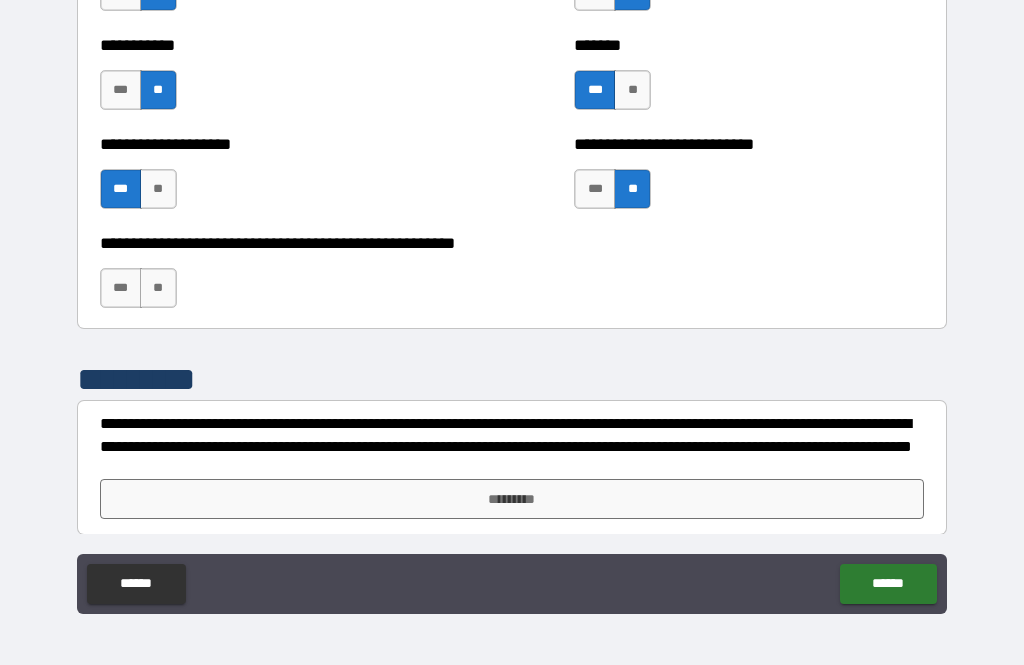 scroll, scrollTop: 8031, scrollLeft: 0, axis: vertical 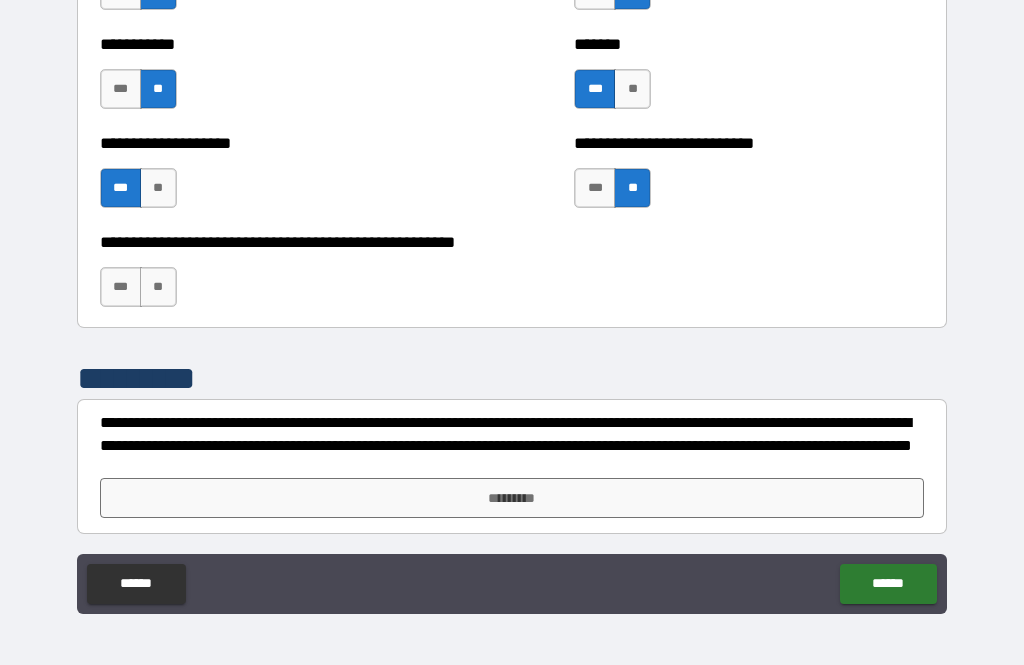 click on "**" at bounding box center [158, 287] 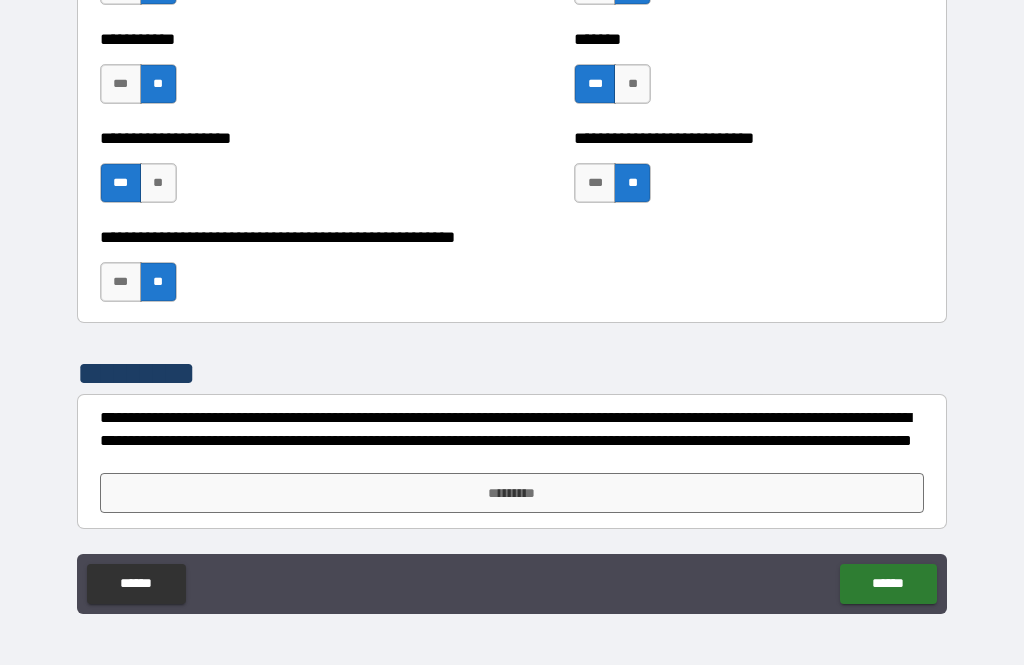 scroll, scrollTop: 8036, scrollLeft: 0, axis: vertical 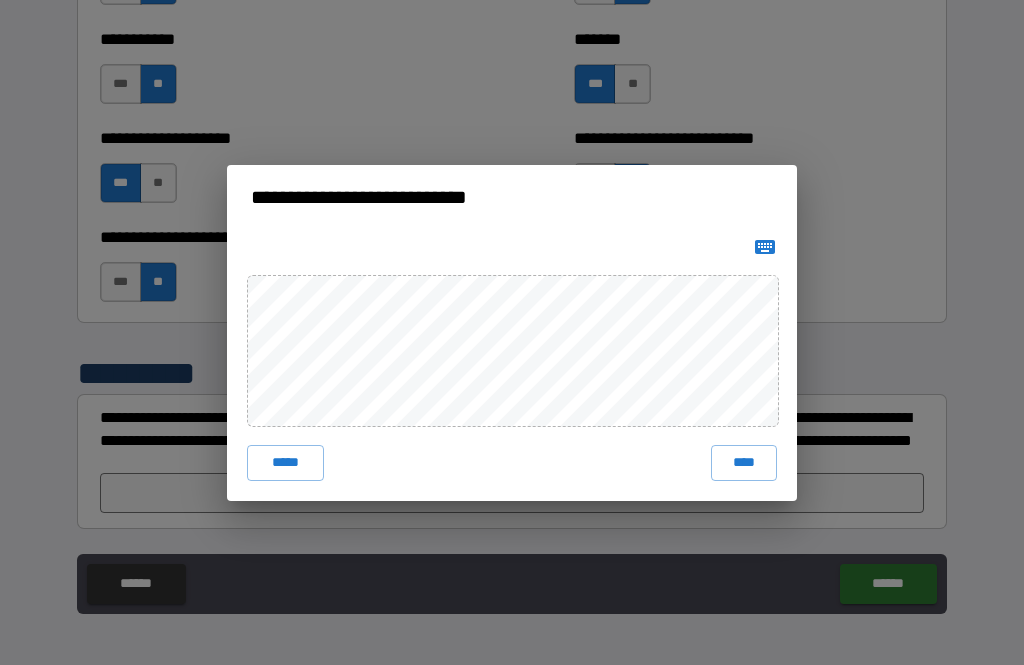 click on "****" at bounding box center (744, 463) 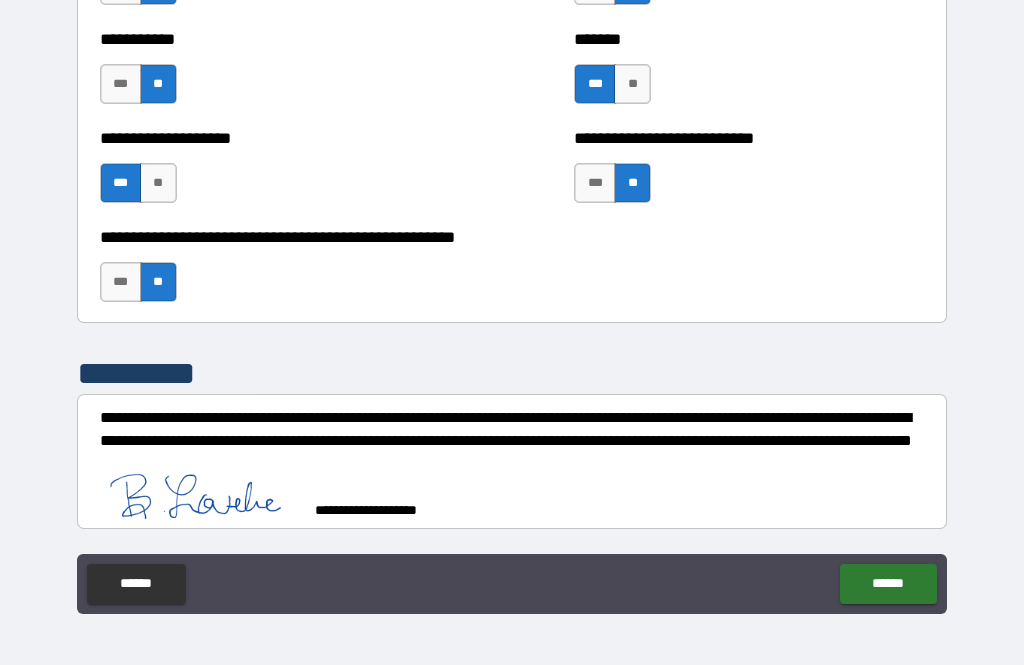 scroll, scrollTop: 8026, scrollLeft: 0, axis: vertical 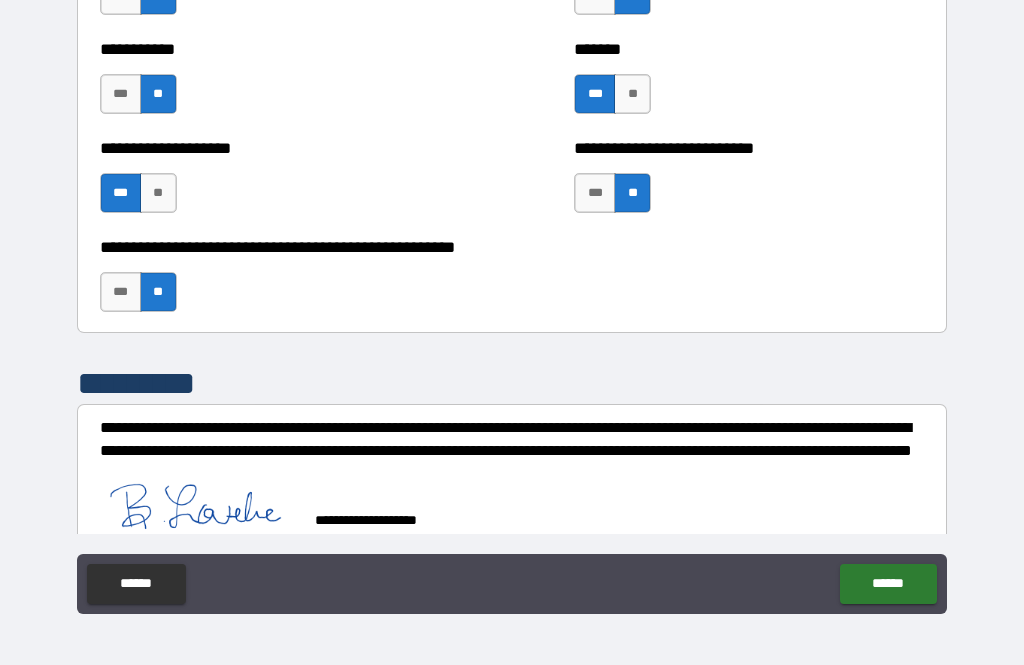 click on "******" at bounding box center [888, 584] 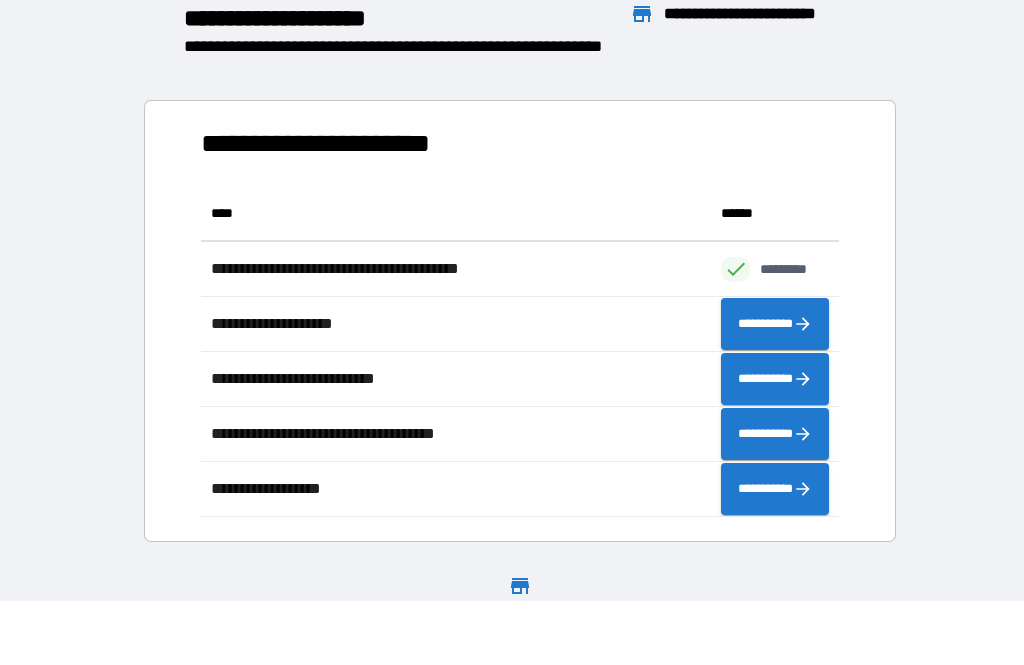 scroll, scrollTop: 331, scrollLeft: 638, axis: both 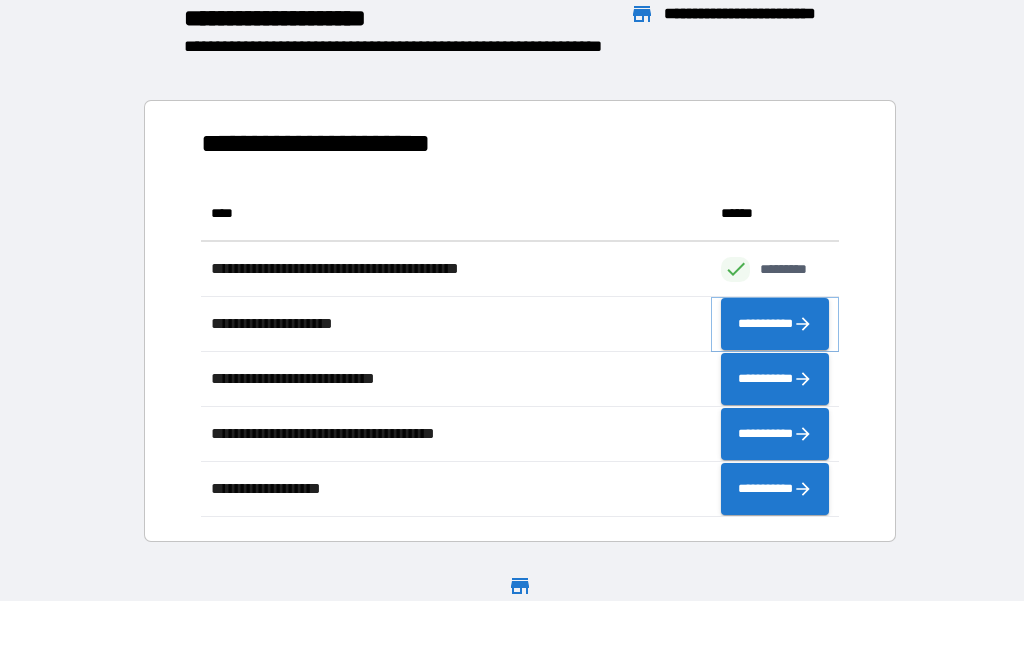 click 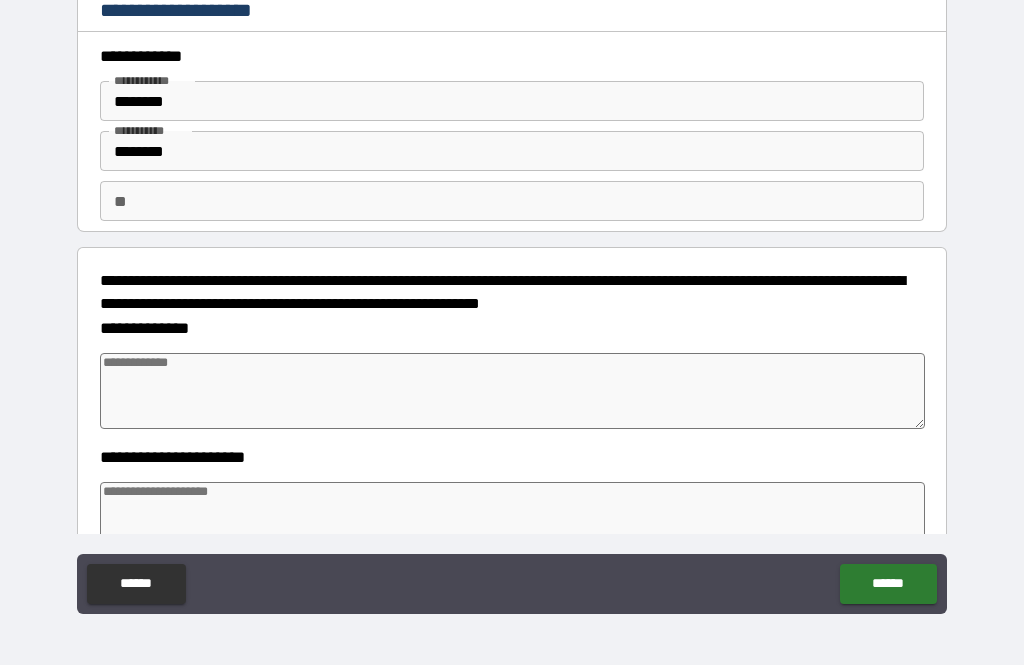 type on "*" 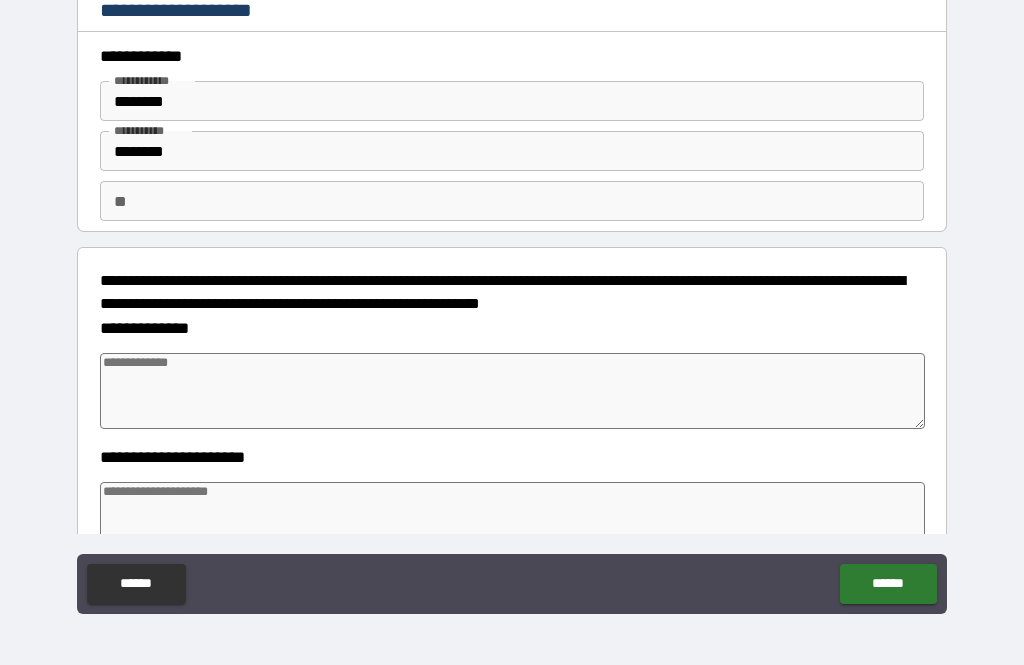 type on "*" 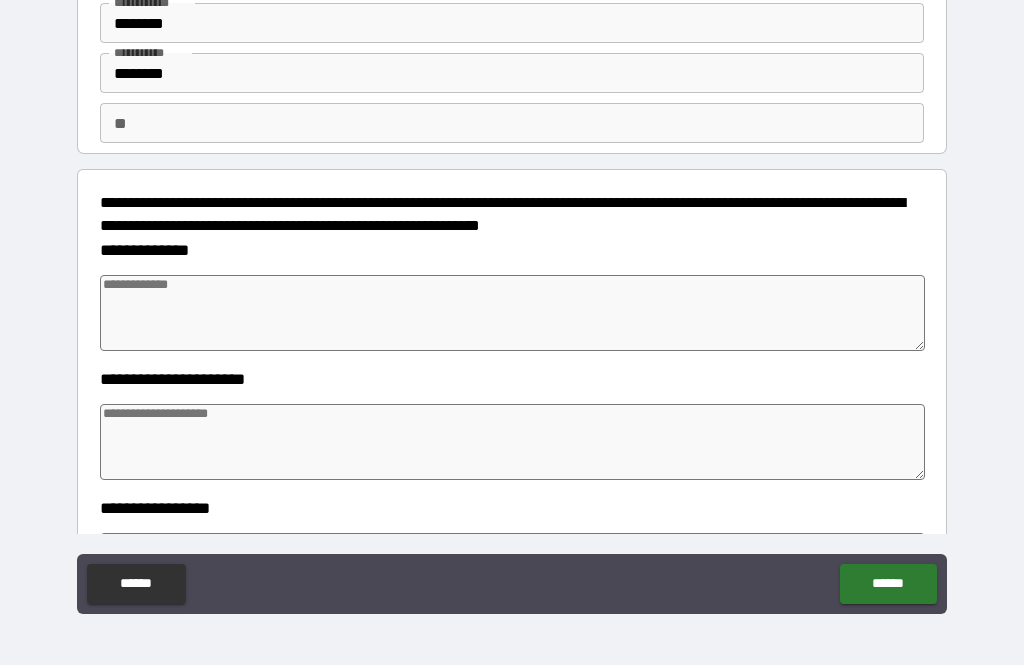 scroll, scrollTop: 101, scrollLeft: 0, axis: vertical 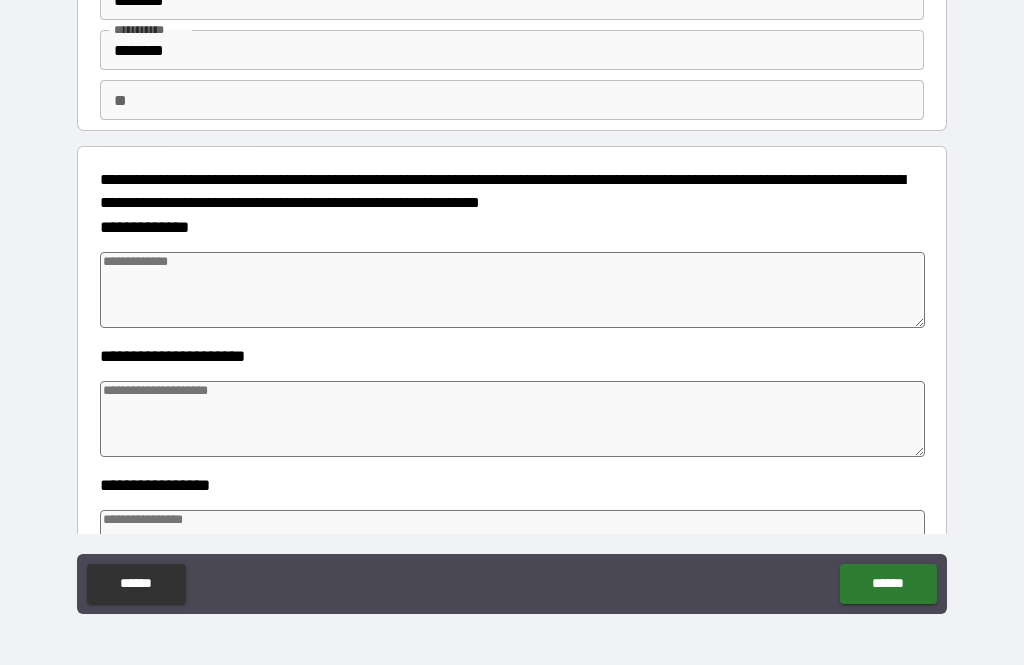 click at bounding box center [513, 290] 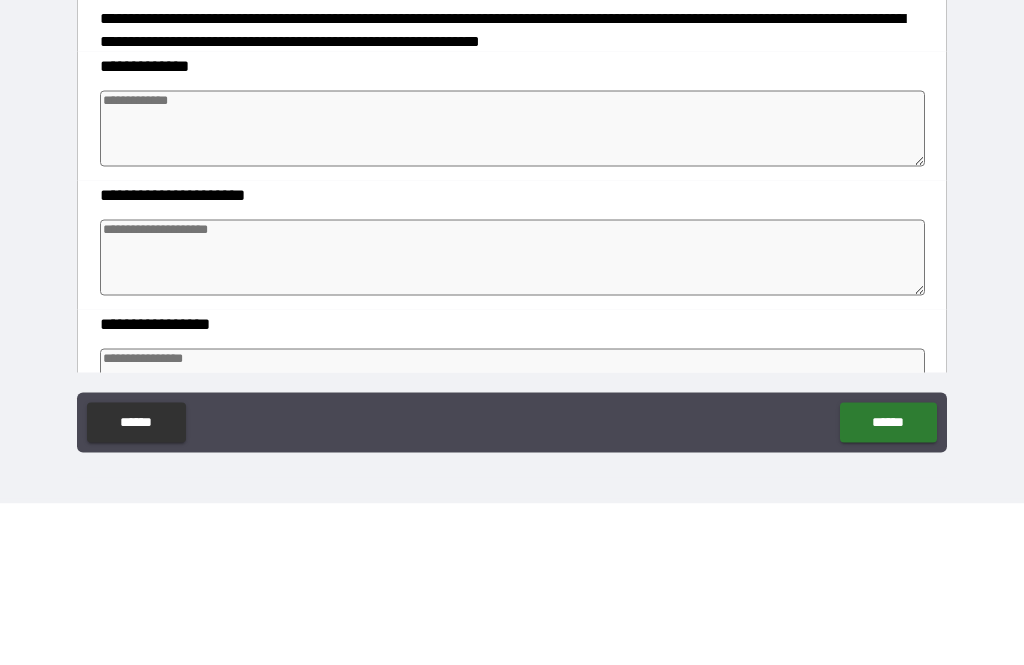 type on "*" 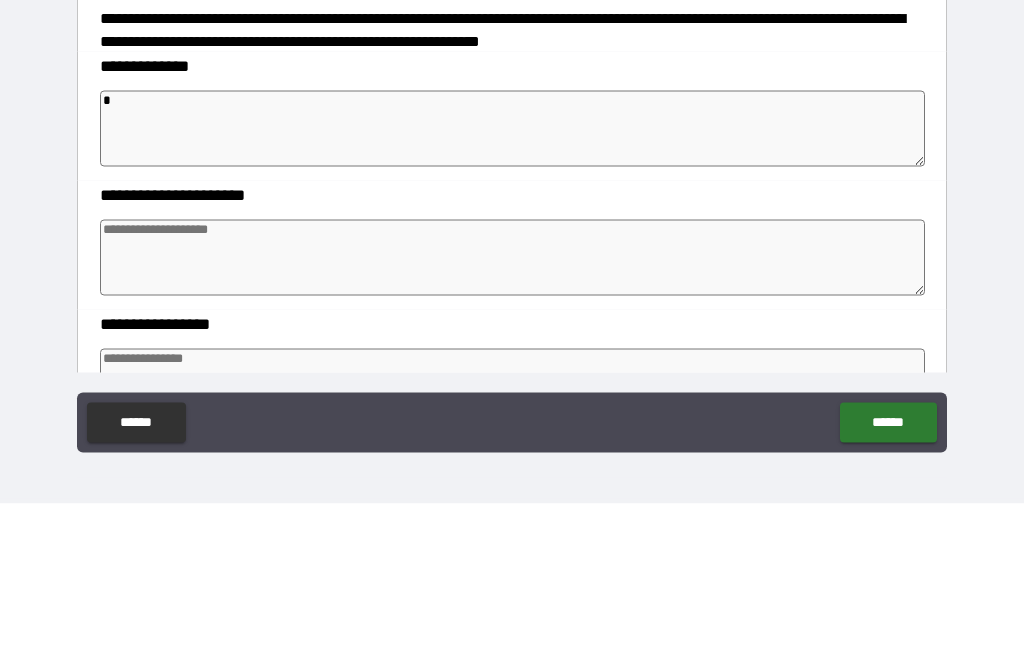 type on "*" 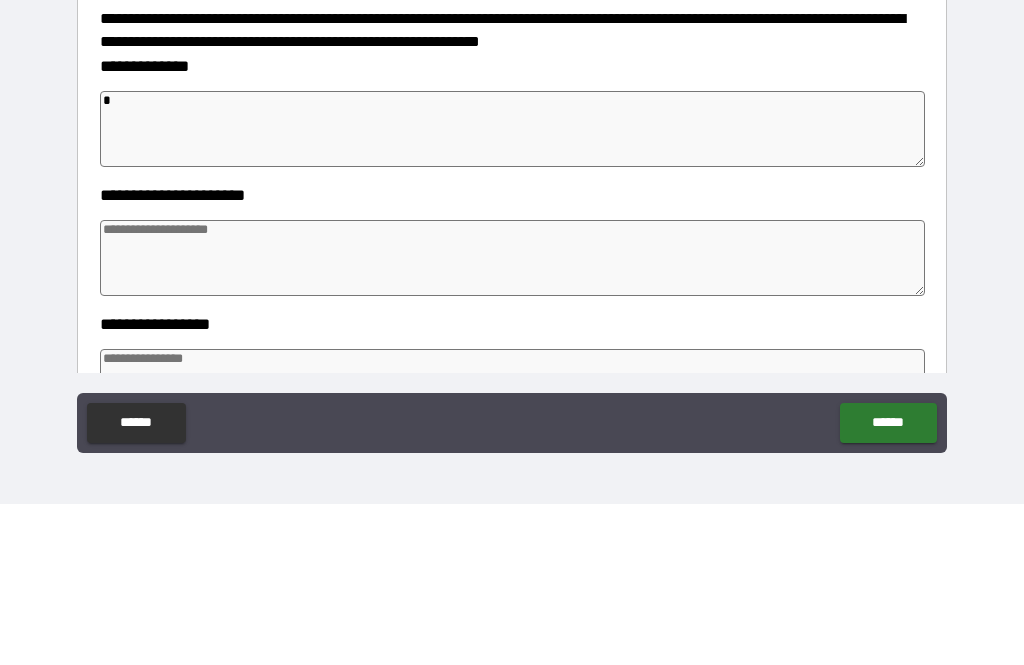 type on "**" 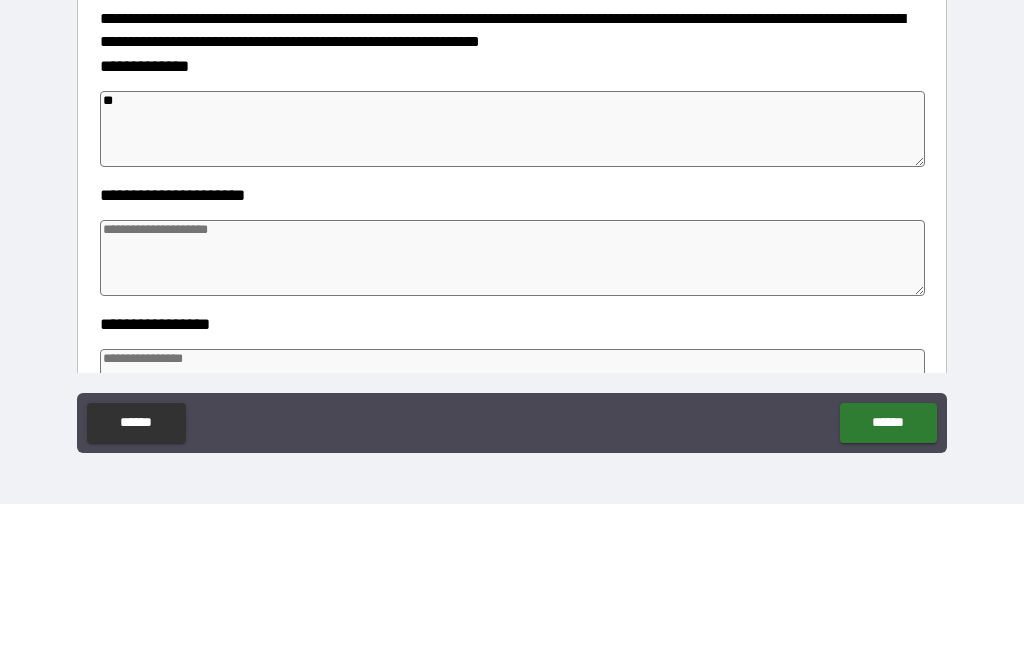 type on "*" 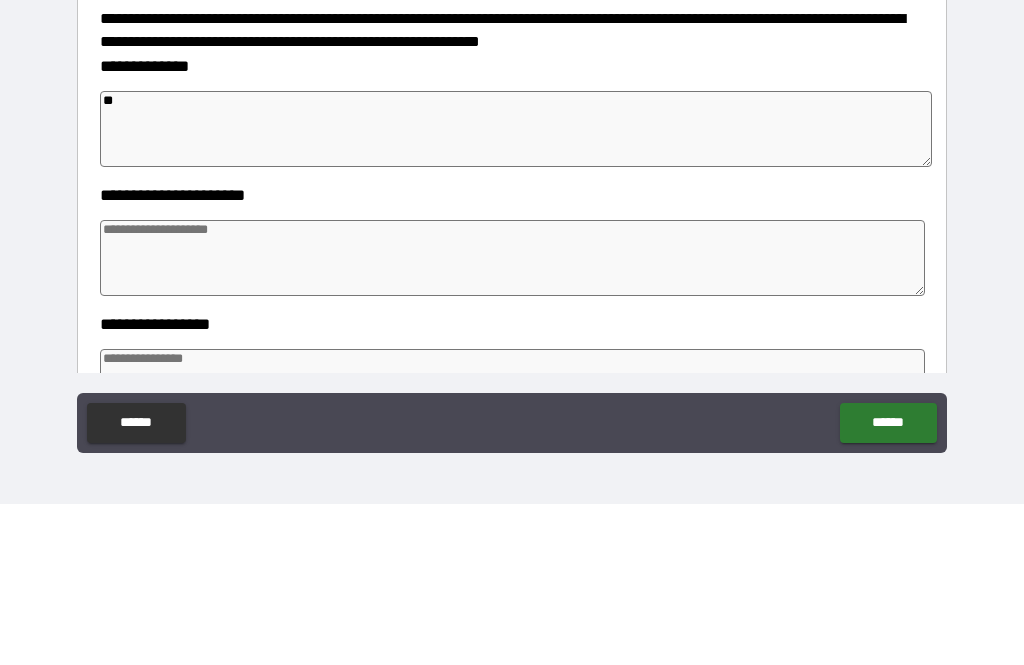 type on "*" 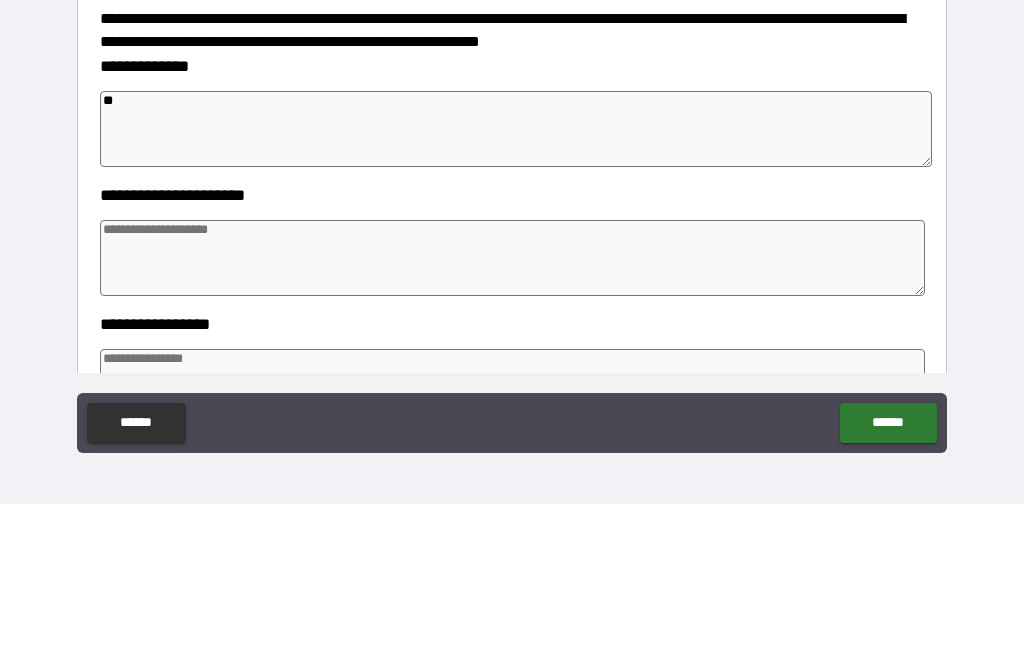 type on "*" 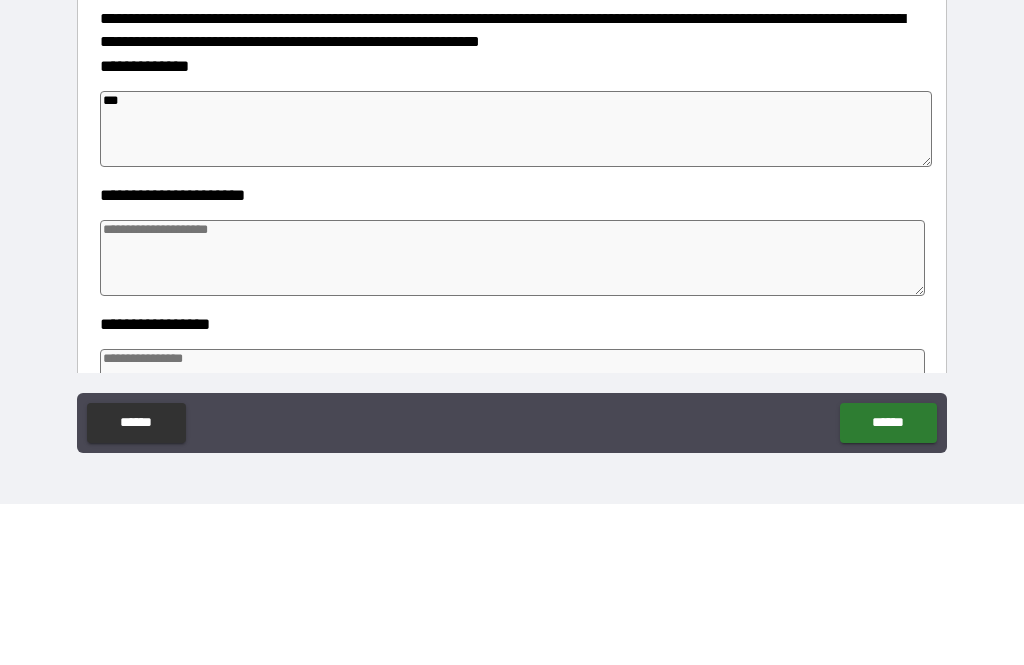 type on "*" 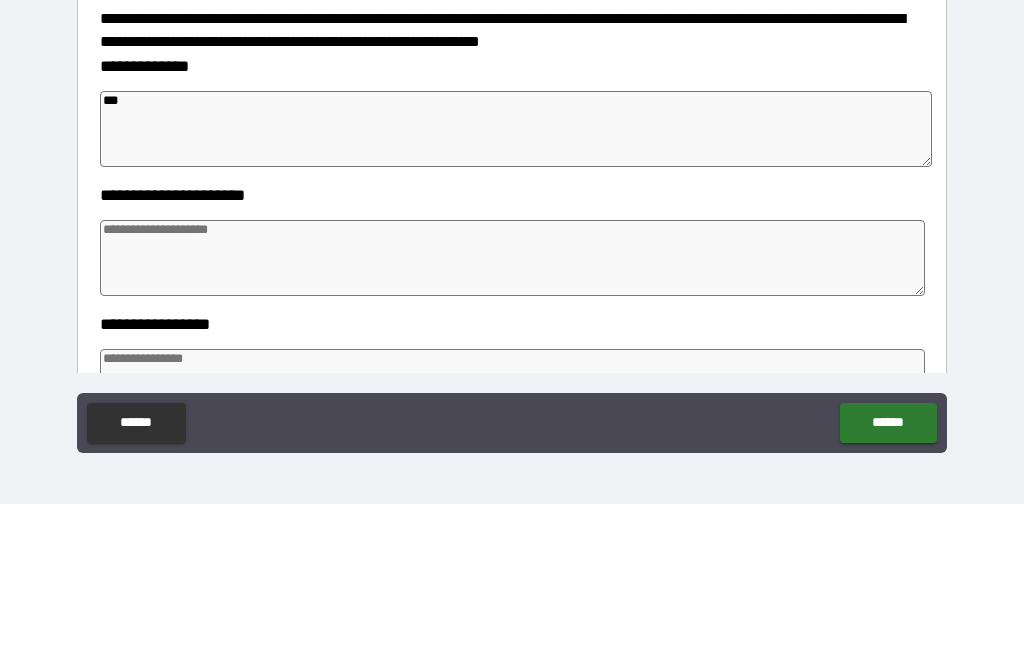 type on "****" 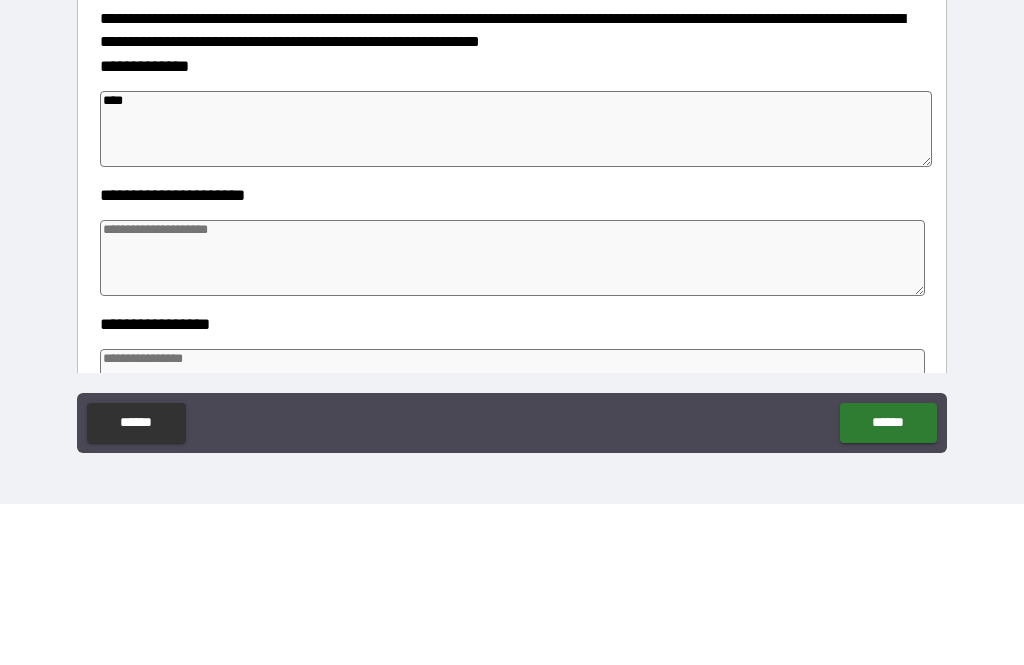 type on "*" 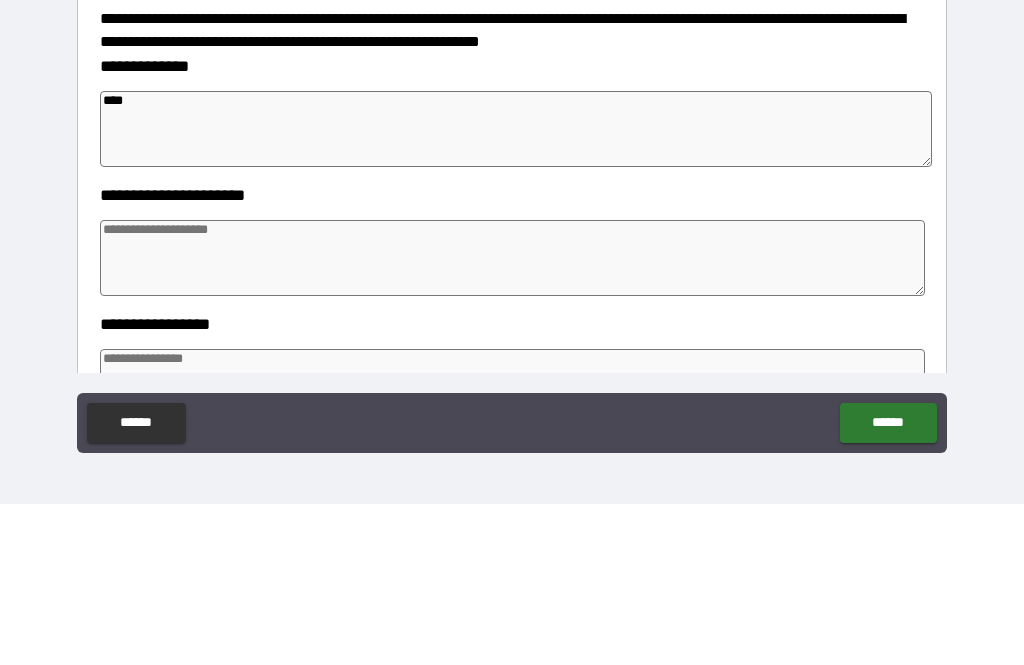 type on "*" 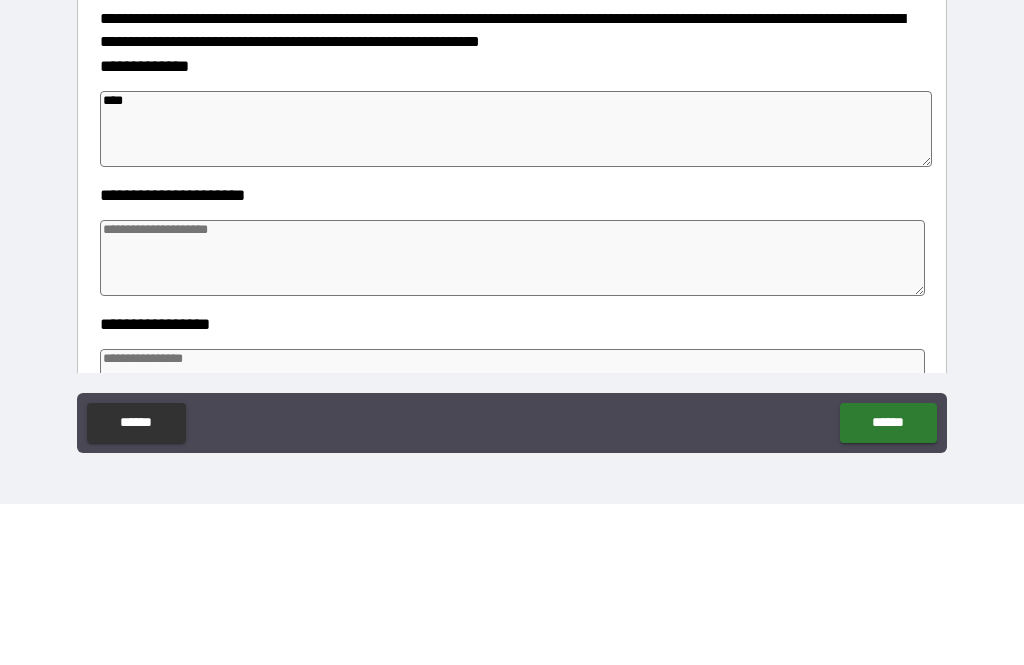 type on "*" 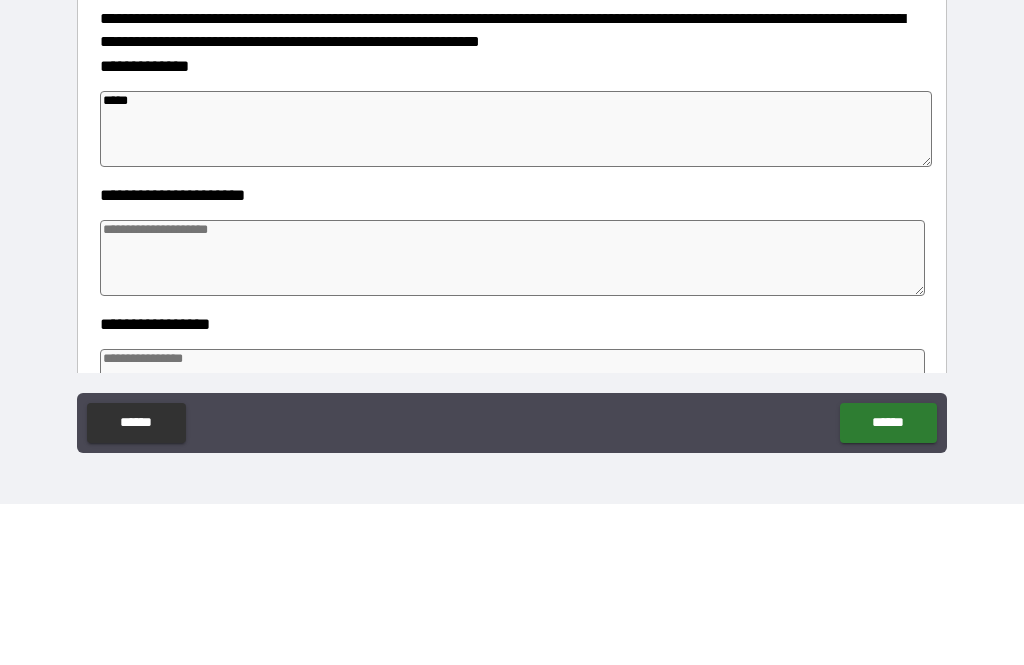 type on "*" 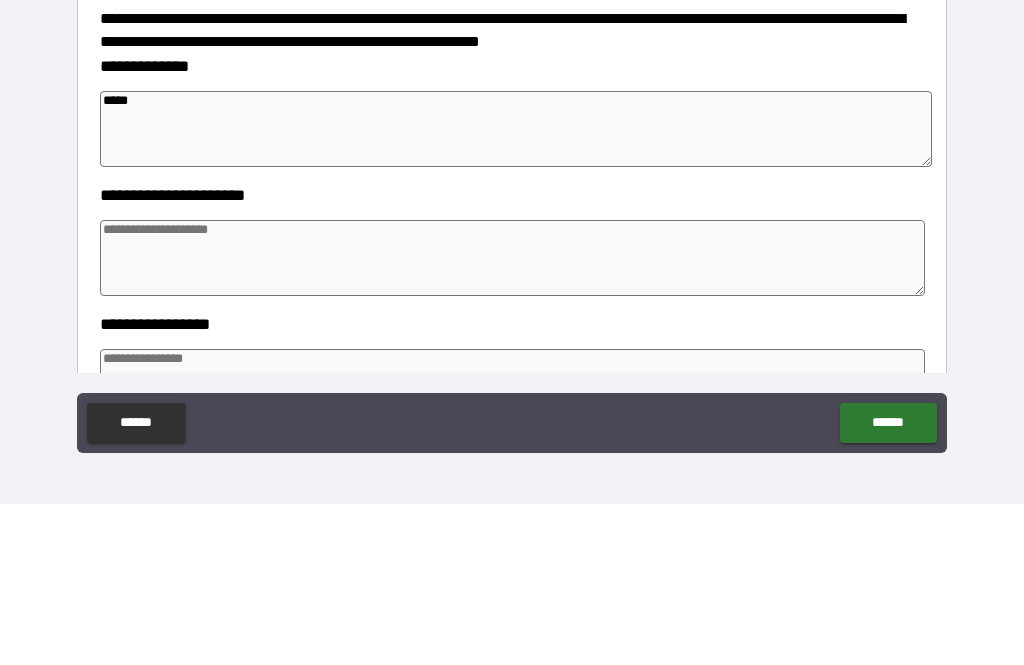 type on "*" 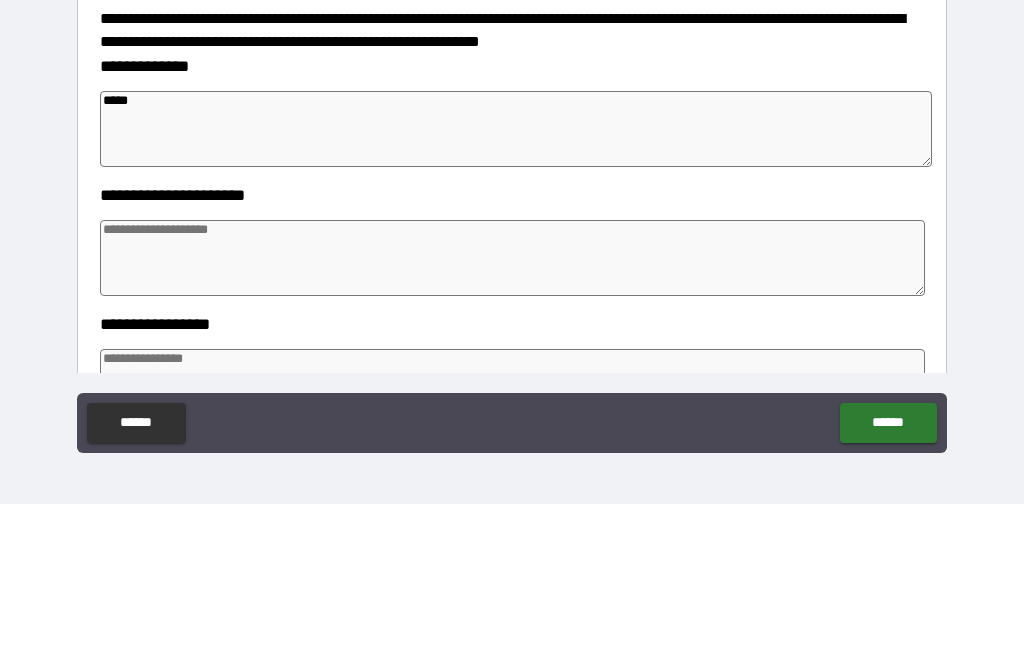 type on "*" 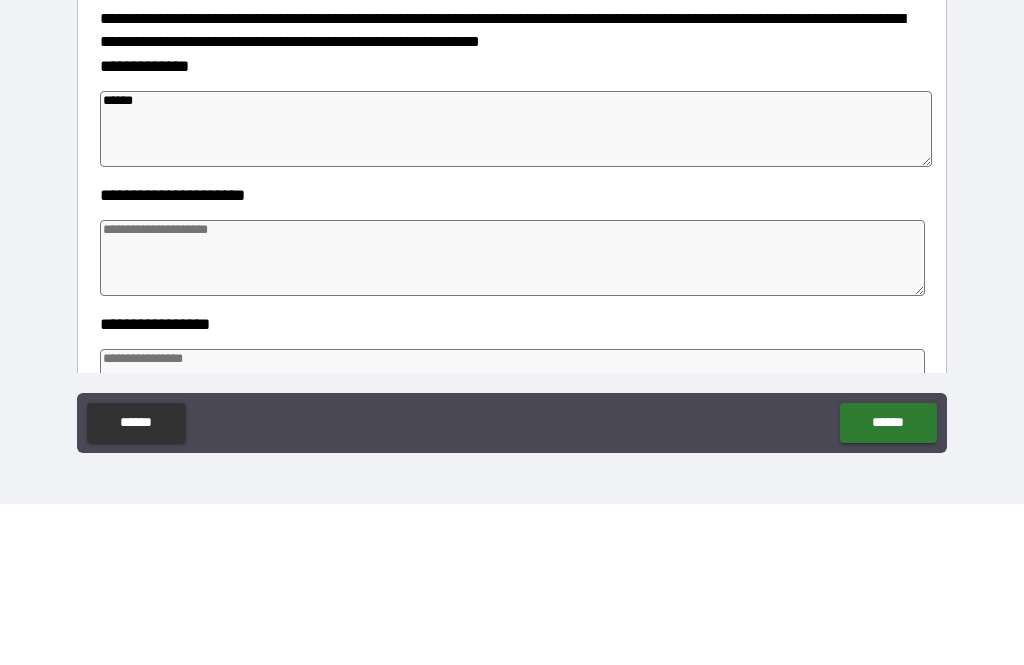 type on "*" 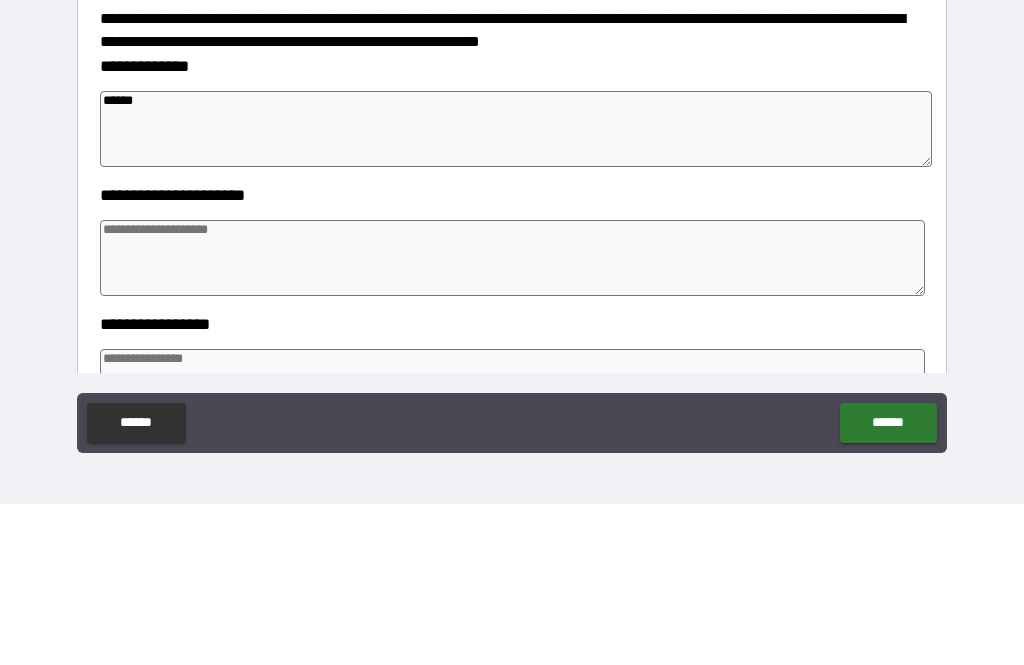 type on "*******" 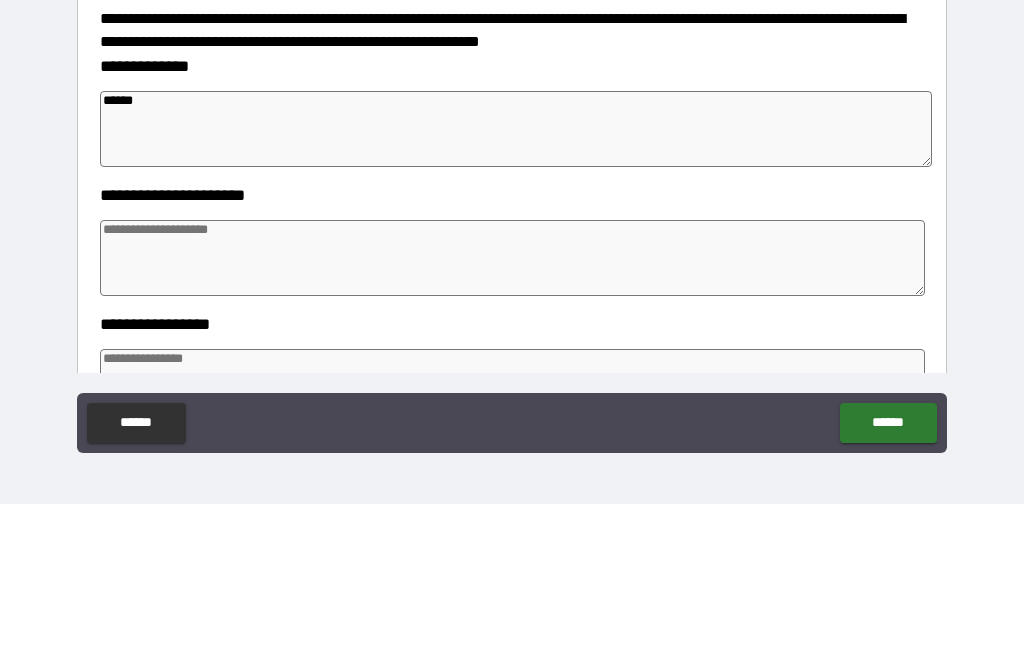 type on "*" 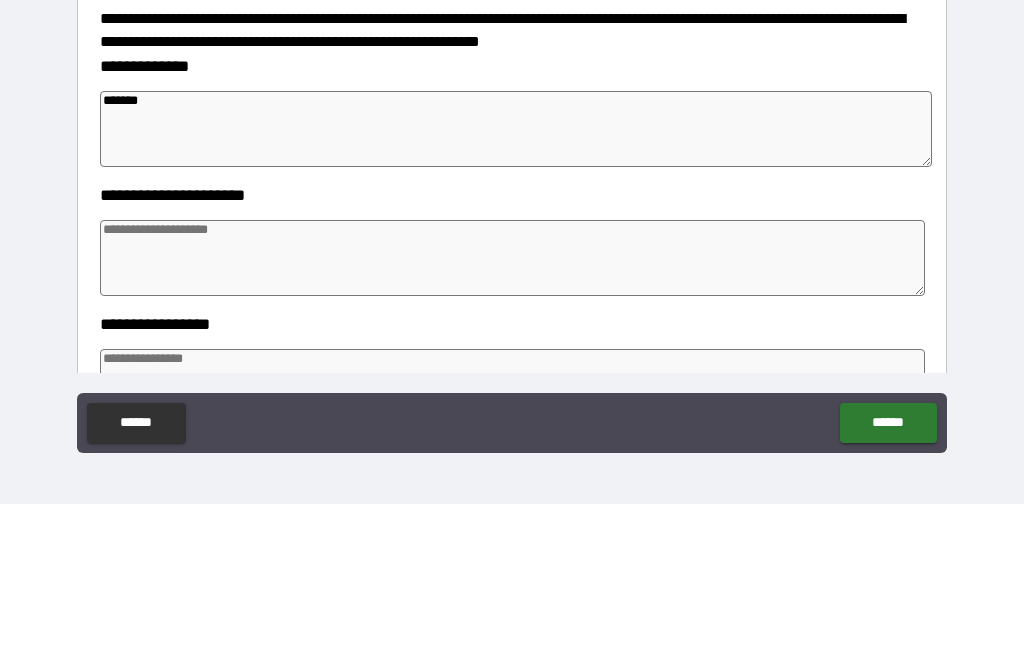 type on "*" 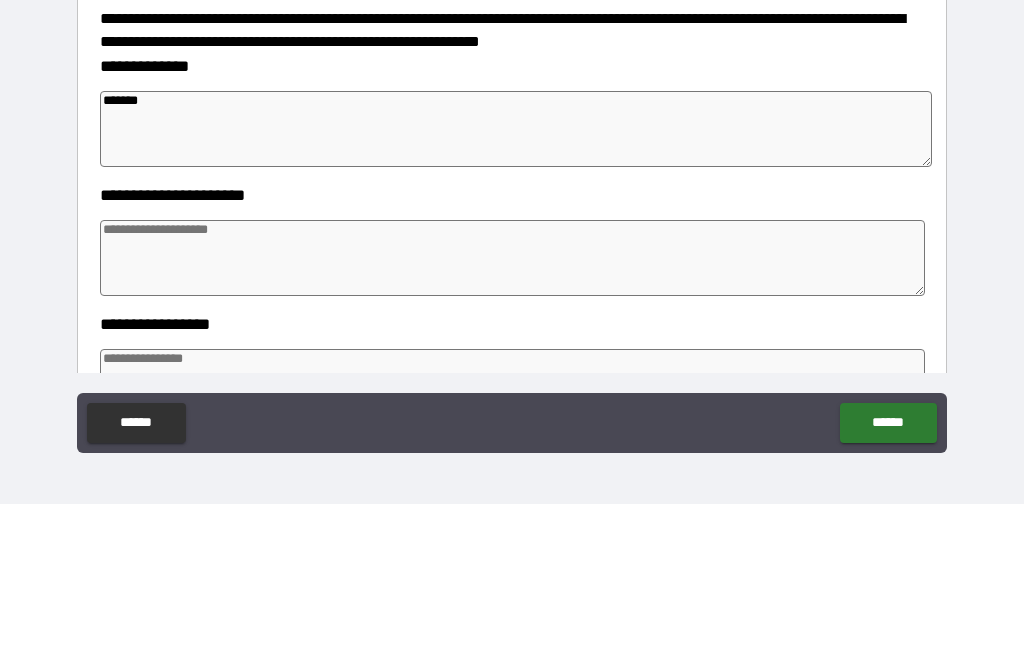 type on "*" 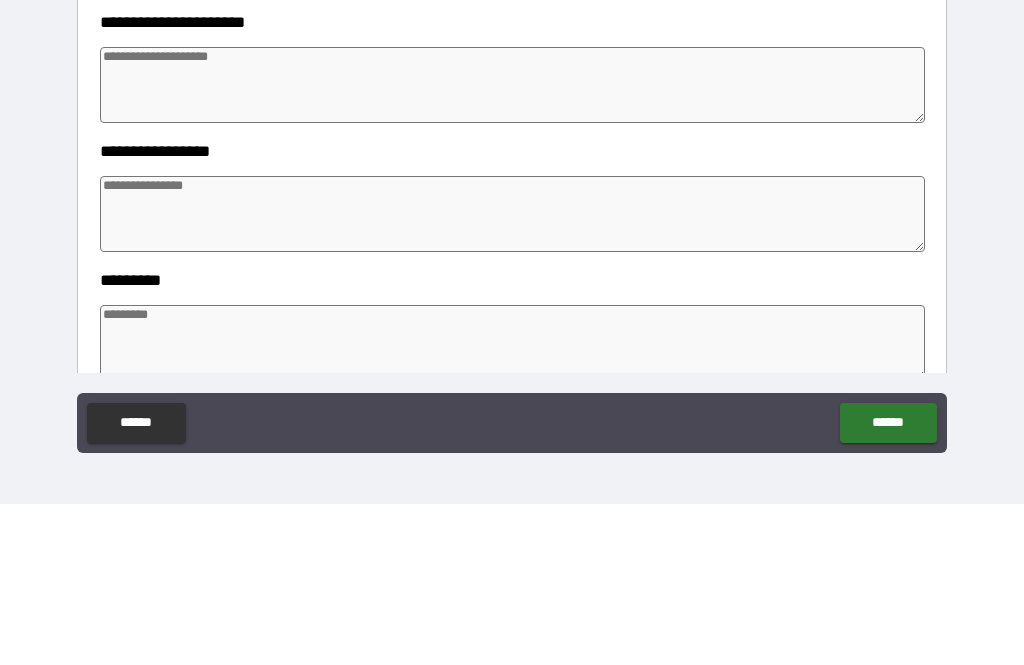 scroll, scrollTop: 281, scrollLeft: 0, axis: vertical 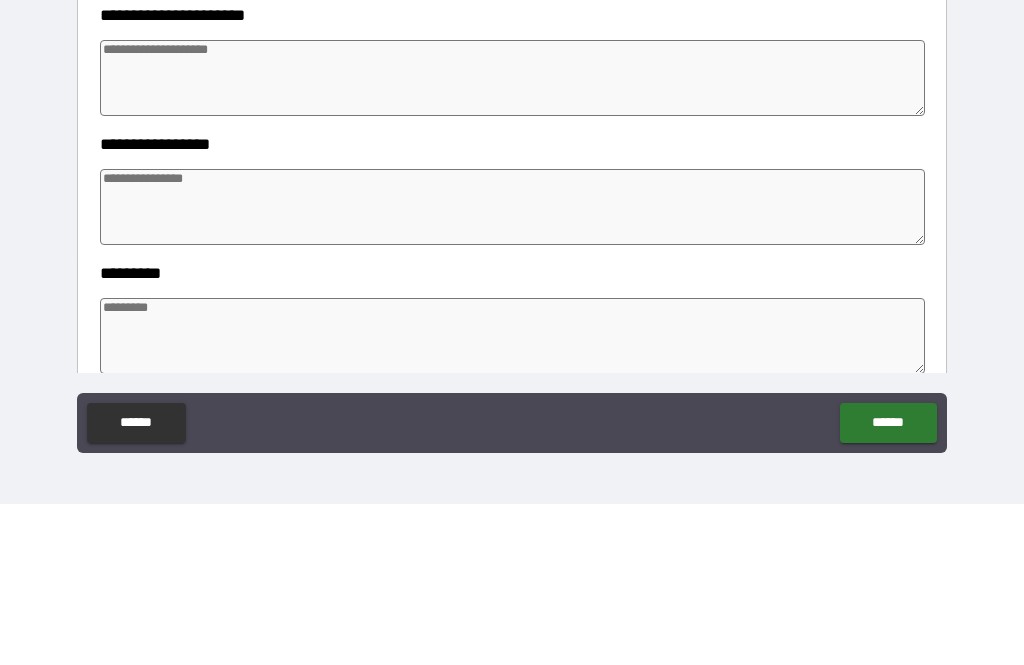 type on "*******" 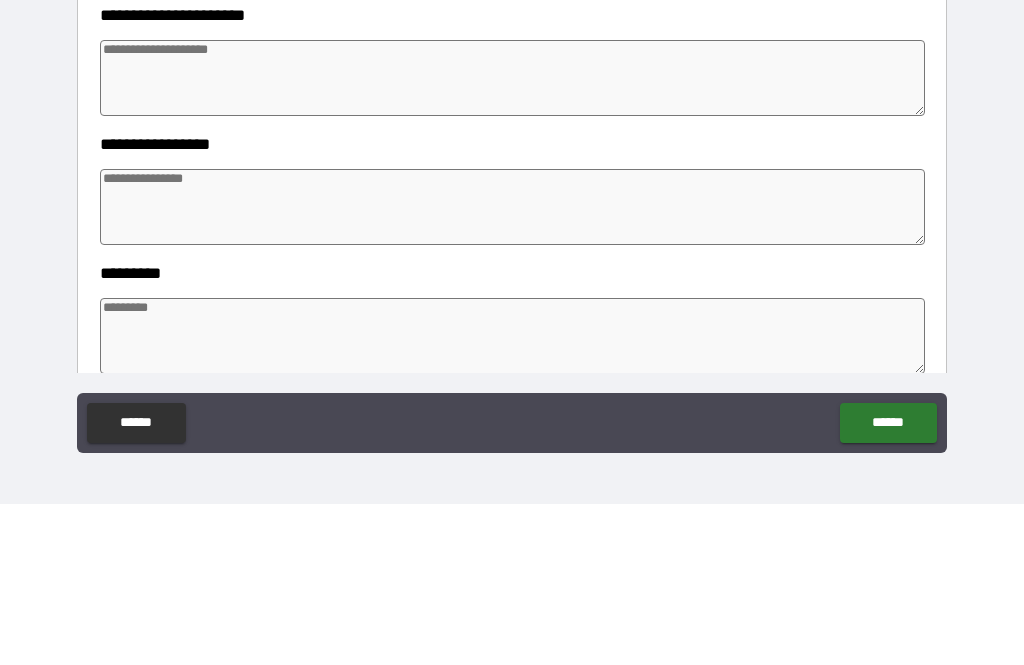 click at bounding box center [513, 368] 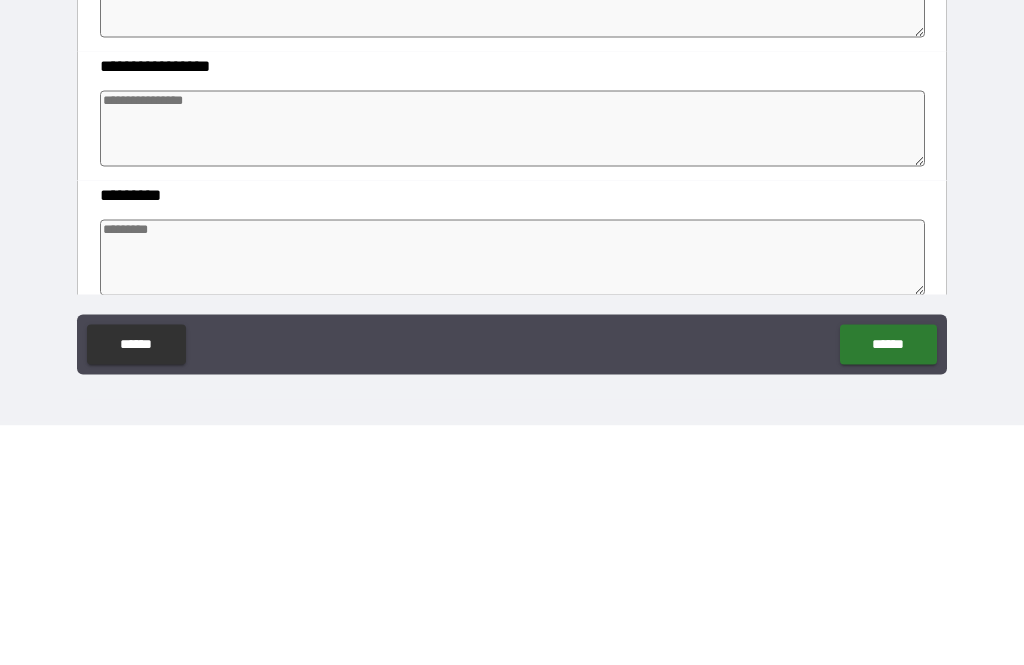 type on "*" 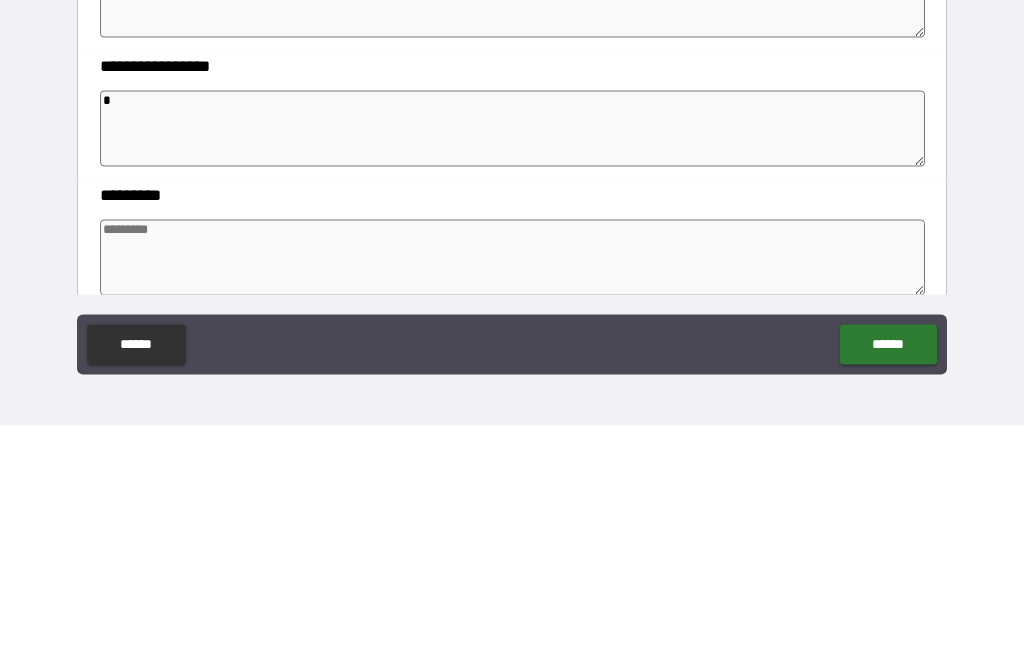type on "*" 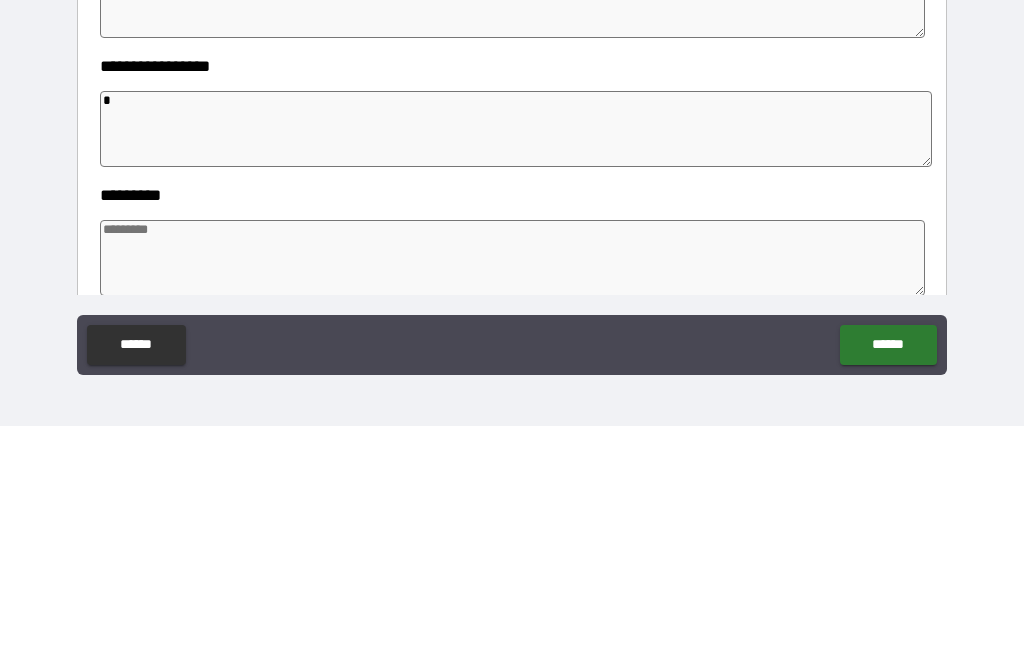 type on "*" 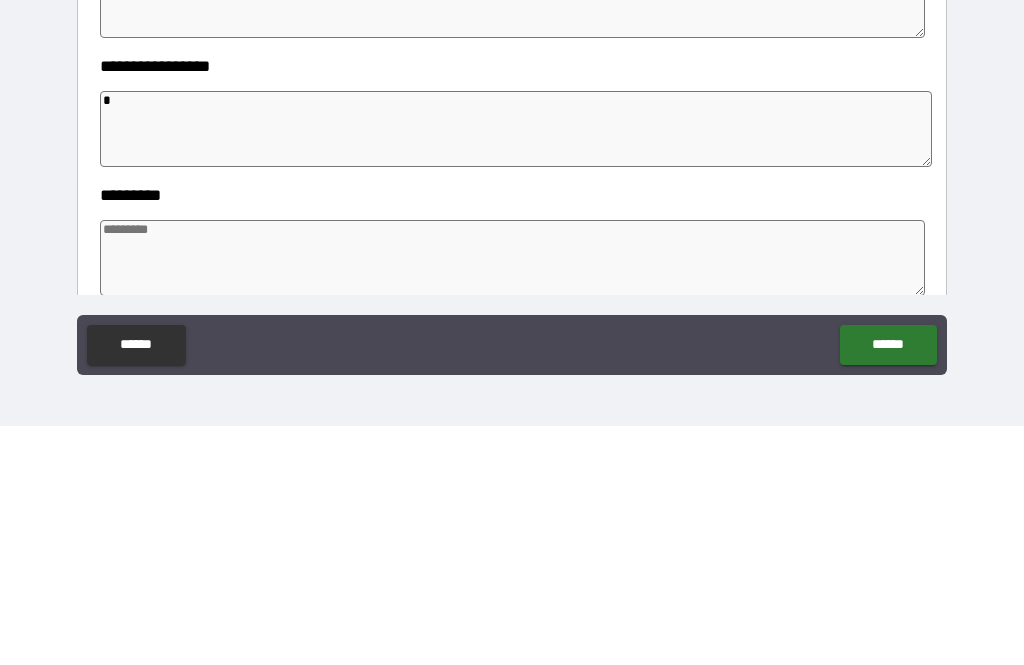 type on "*" 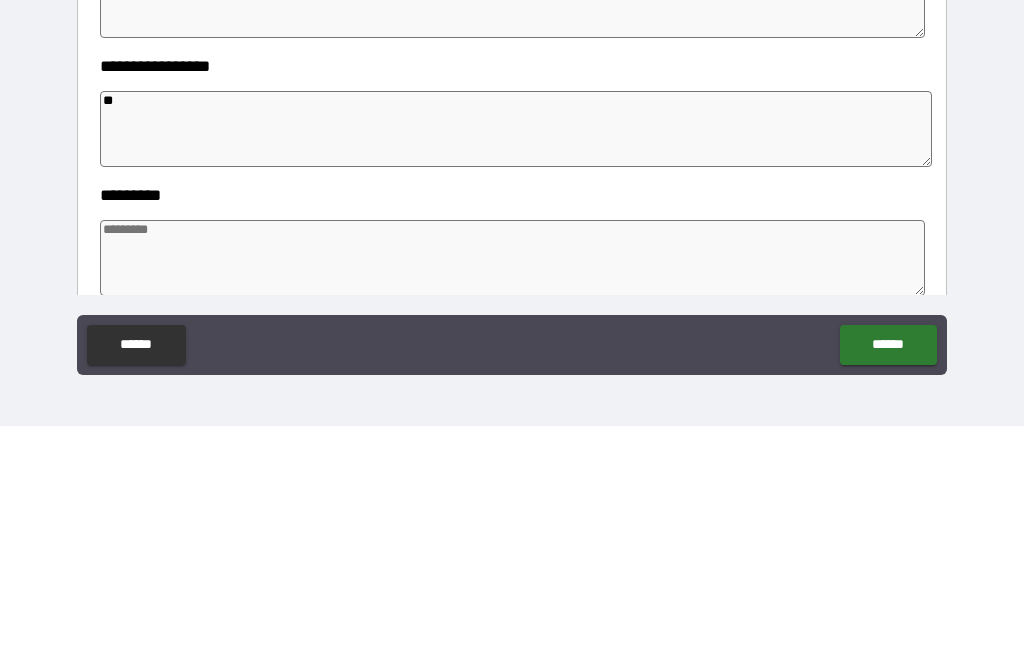 type on "*" 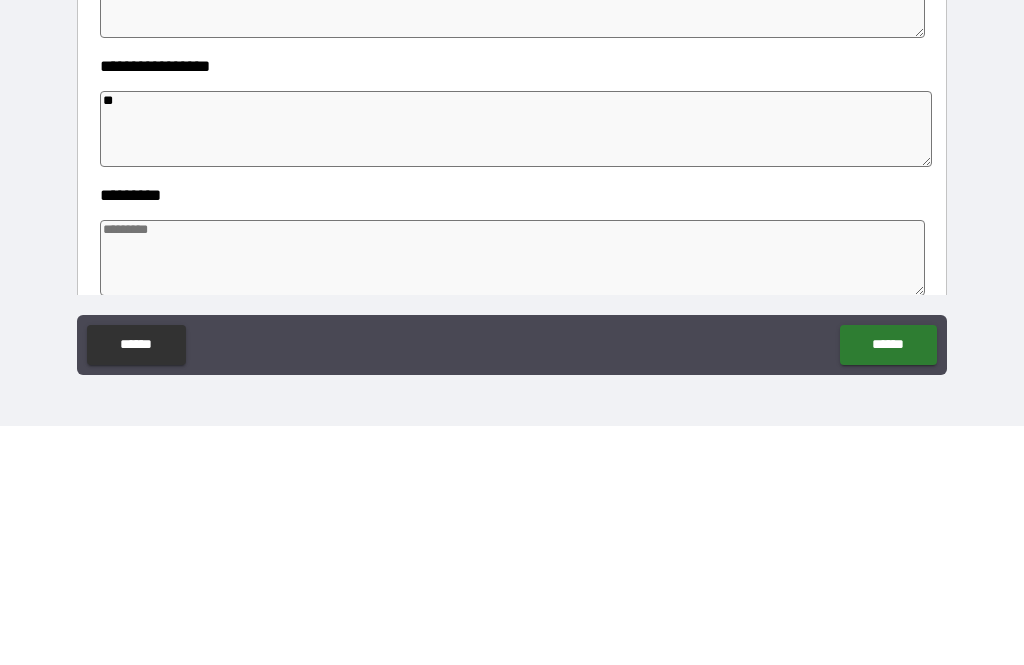 type on "*" 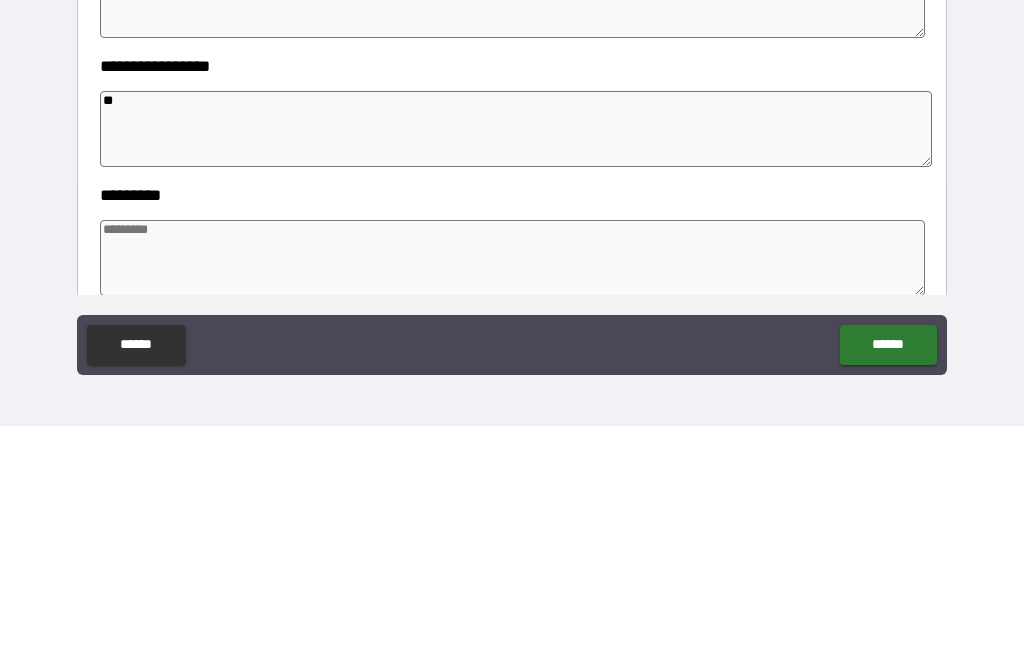 type on "*" 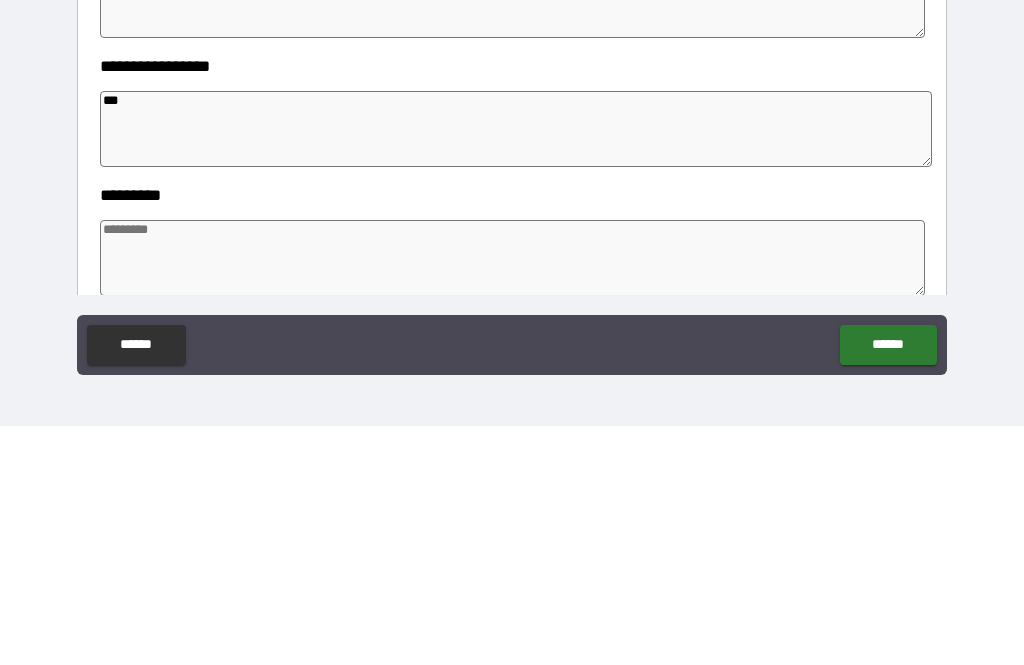 type on "*" 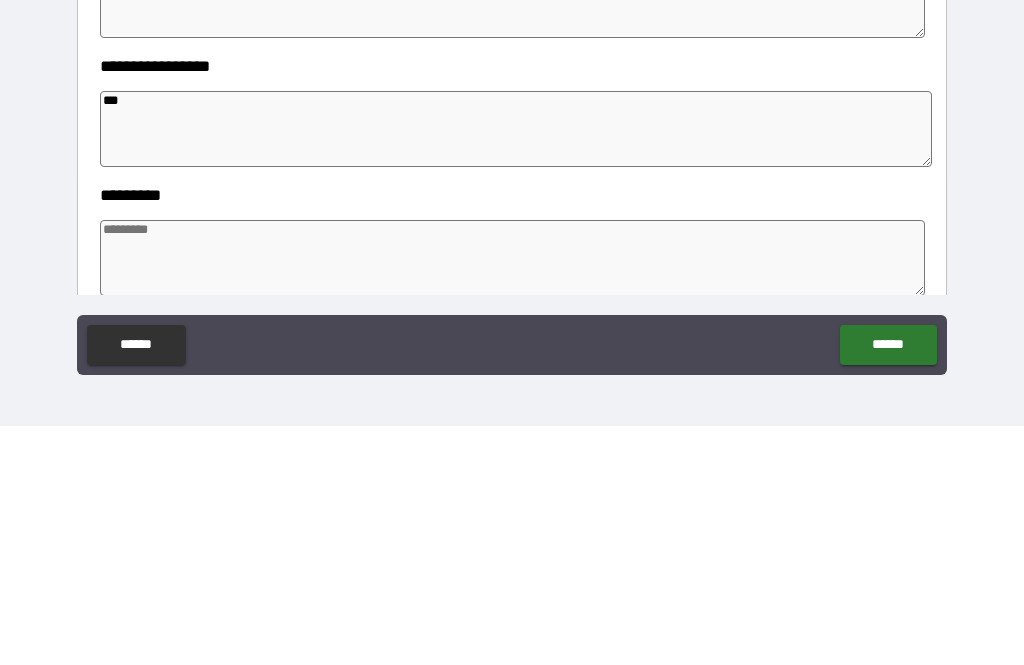 type on "*" 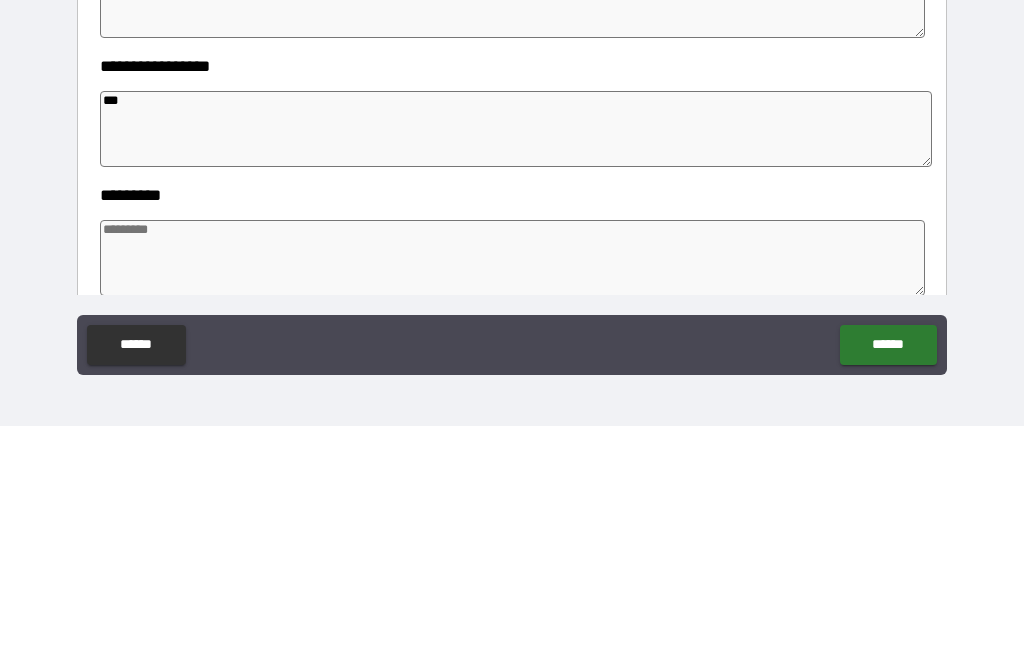 type on "*" 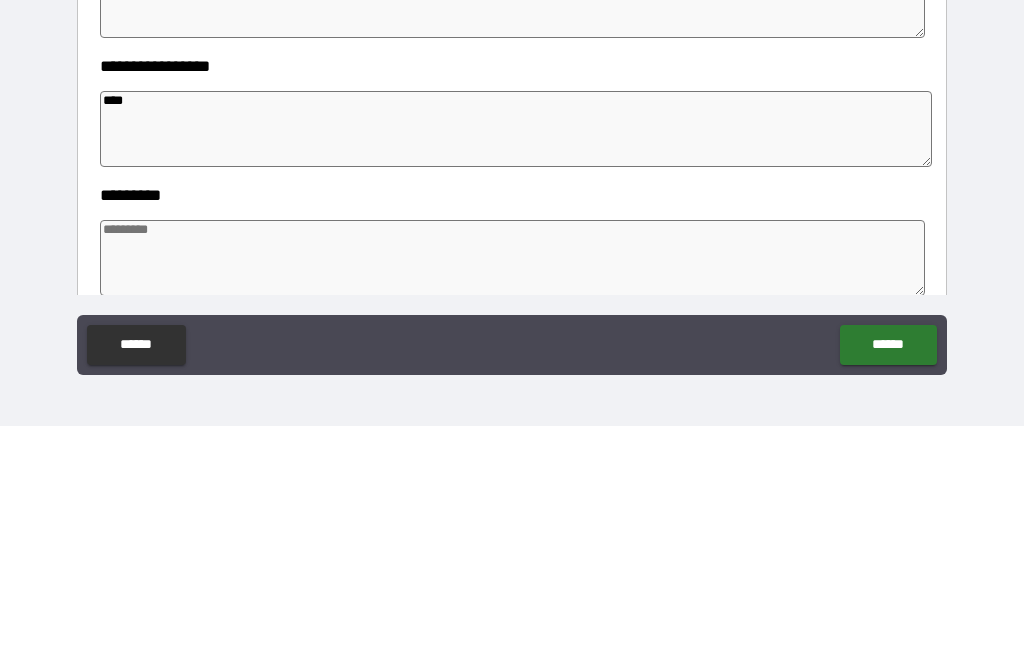 type on "*" 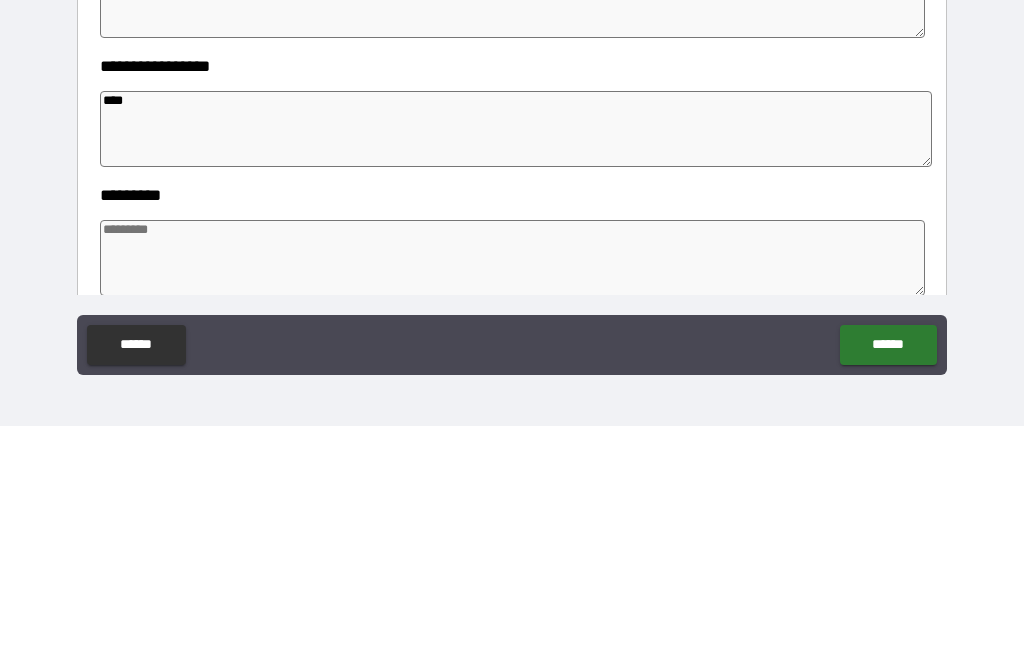type on "*" 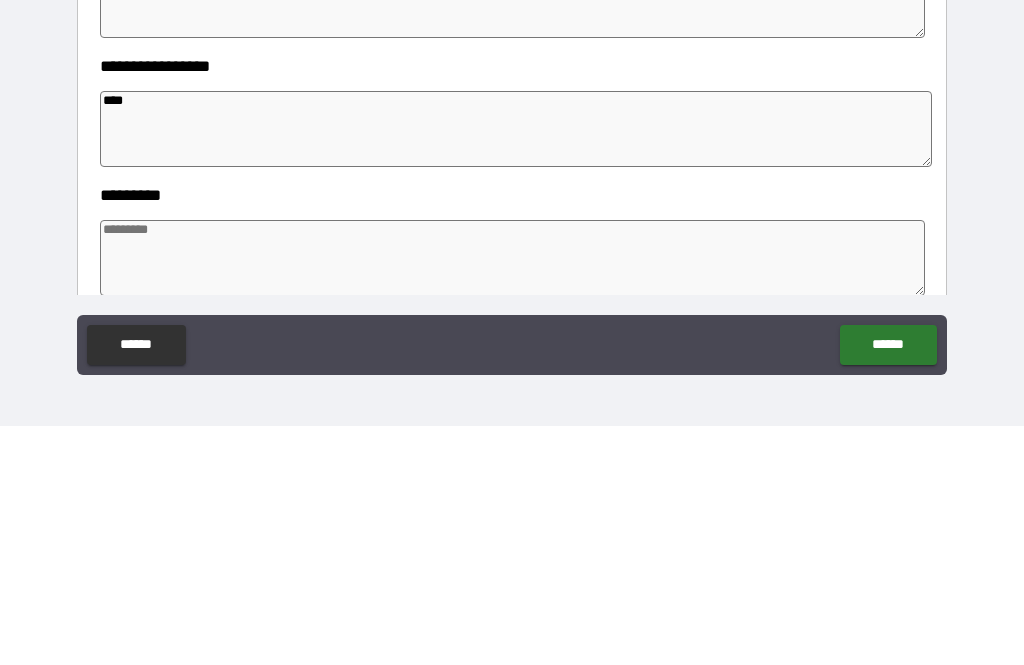 type on "*" 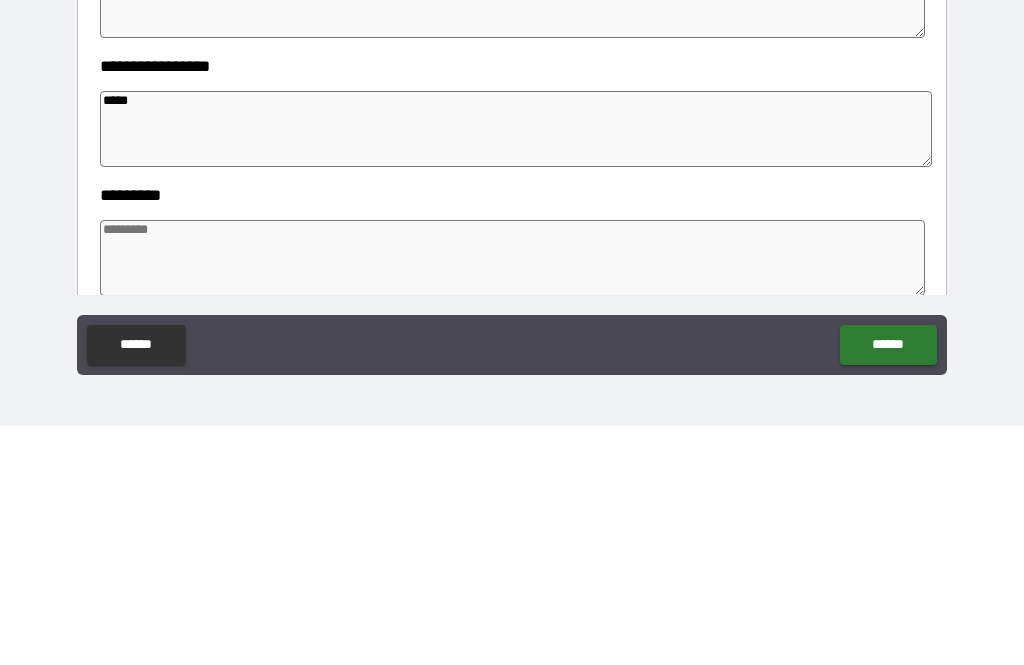 type on "*" 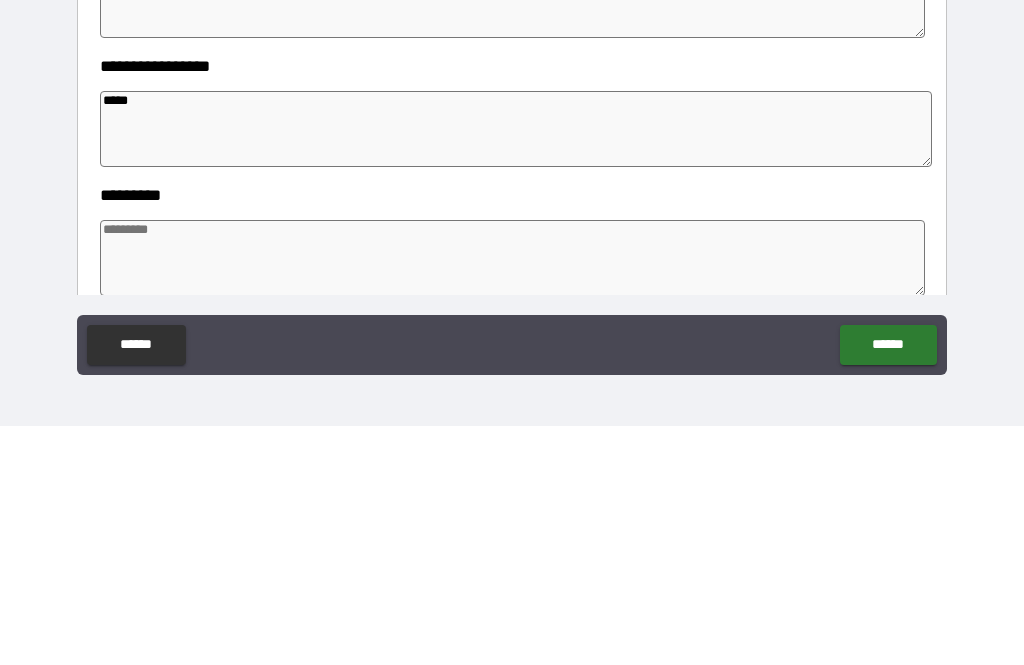 type on "*" 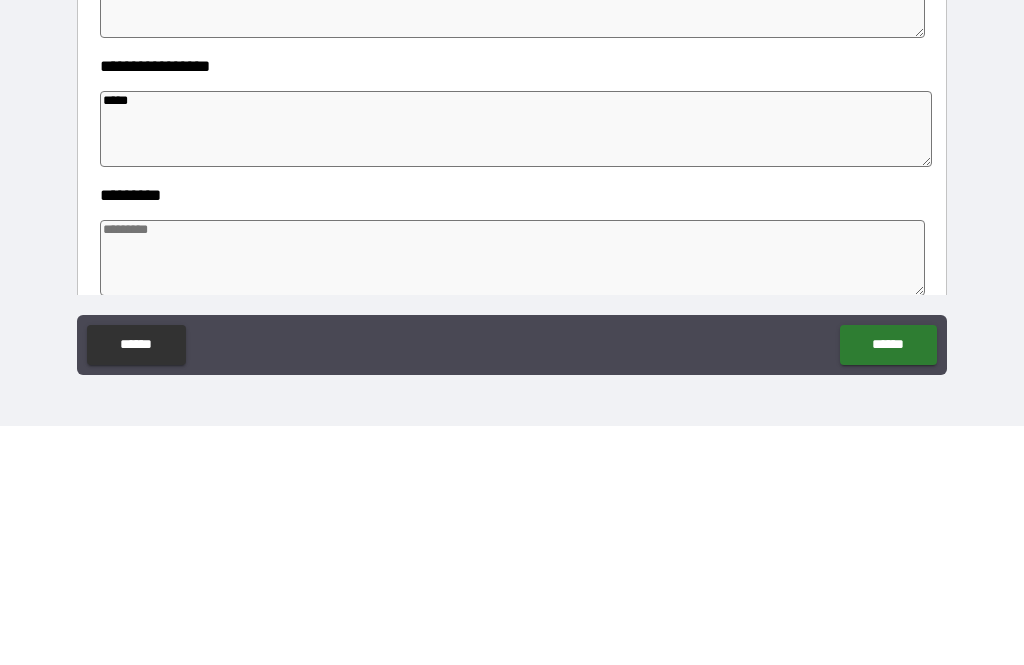 type on "*" 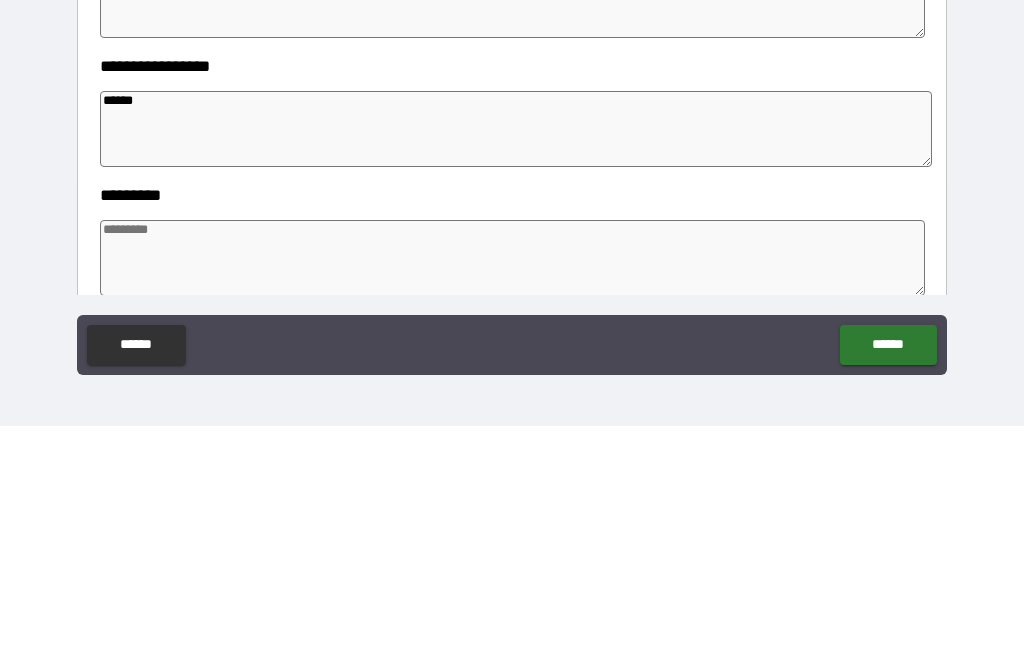 type on "*" 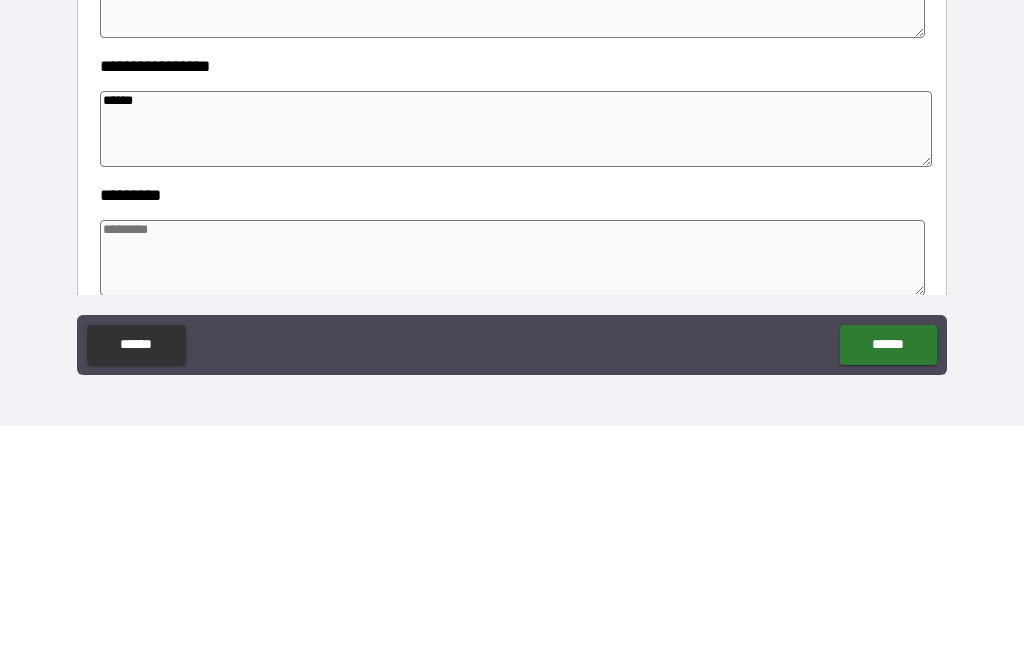 type on "*" 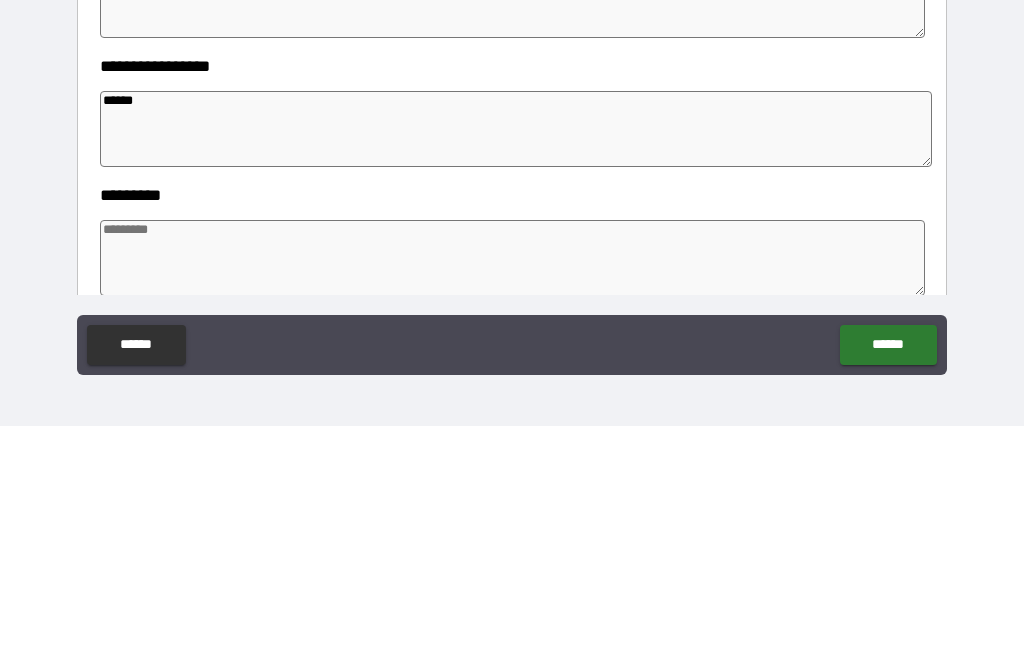type on "*" 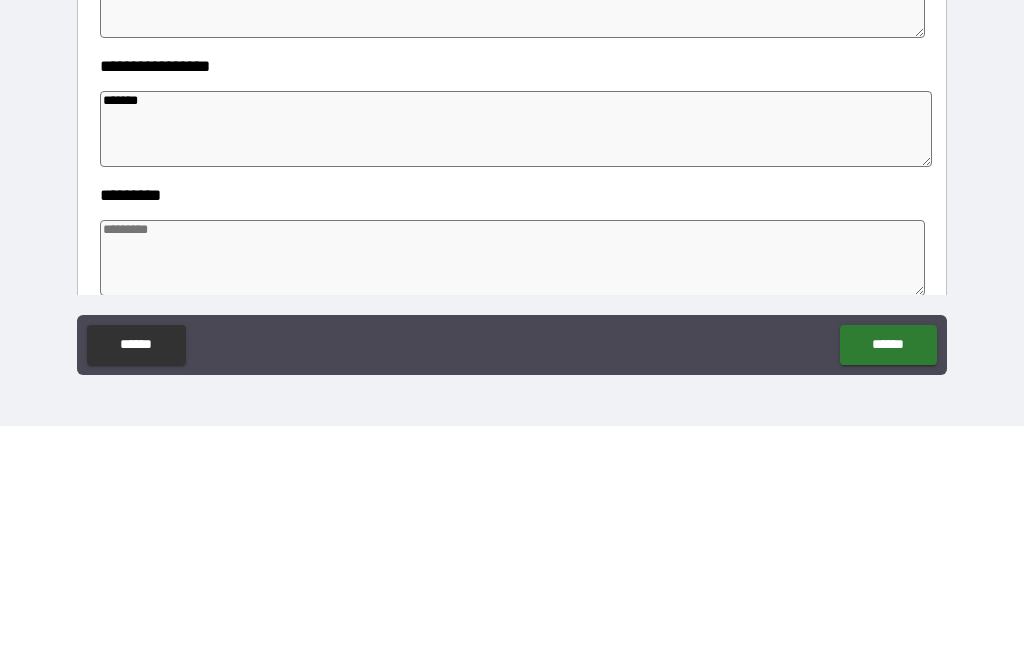 type on "*" 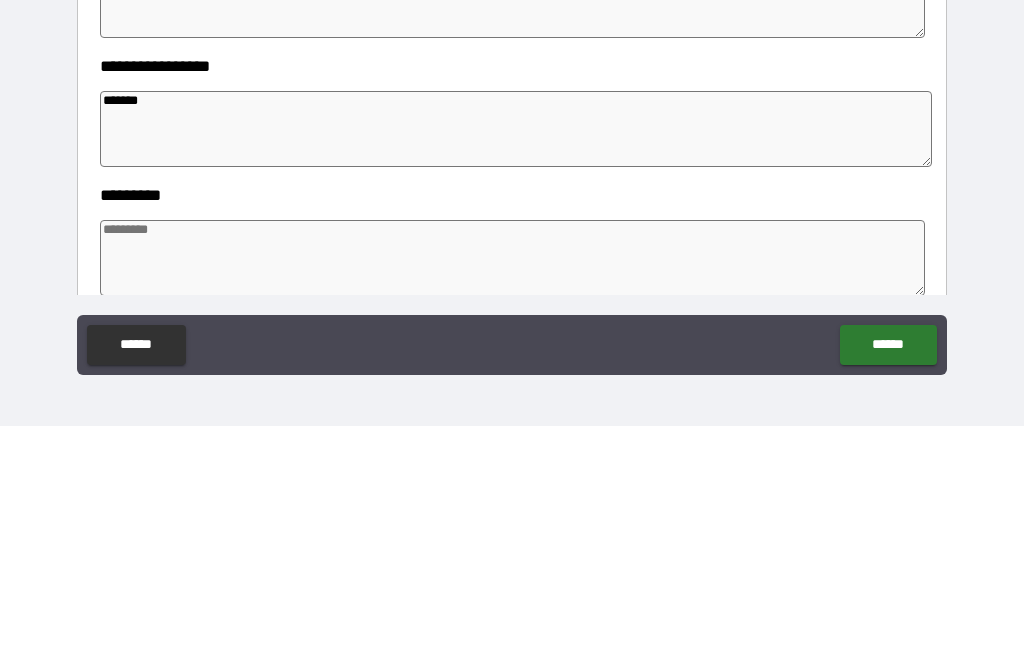 type on "*" 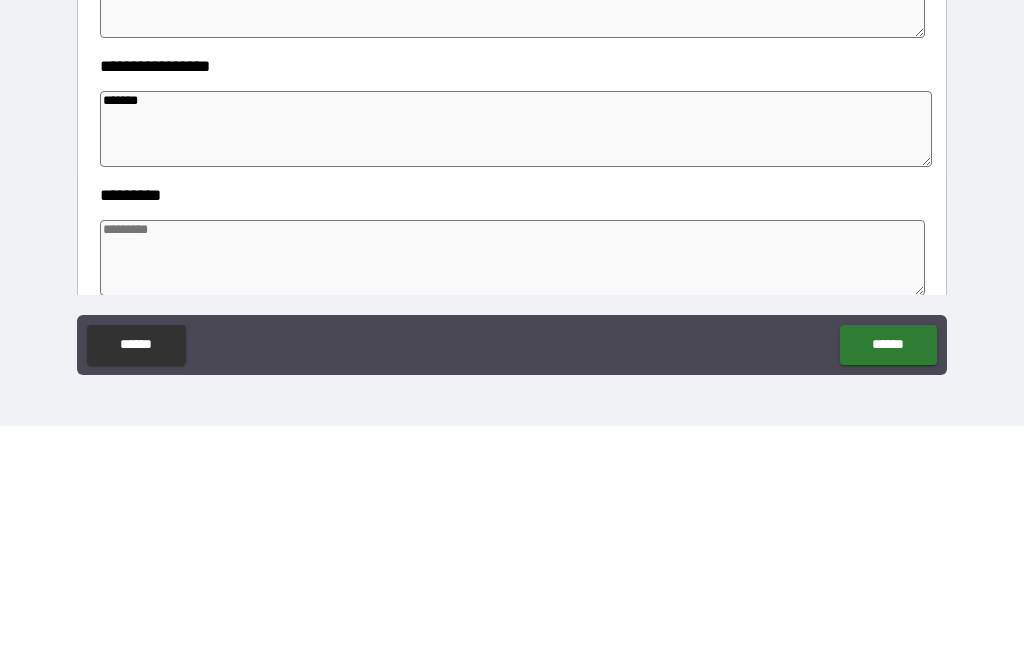type on "*" 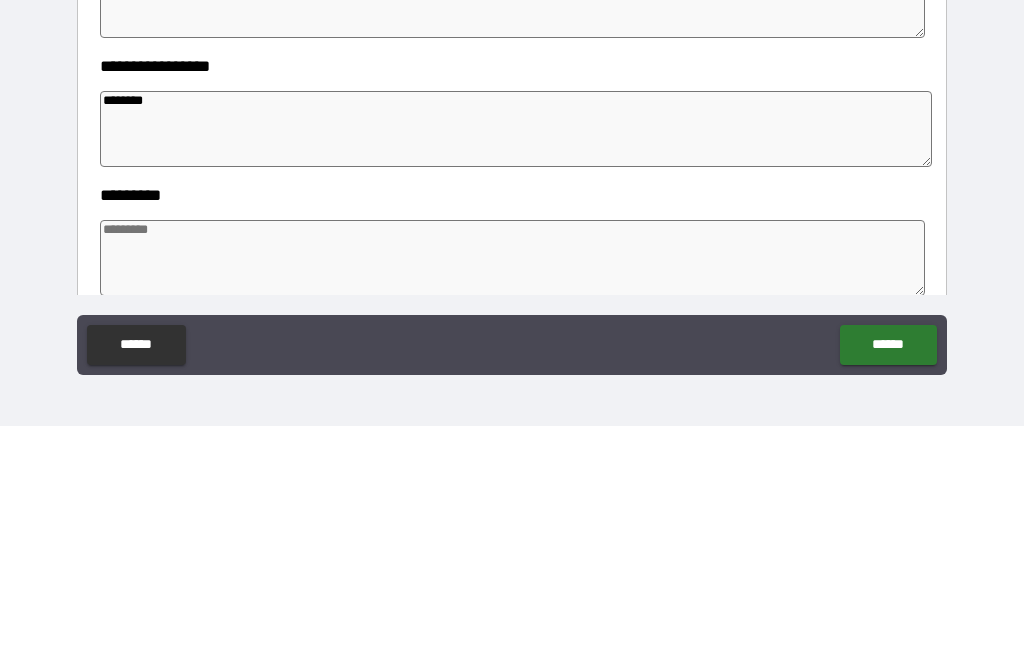 type on "*" 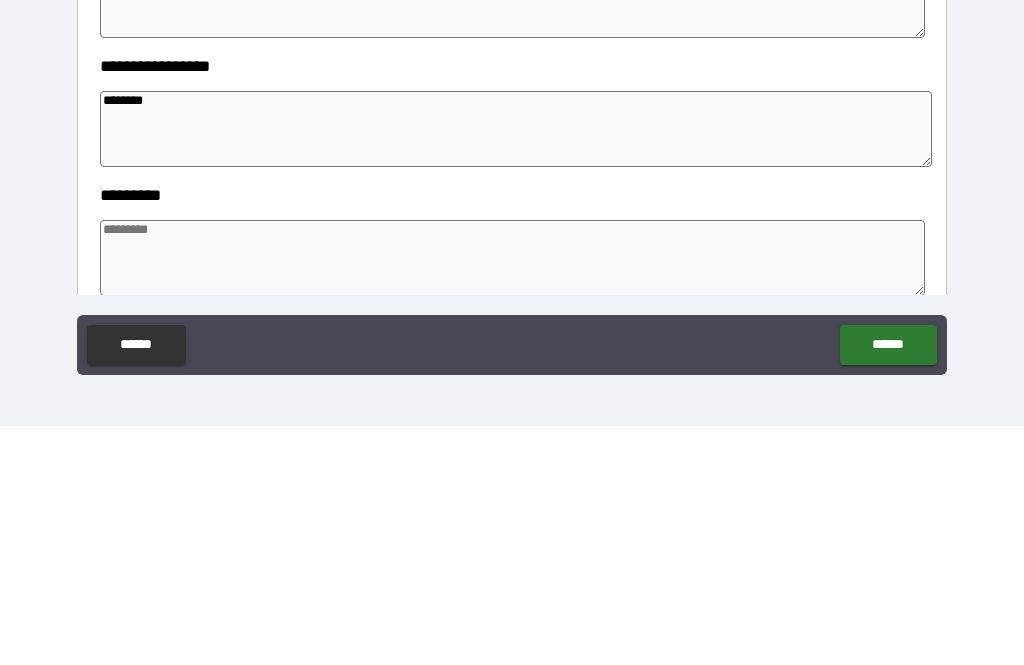 type on "*" 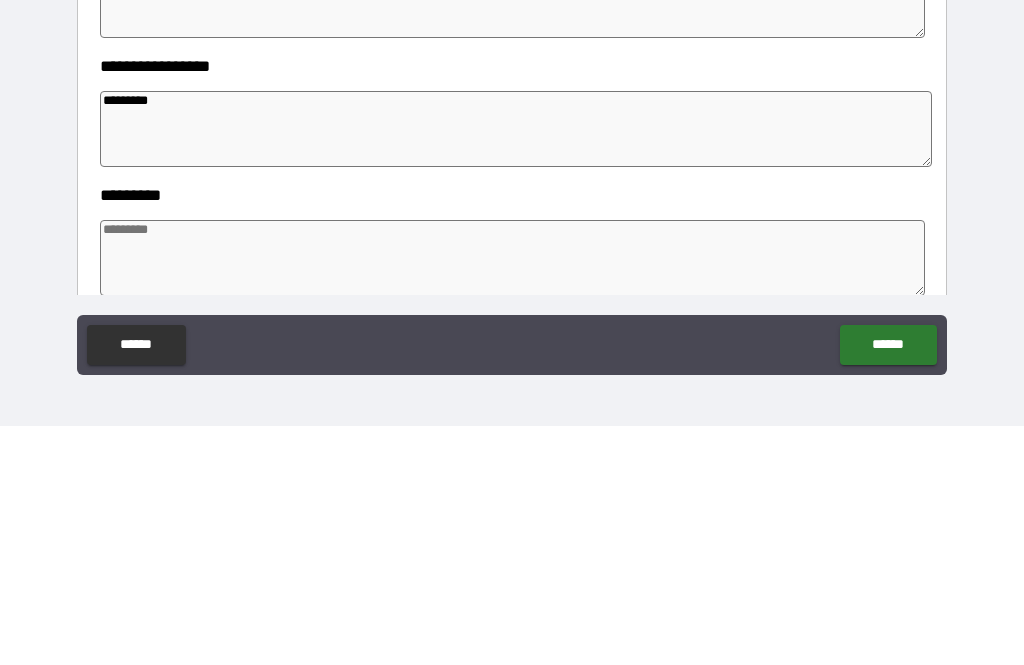 type on "*" 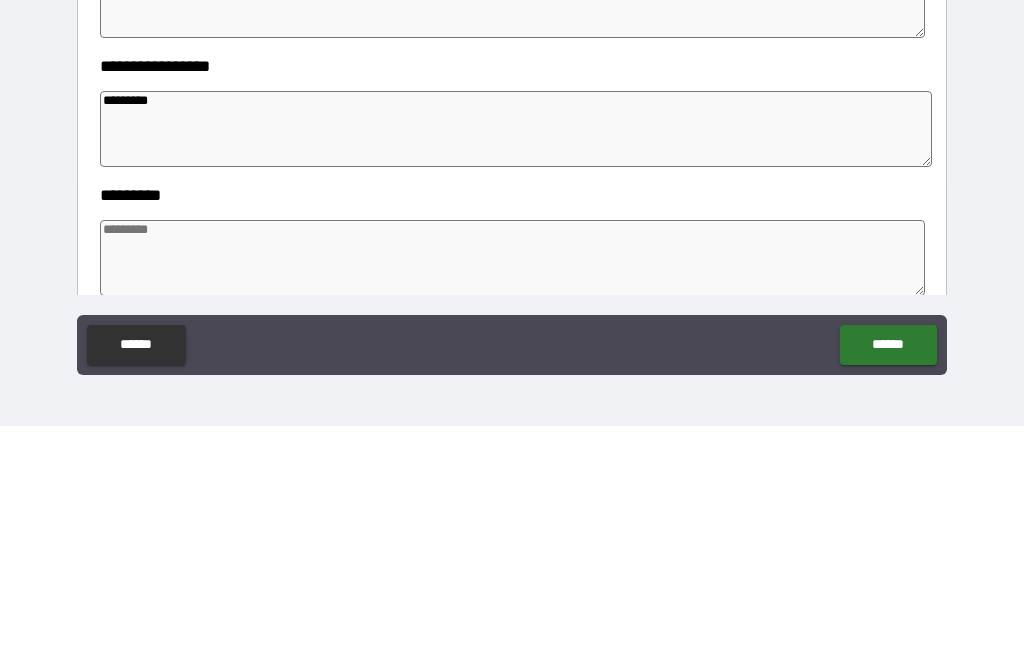 type on "**********" 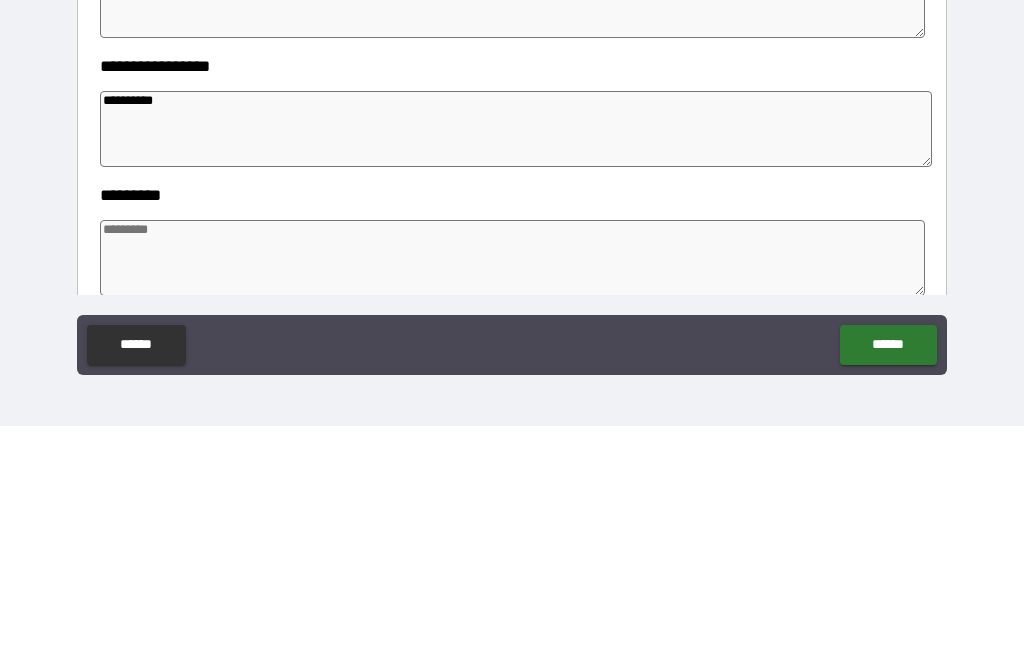type on "*" 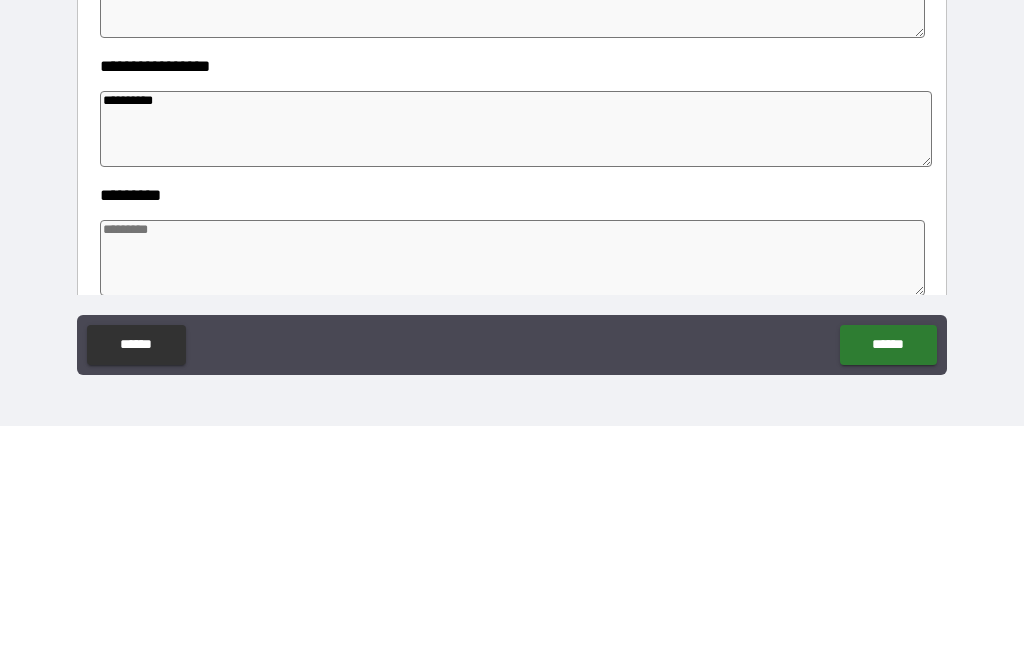 type on "*" 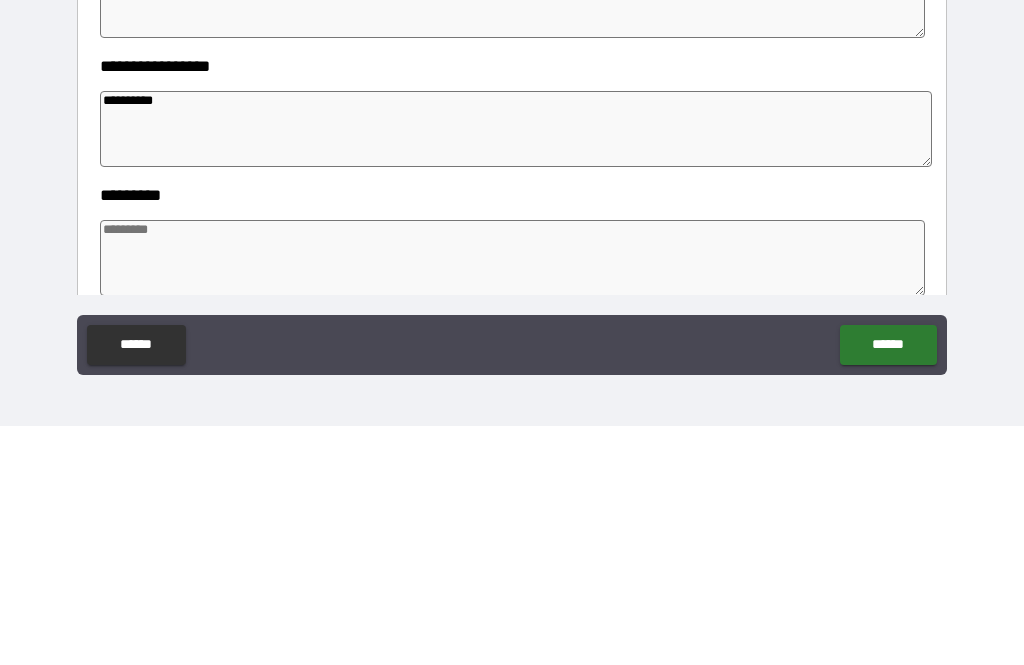 type on "*" 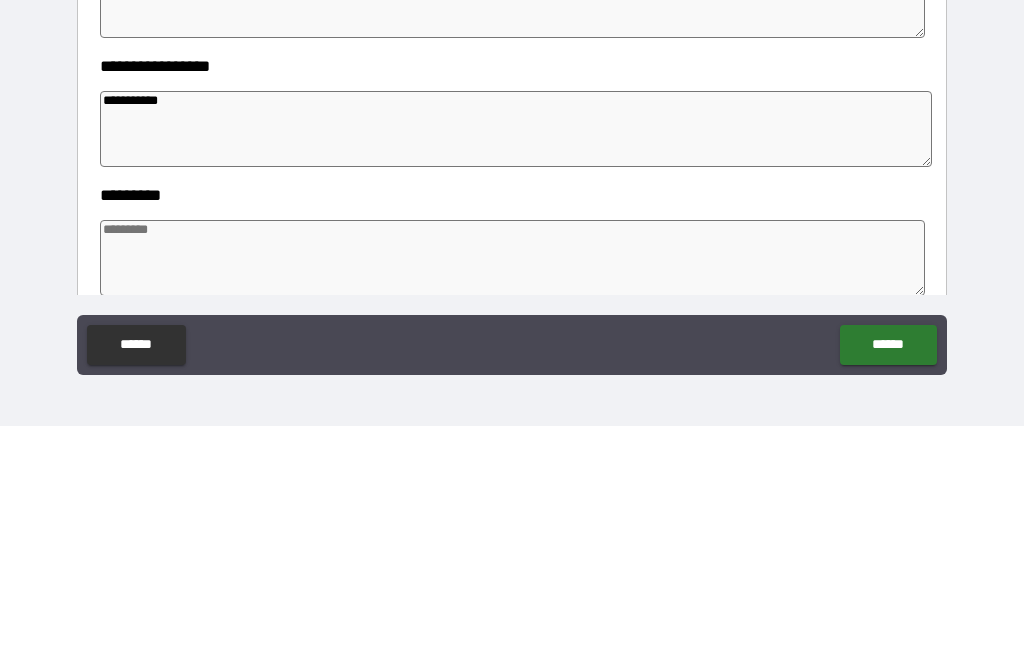 type on "*" 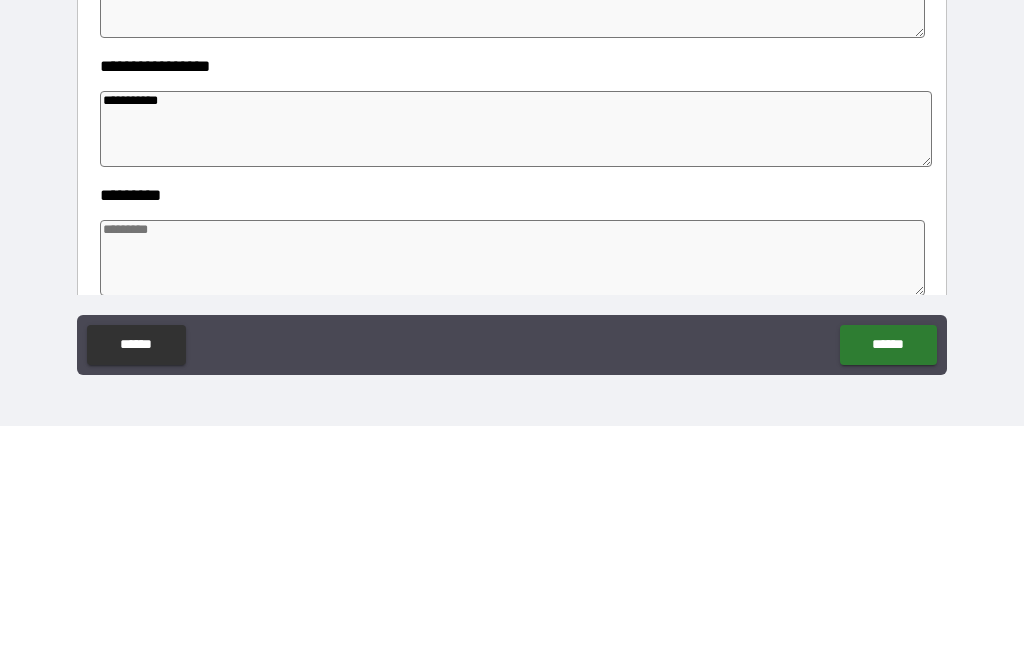 type on "*" 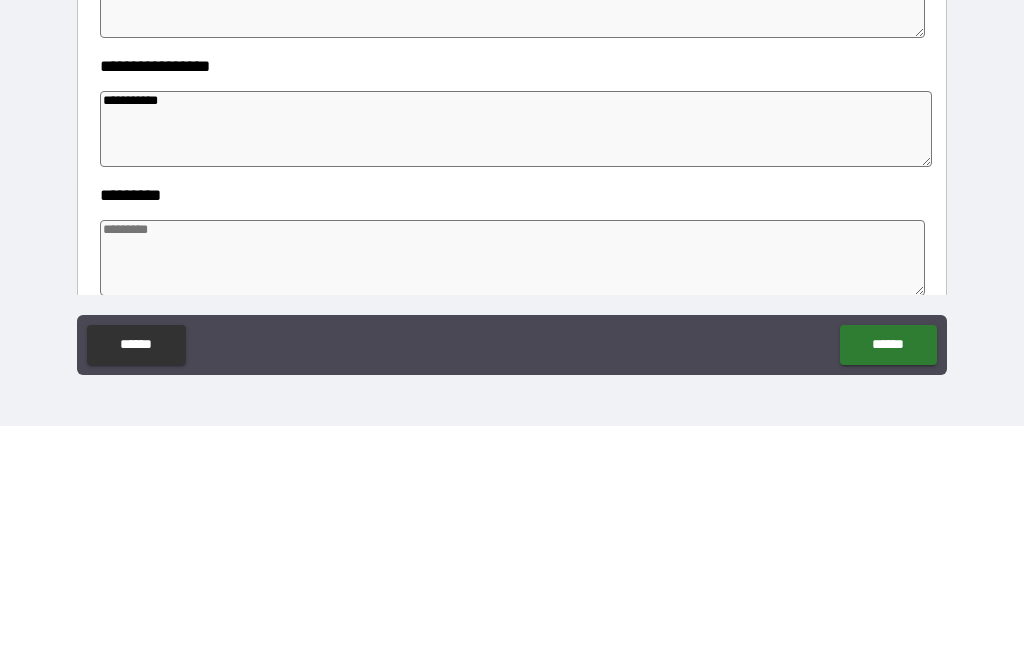 type on "**********" 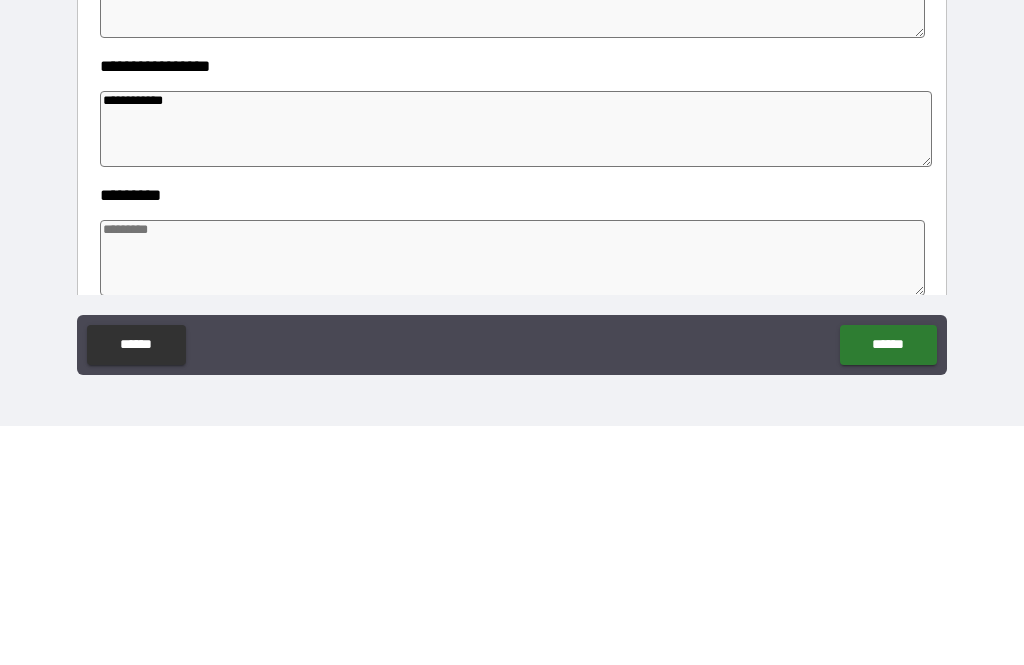 type on "*" 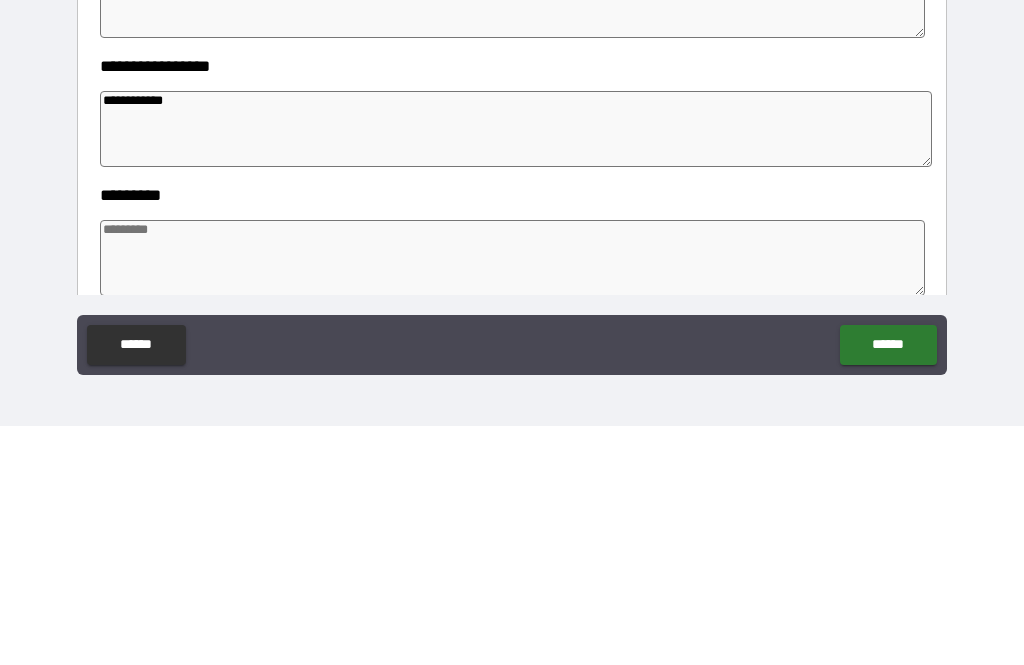 type on "*" 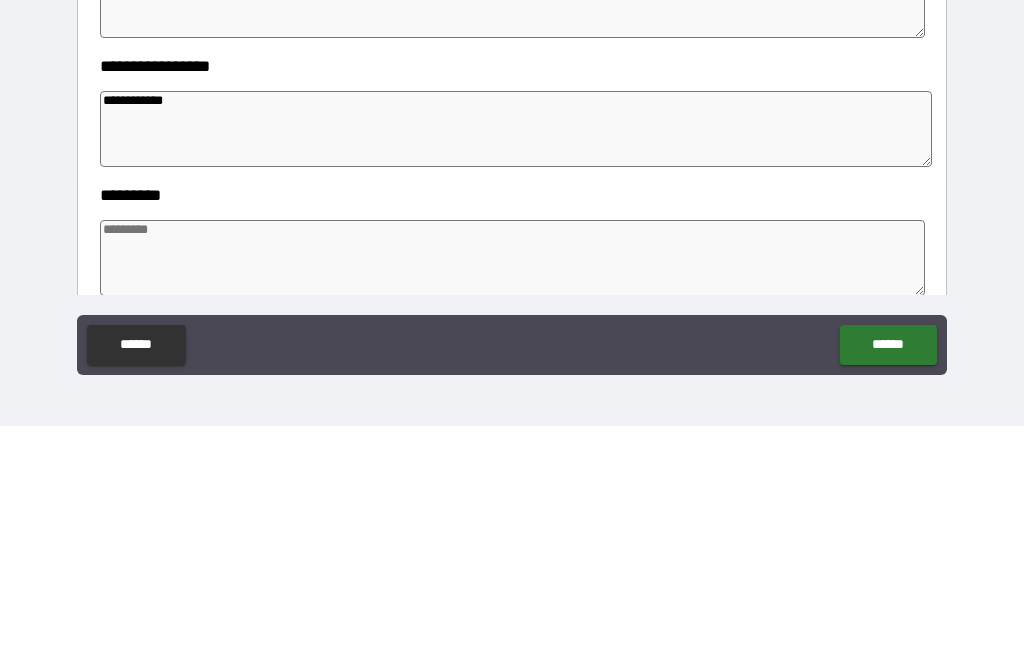 type on "*" 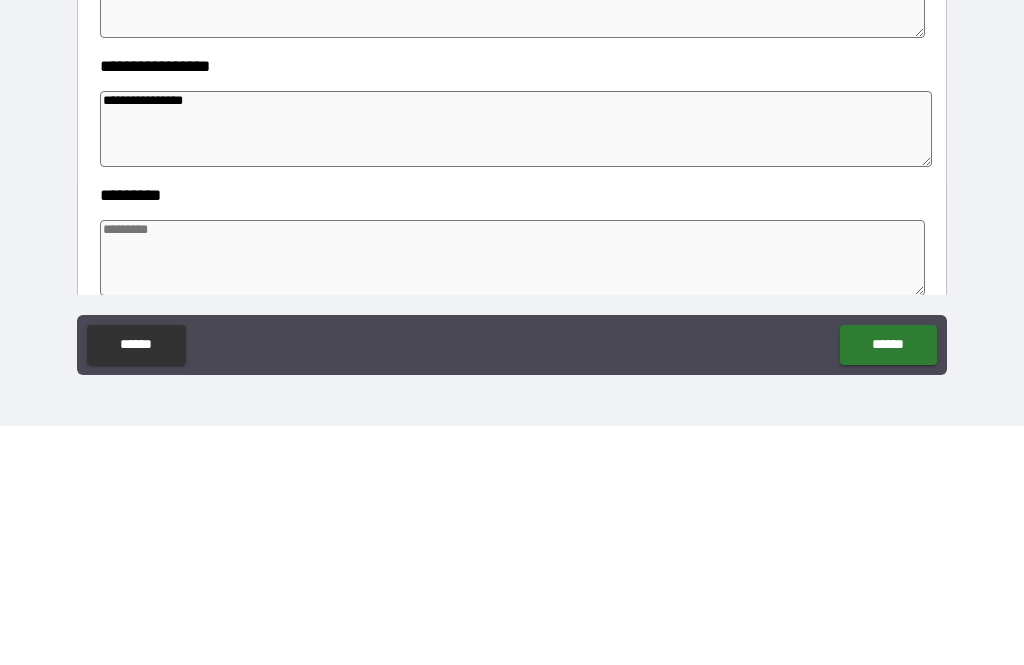 type on "*" 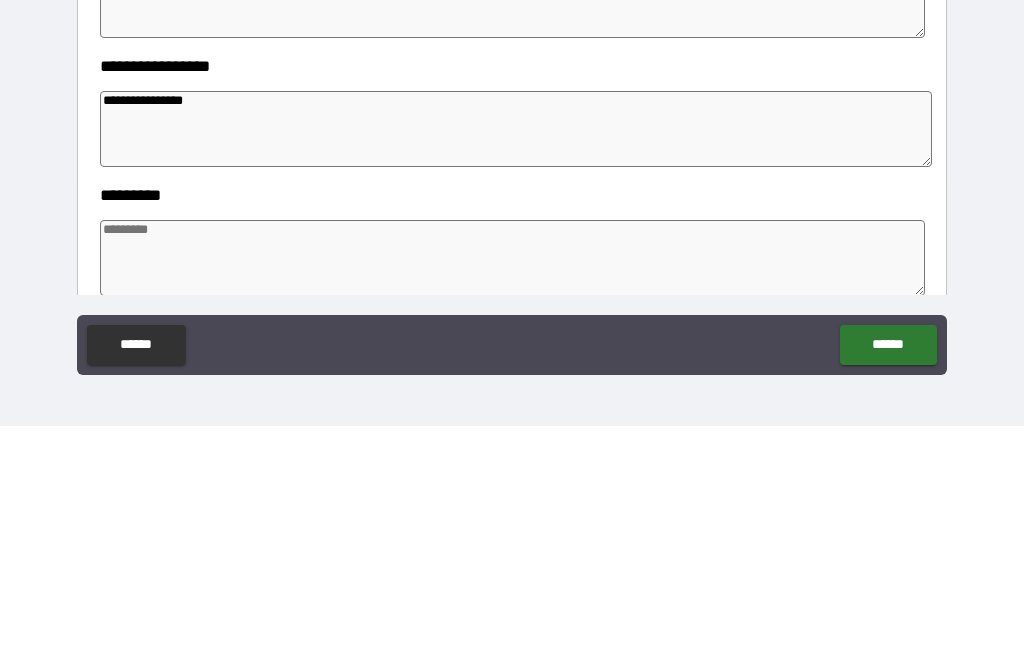 type on "*" 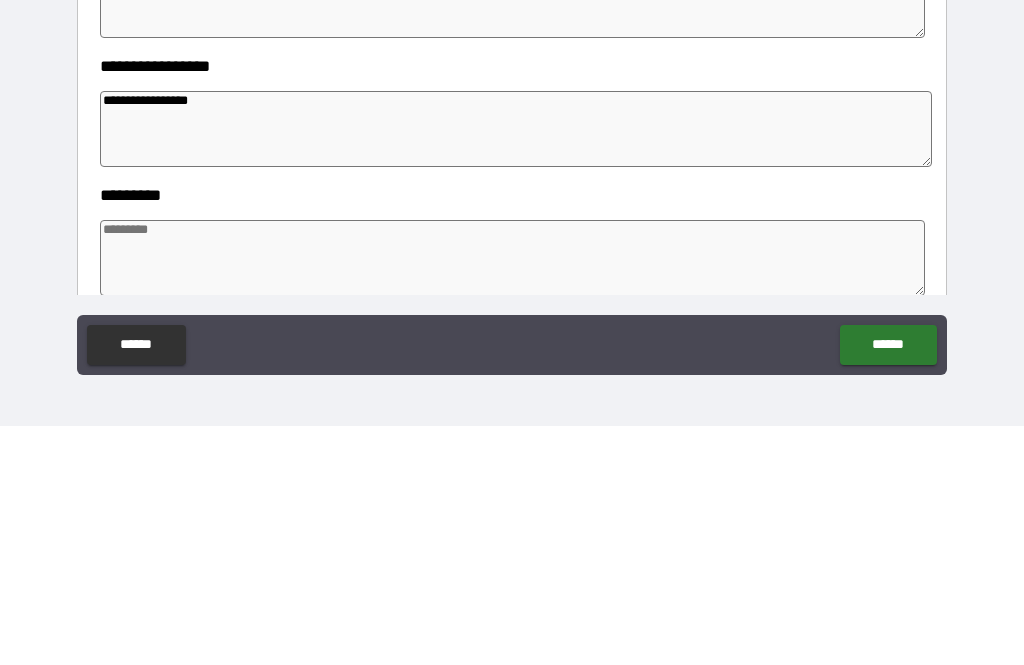 type on "*" 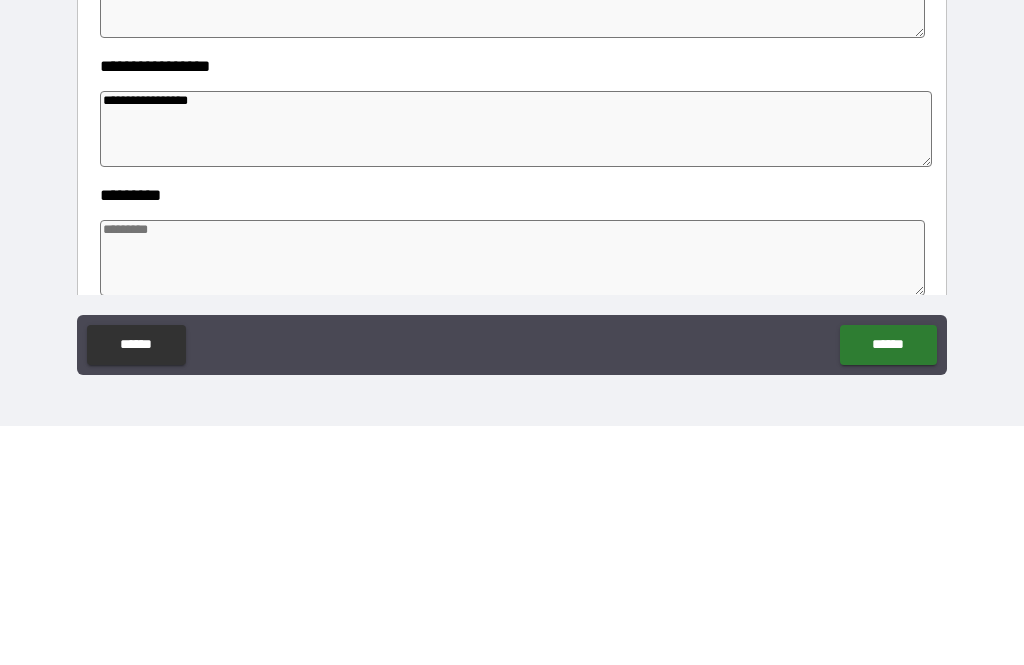 type on "*" 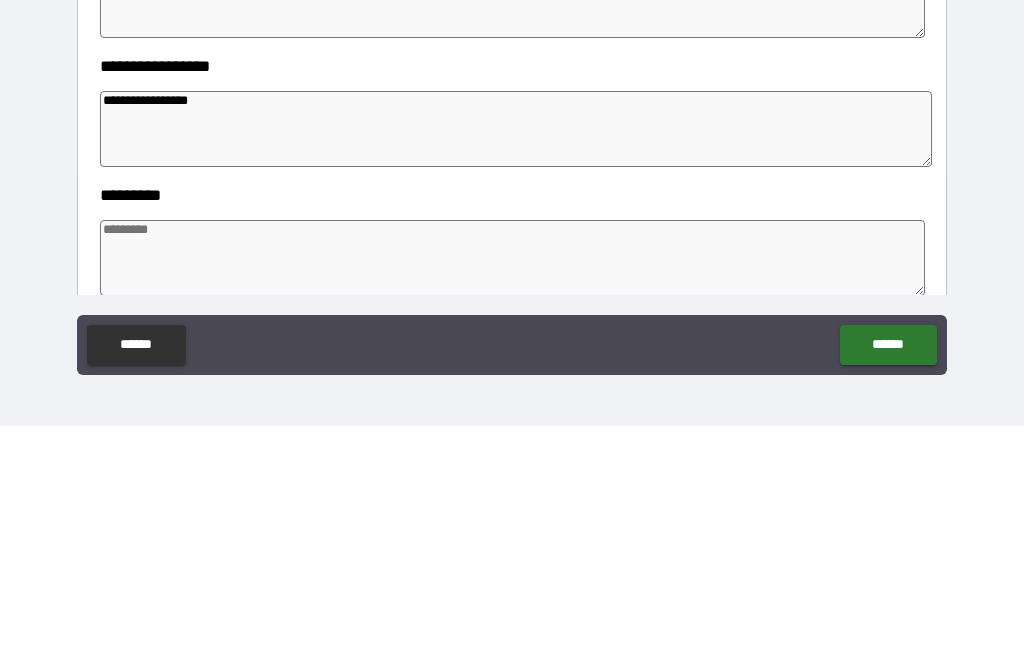 type on "*" 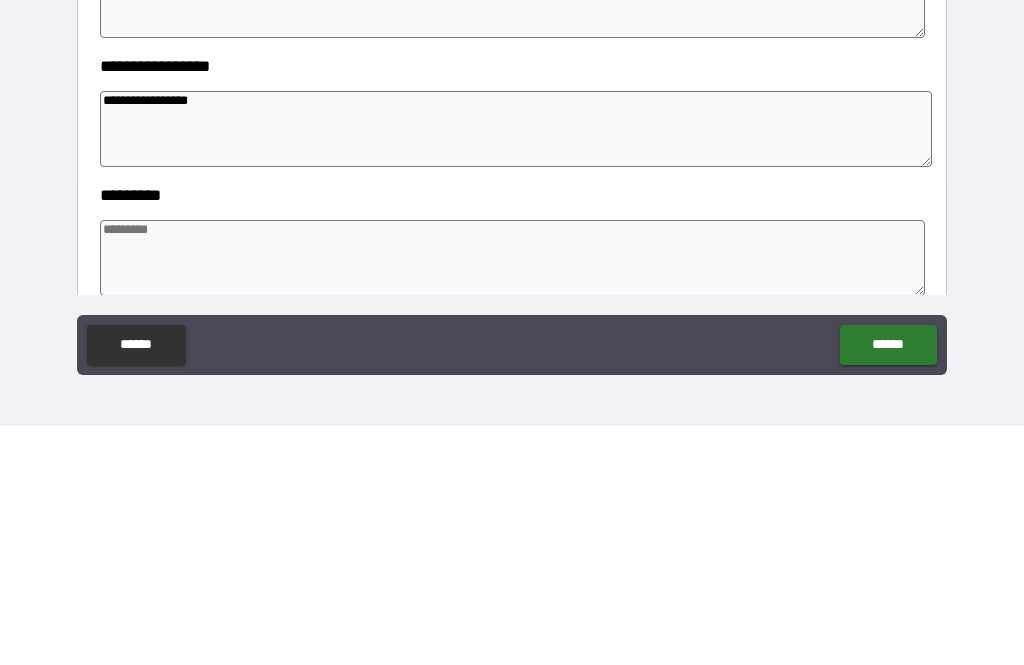type on "*" 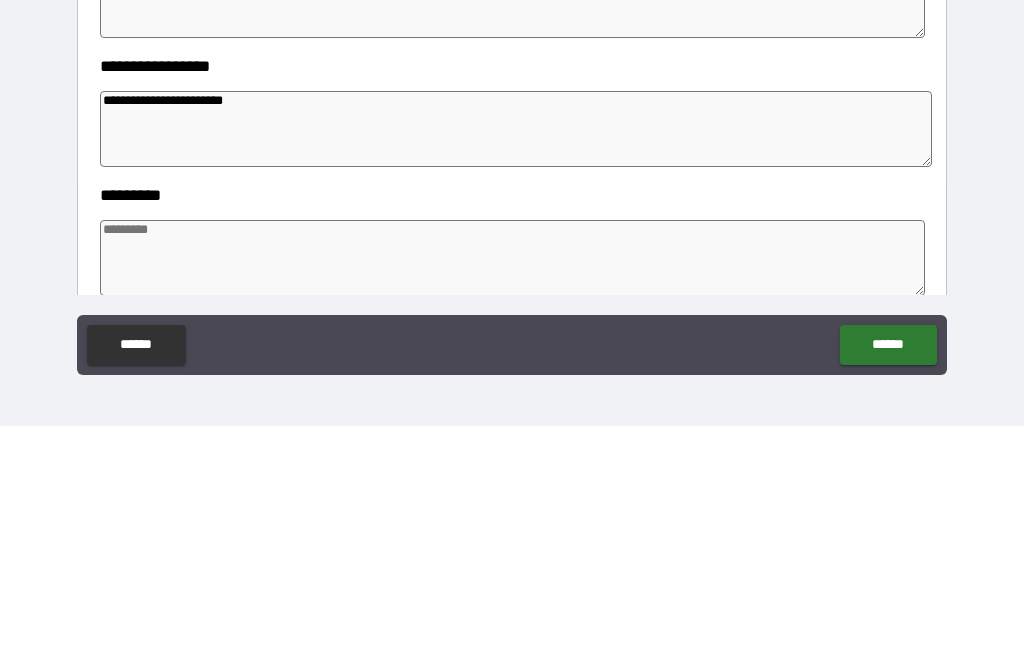 type on "*" 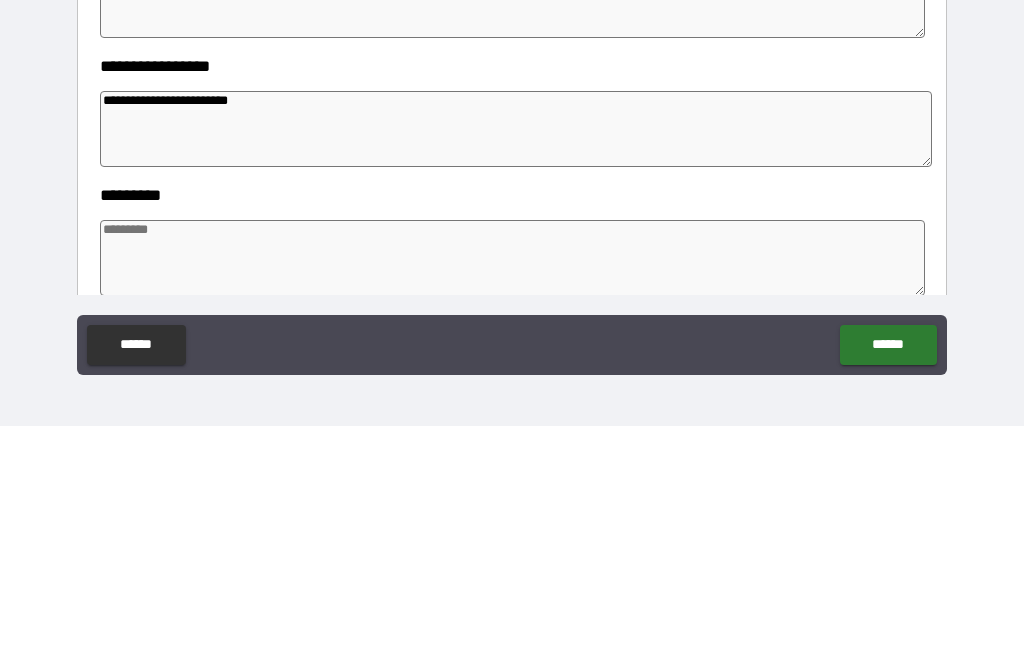 type on "*" 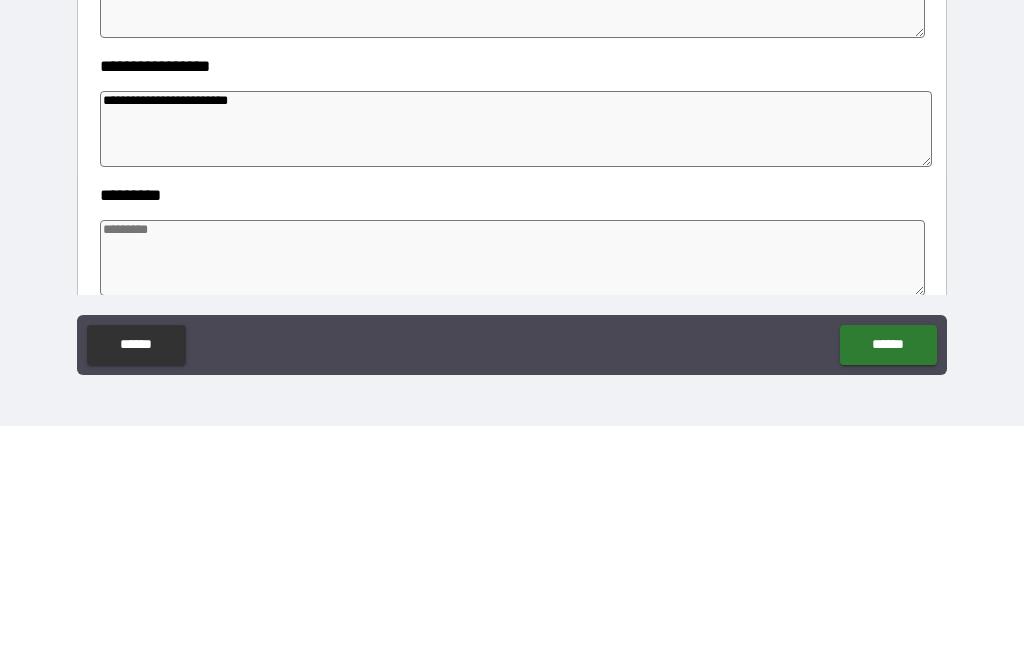 type on "*" 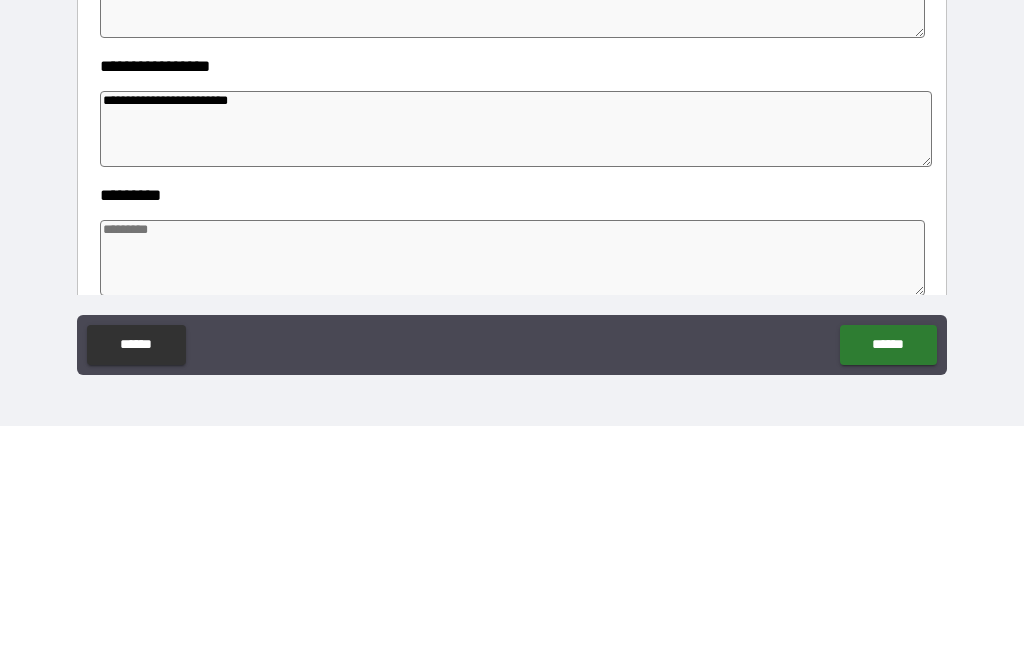 type on "**********" 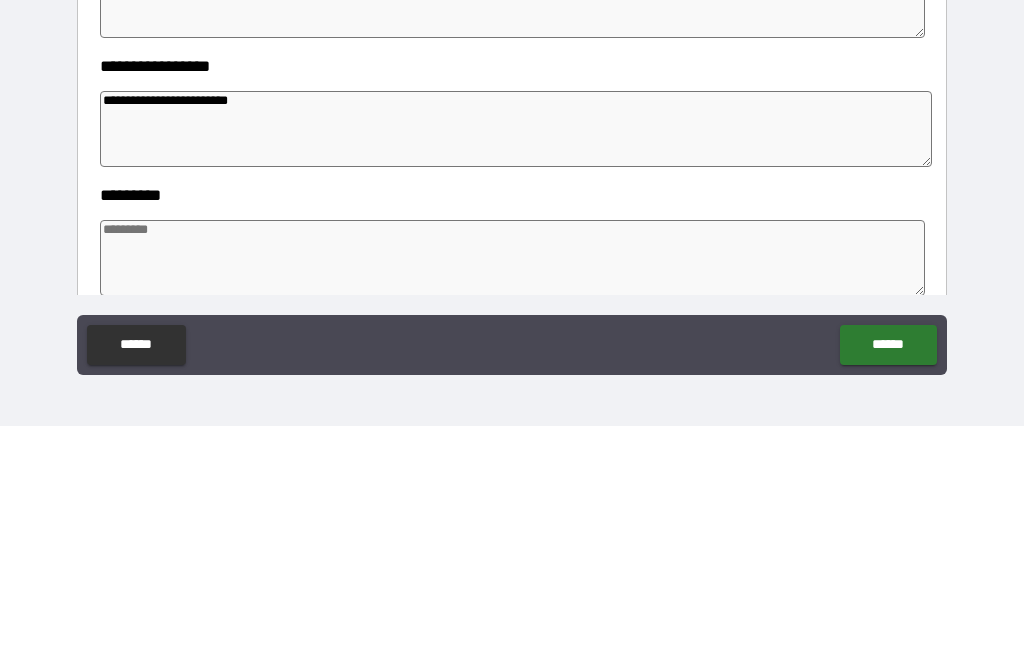 type on "*" 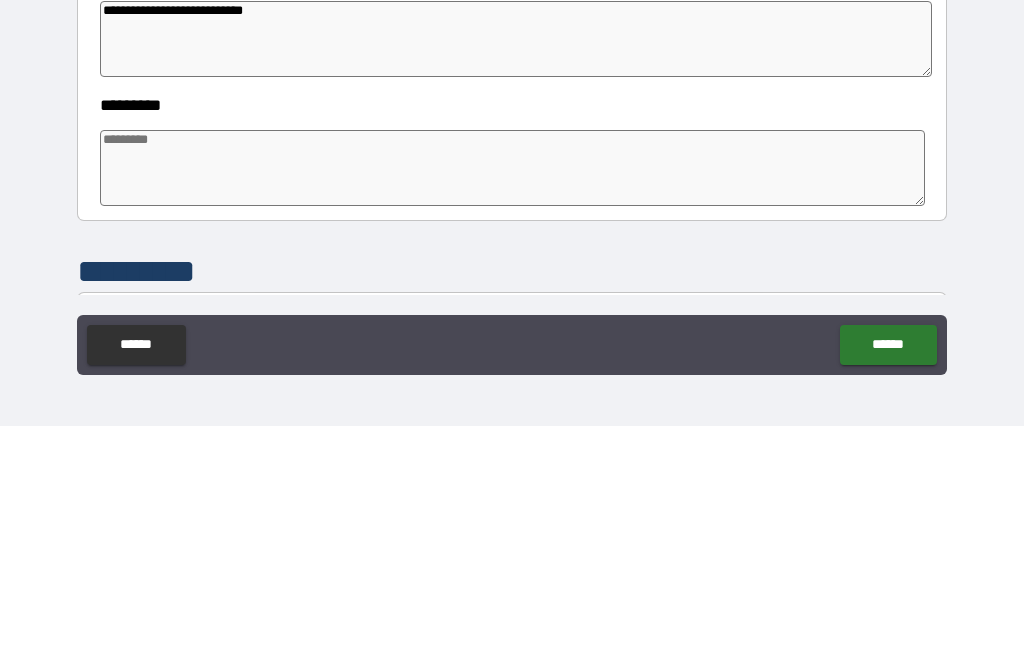 scroll, scrollTop: 398, scrollLeft: 0, axis: vertical 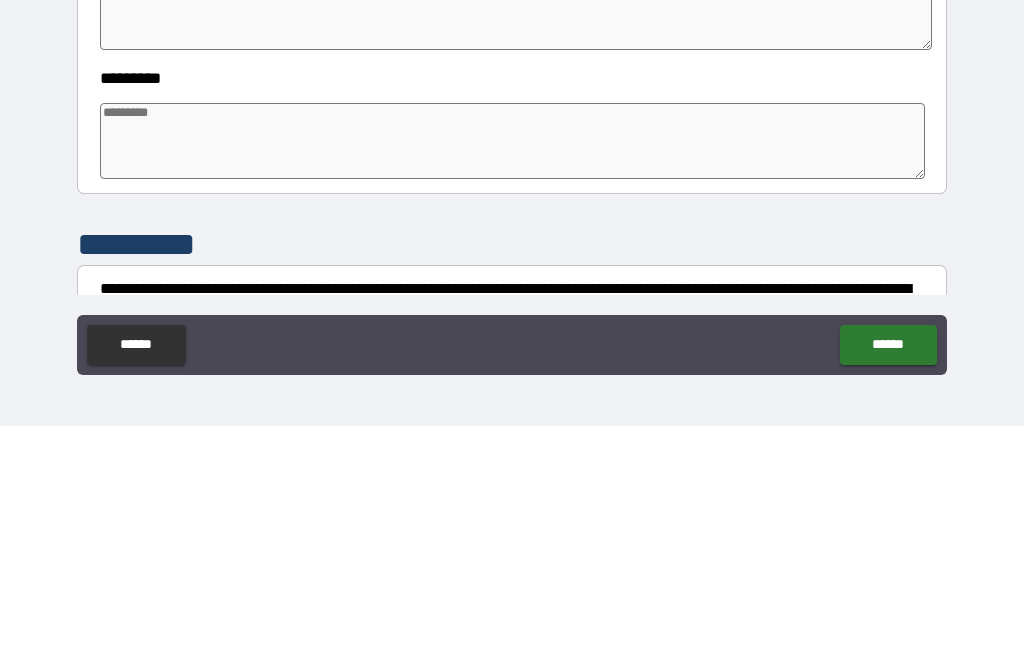 click at bounding box center (513, 380) 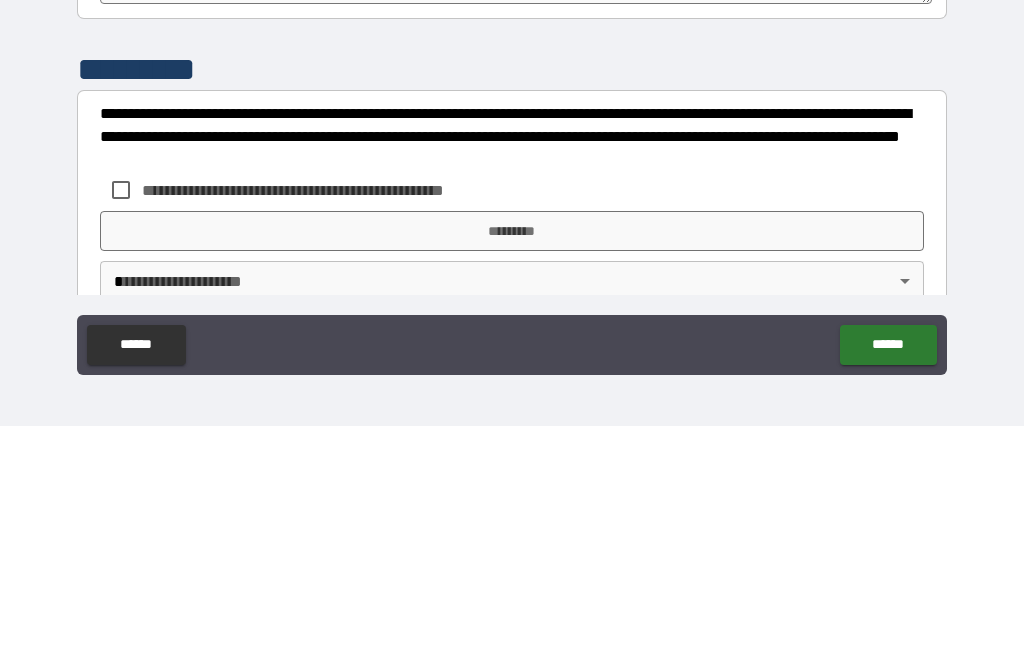 scroll, scrollTop: 578, scrollLeft: 0, axis: vertical 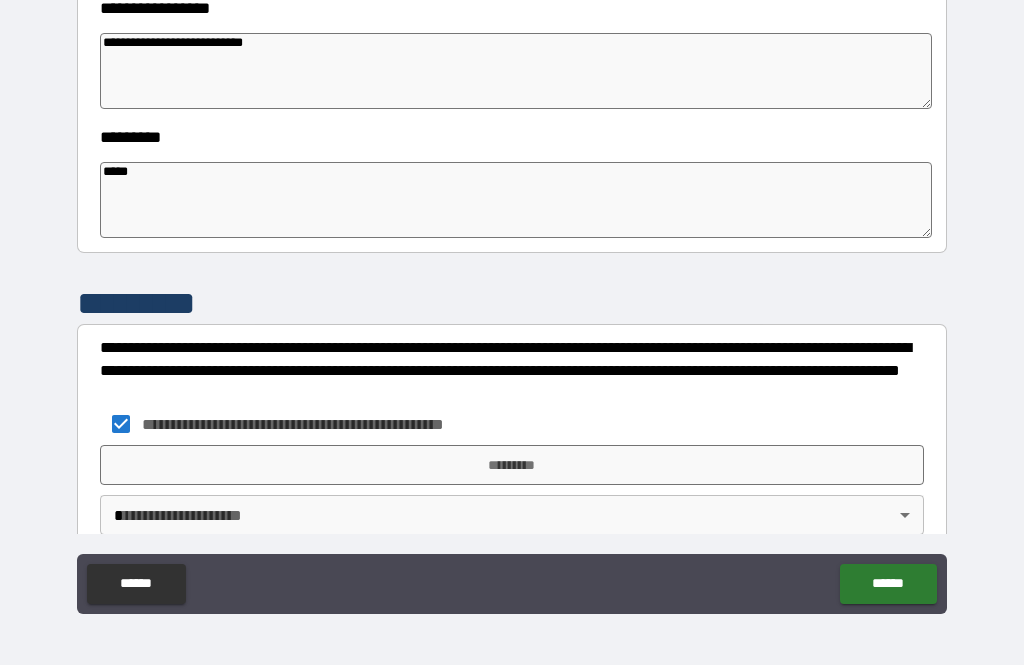 click on "*********" at bounding box center (512, 465) 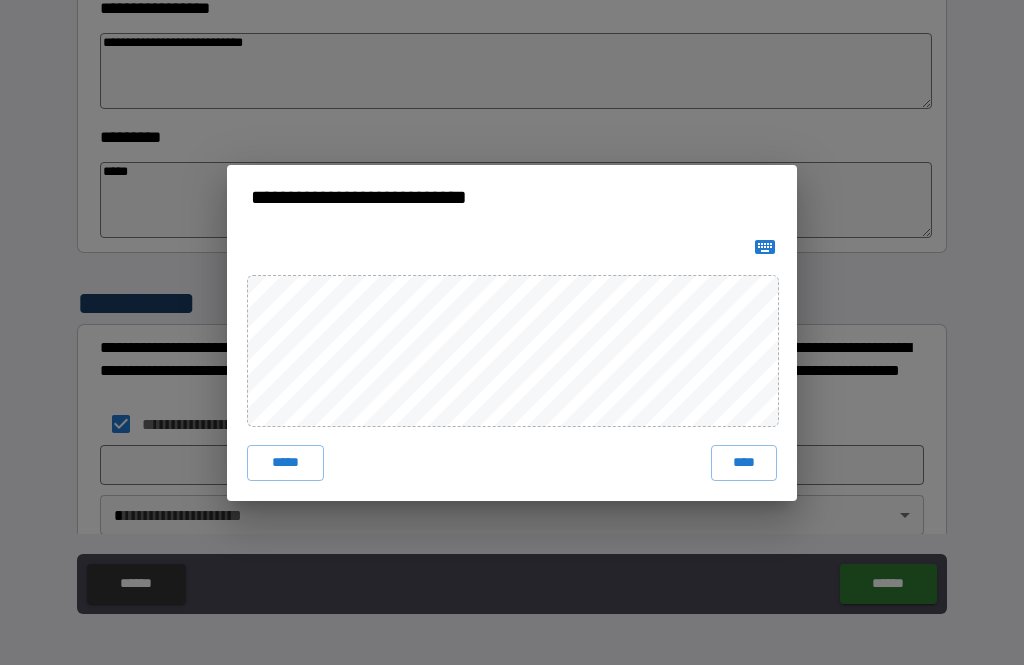 click on "****" at bounding box center [744, 463] 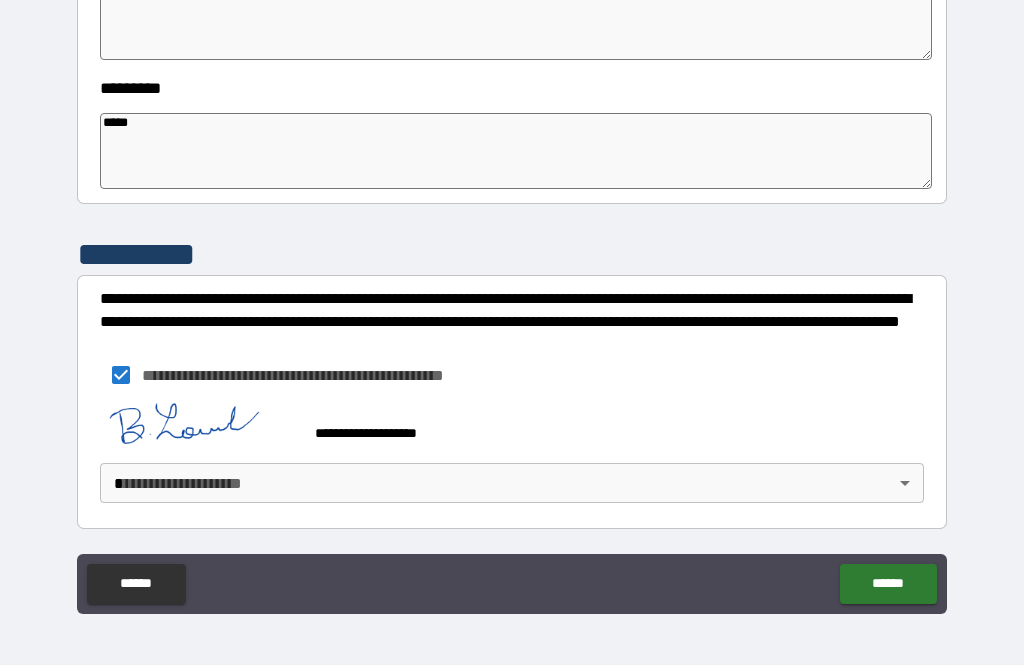 scroll, scrollTop: 627, scrollLeft: 0, axis: vertical 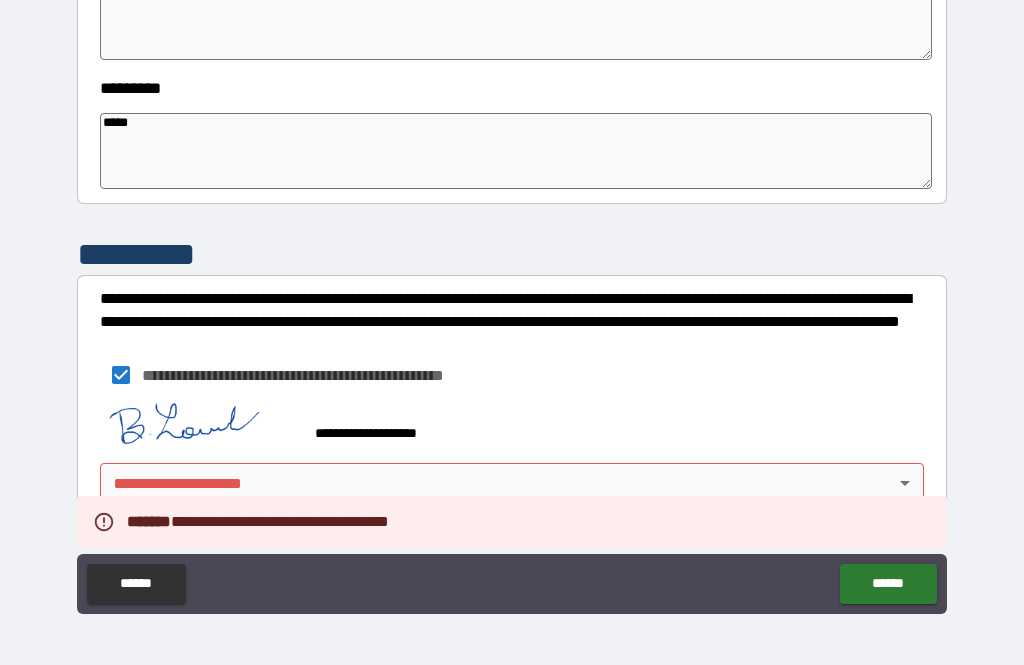 click on "**********" at bounding box center (512, 300) 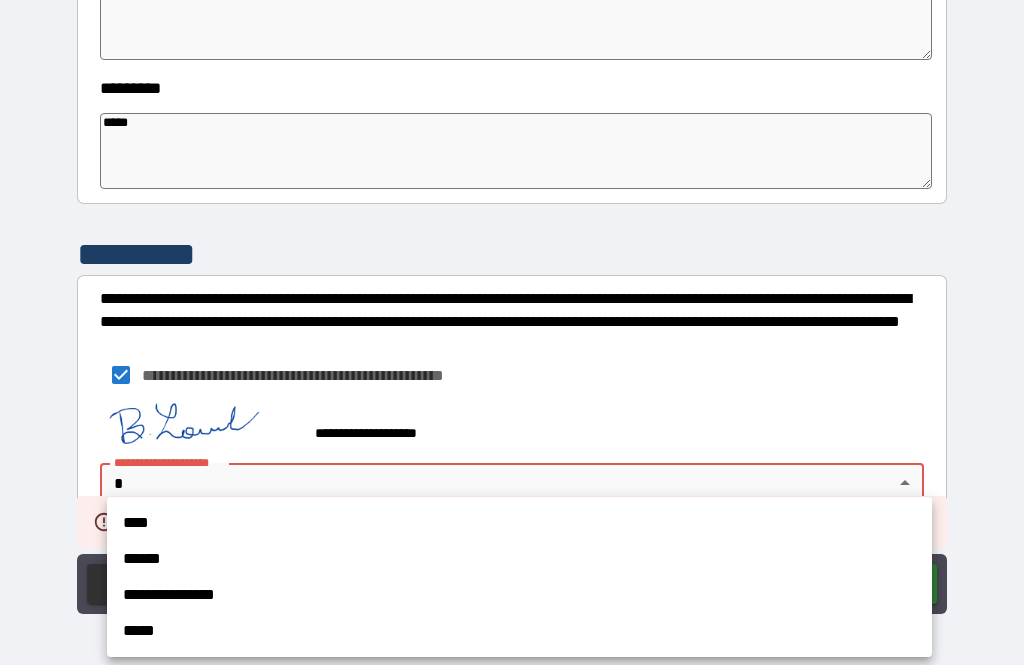 click on "****" at bounding box center [519, 523] 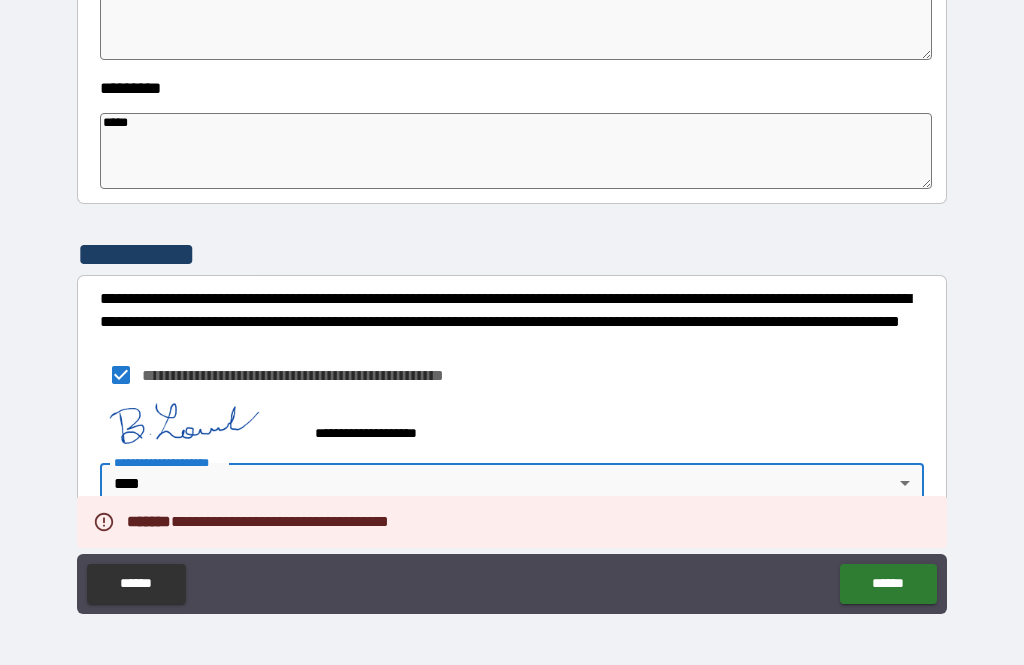 click on "******" at bounding box center [888, 584] 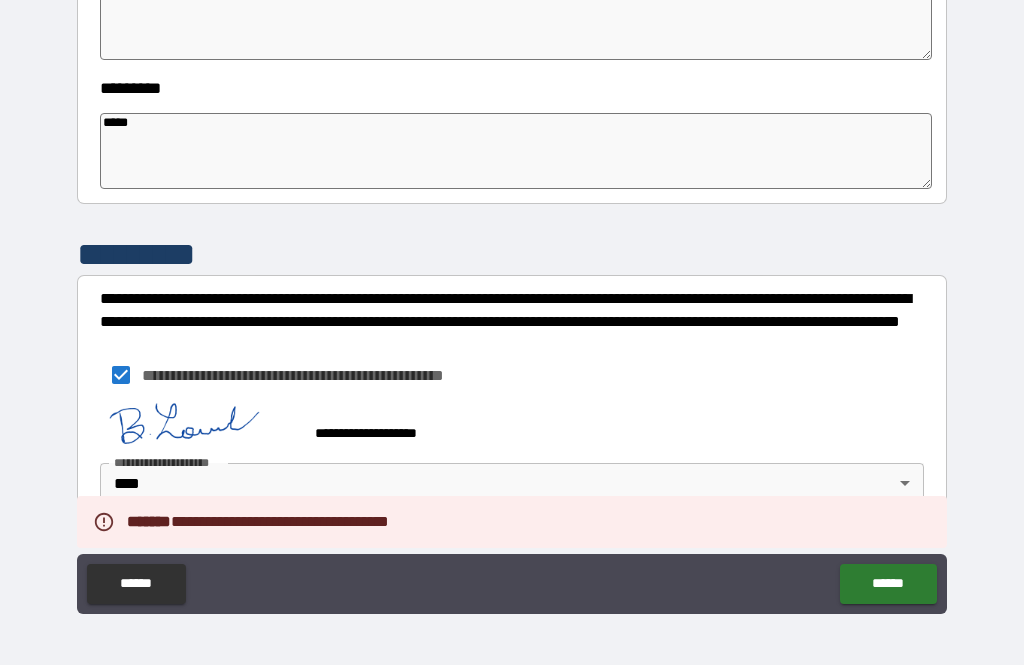 click on "******" at bounding box center (888, 584) 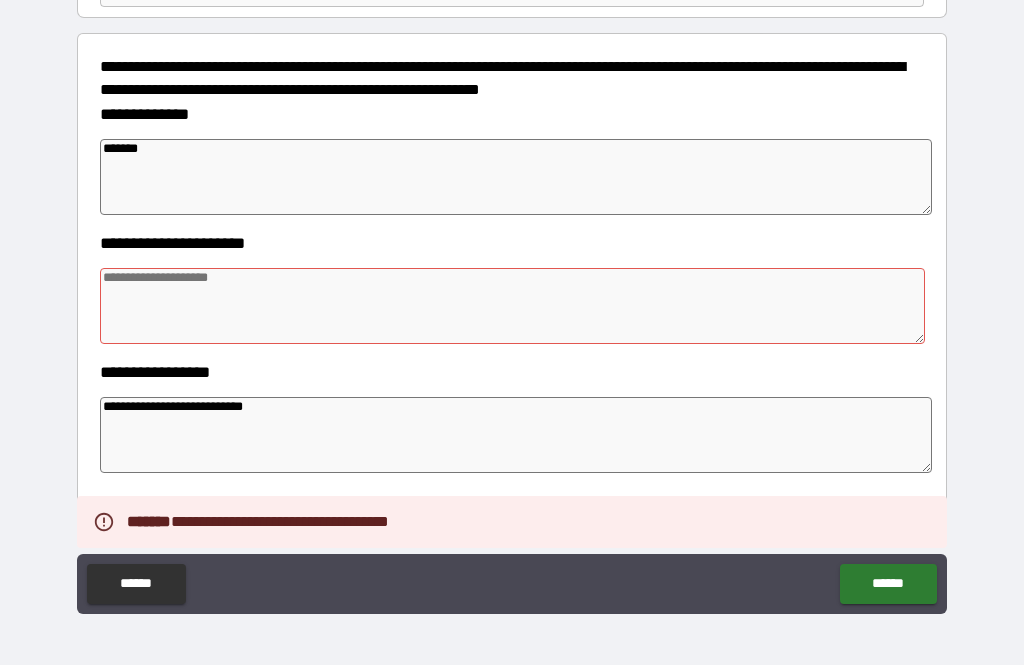 scroll, scrollTop: 213, scrollLeft: 0, axis: vertical 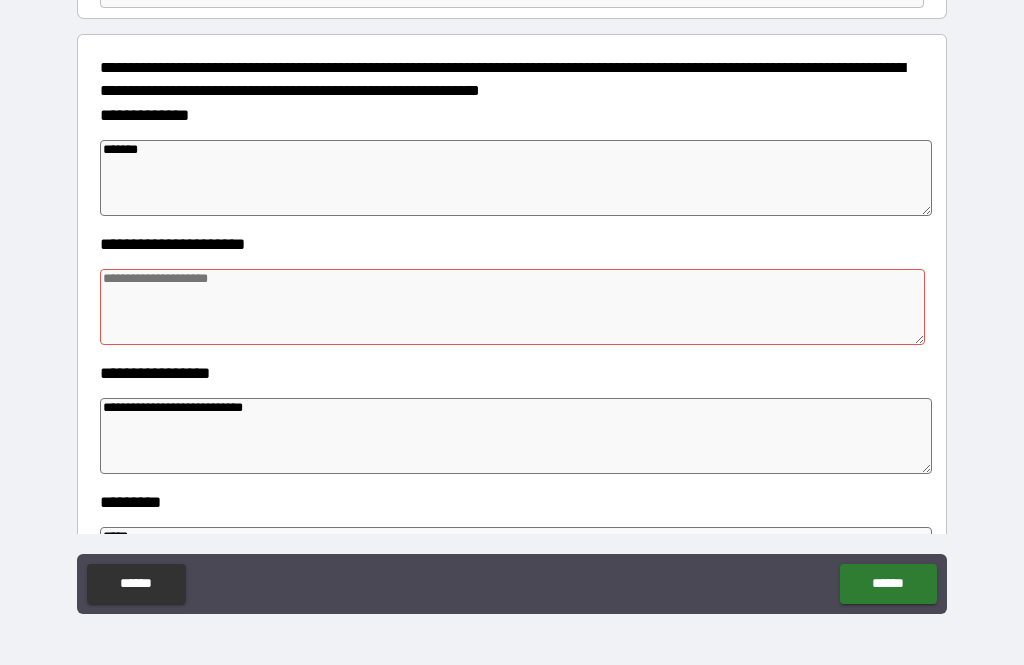 click at bounding box center (513, 307) 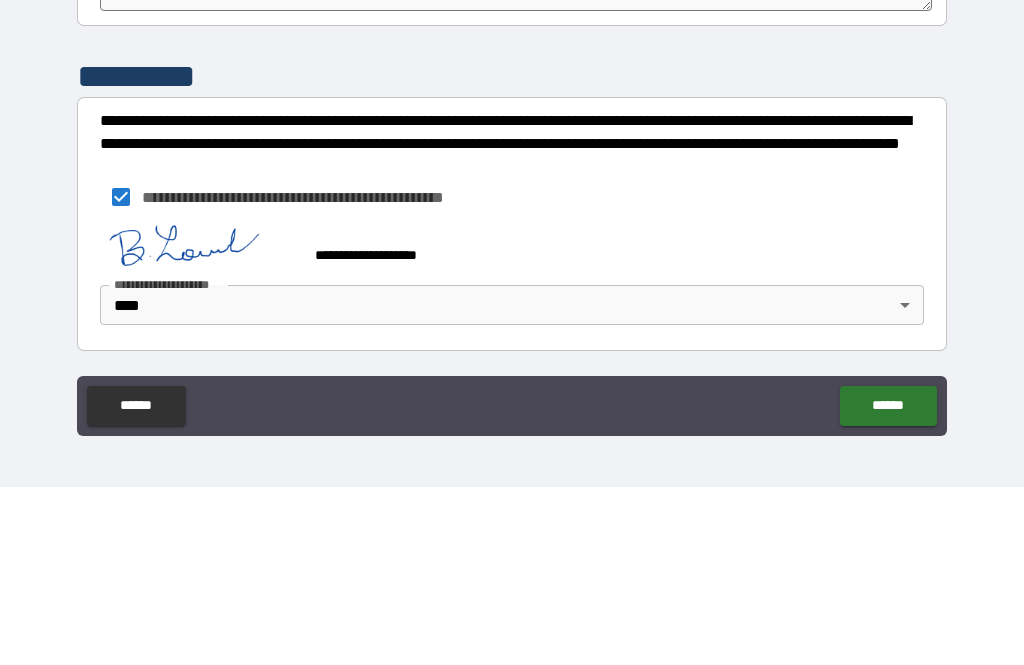 scroll, scrollTop: 627, scrollLeft: 0, axis: vertical 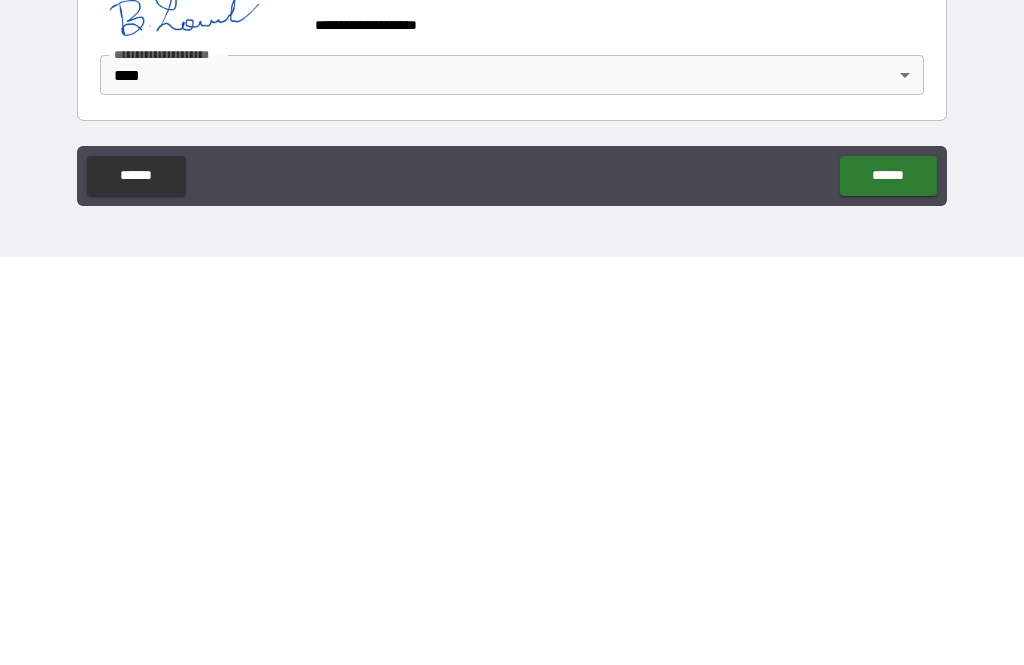 click on "******" at bounding box center (888, 584) 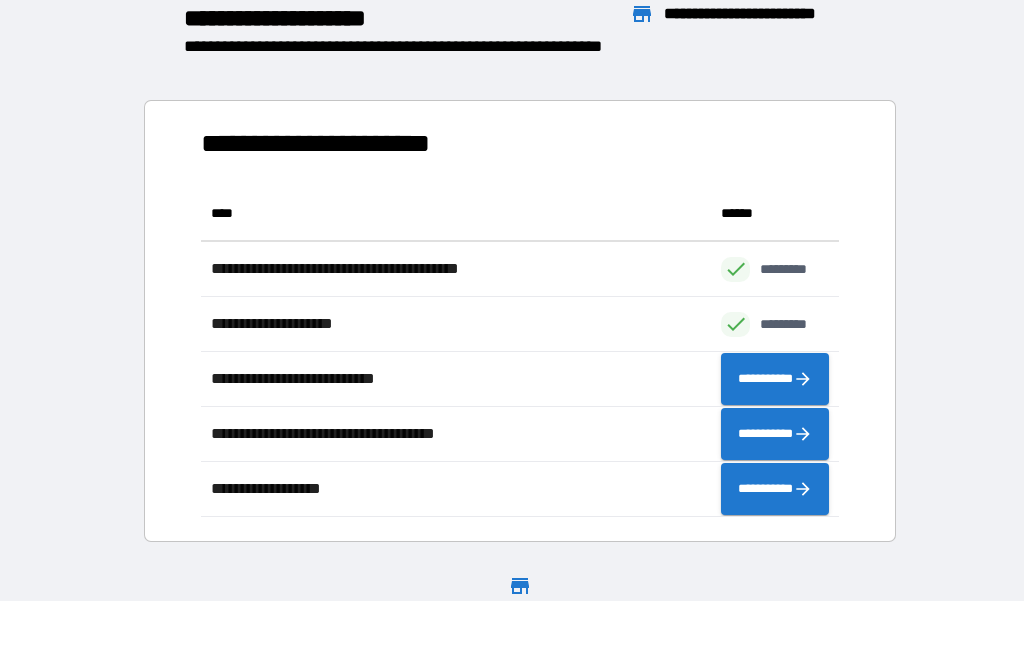 scroll, scrollTop: 1, scrollLeft: 1, axis: both 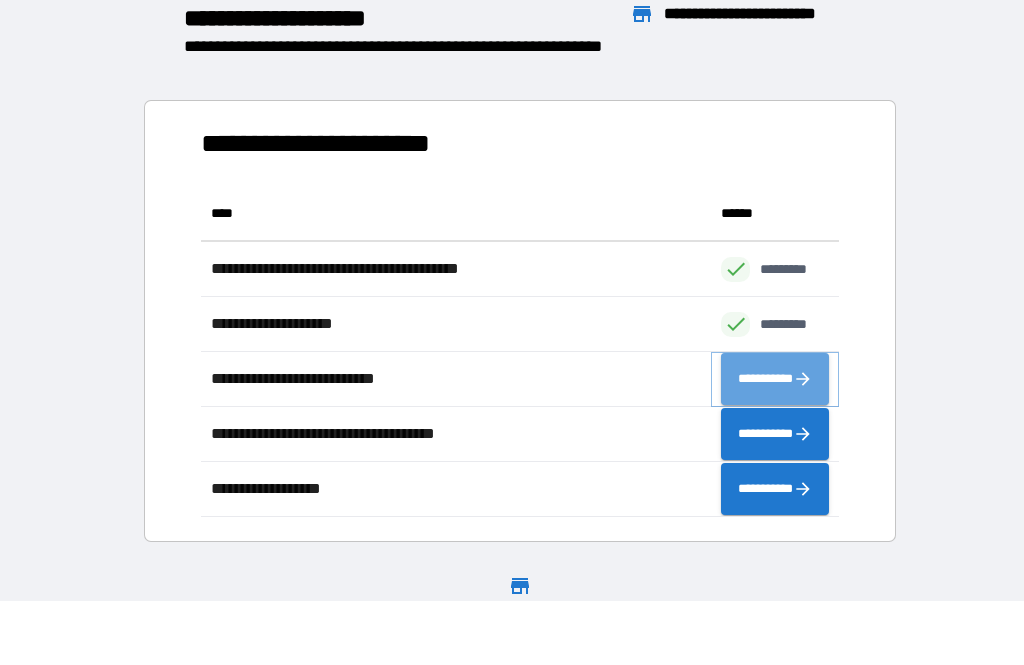 click on "**********" at bounding box center (775, 379) 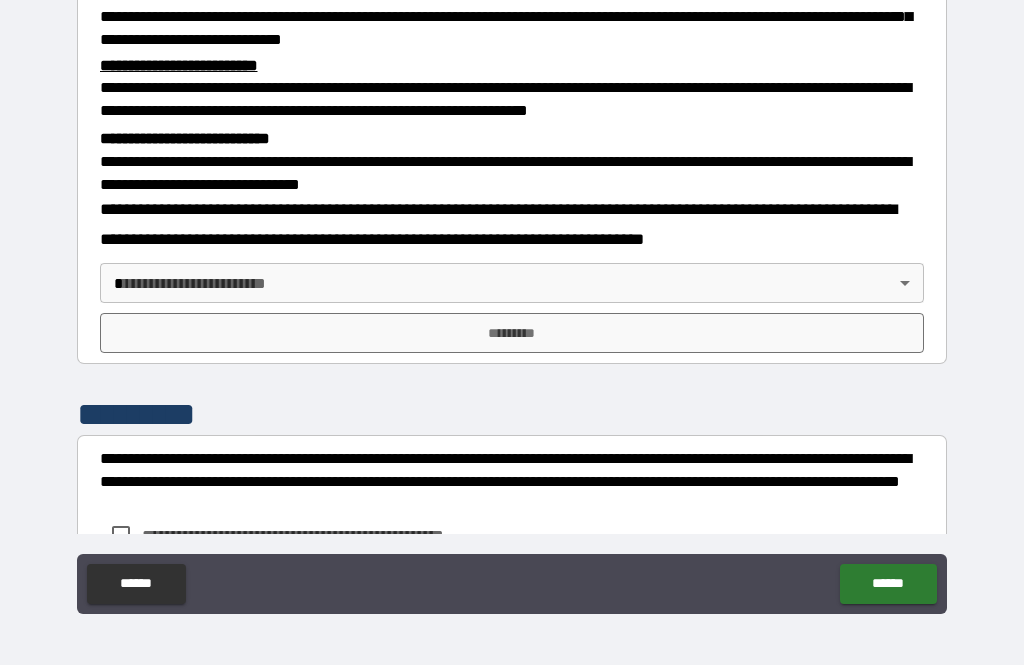 scroll, scrollTop: 533, scrollLeft: 0, axis: vertical 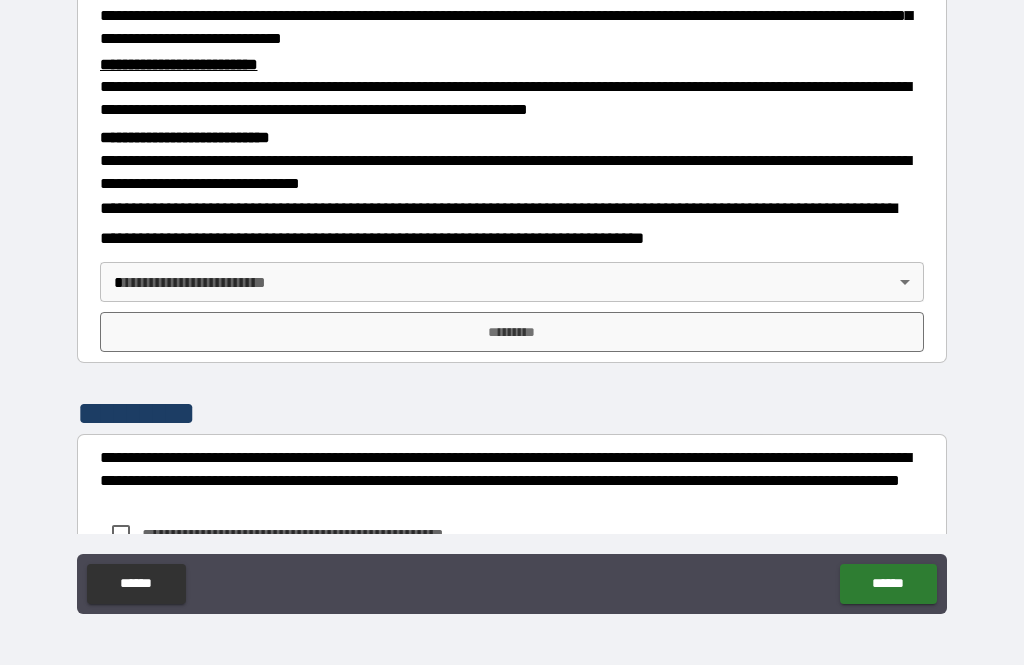 click on "**********" at bounding box center (512, 300) 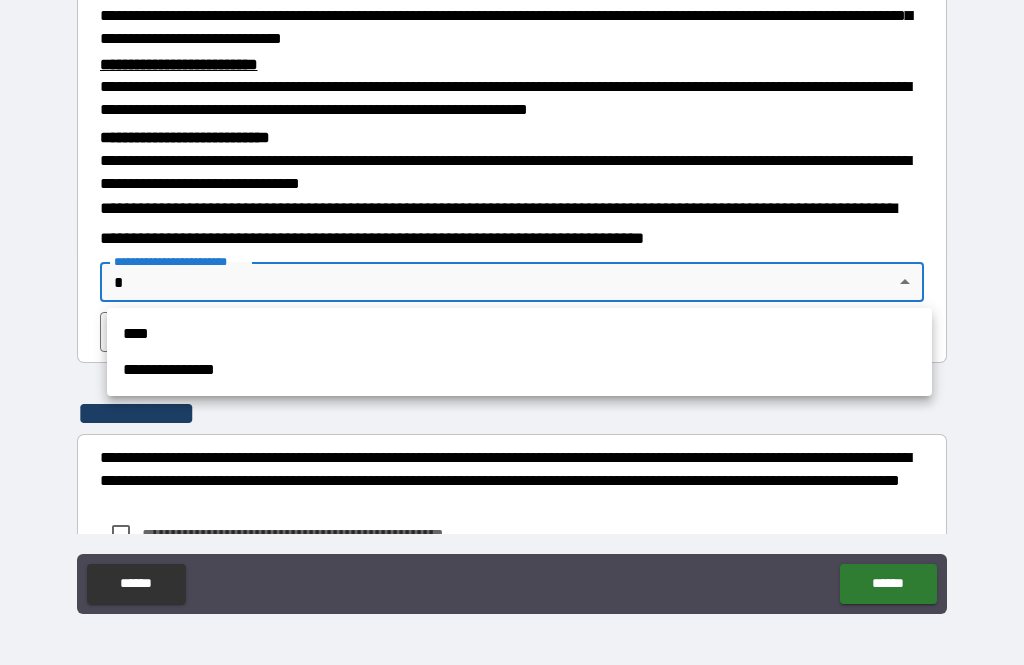 click on "****" at bounding box center [519, 334] 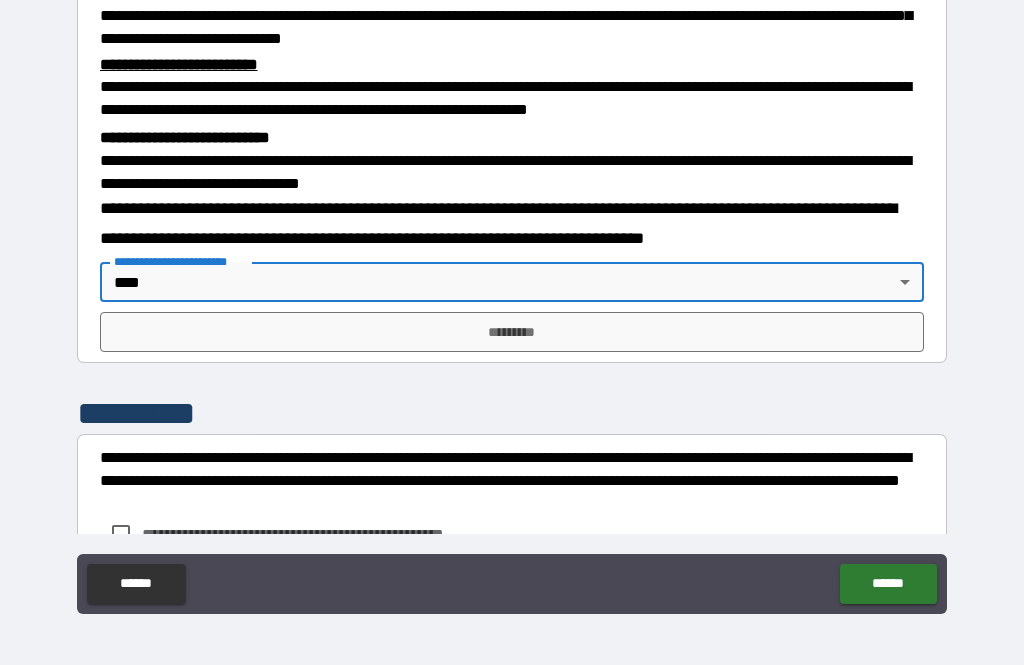 click on "*********" at bounding box center [512, 332] 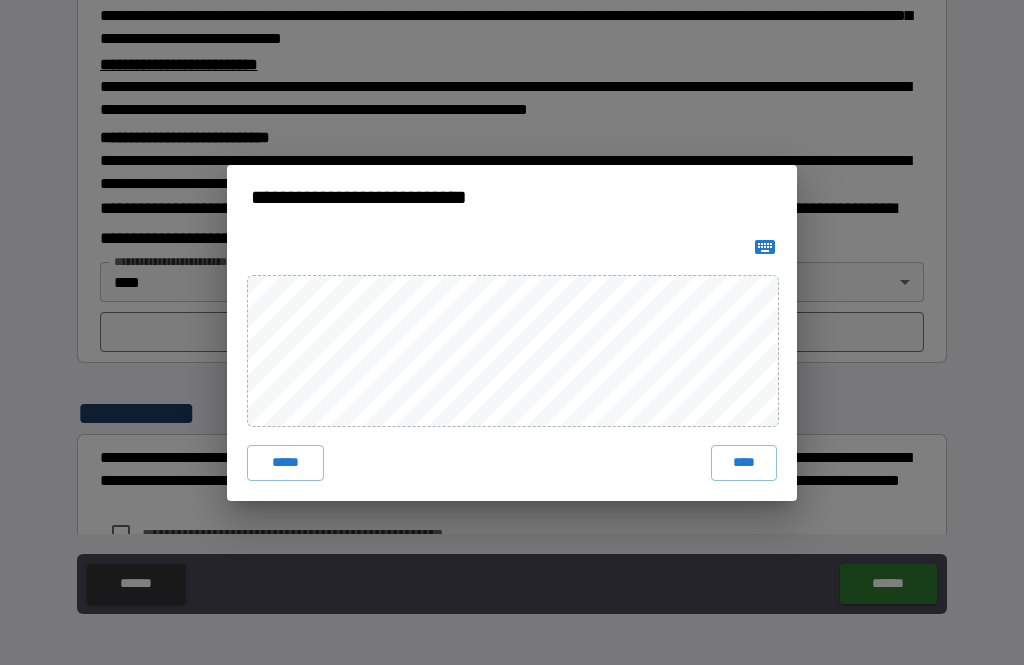 click on "****" at bounding box center (744, 463) 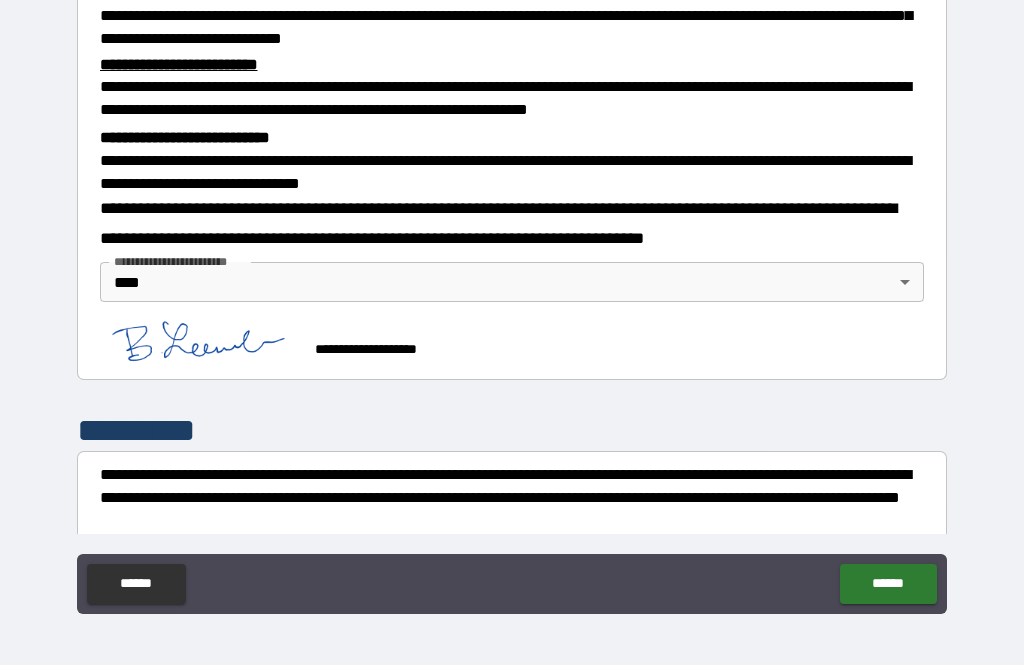 click on "******" at bounding box center [888, 584] 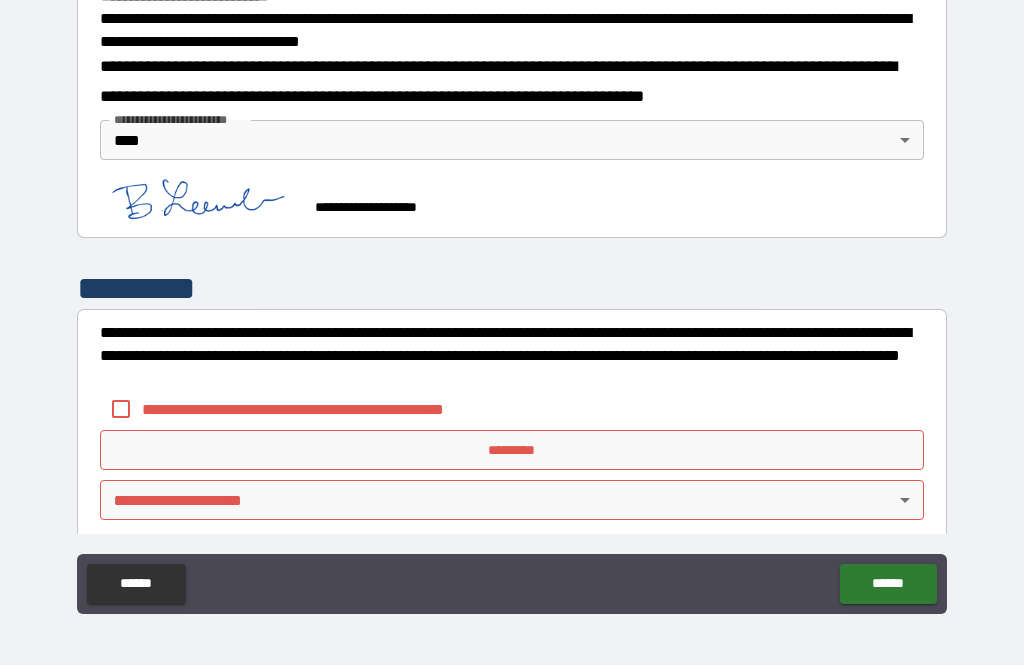 scroll, scrollTop: 688, scrollLeft: 0, axis: vertical 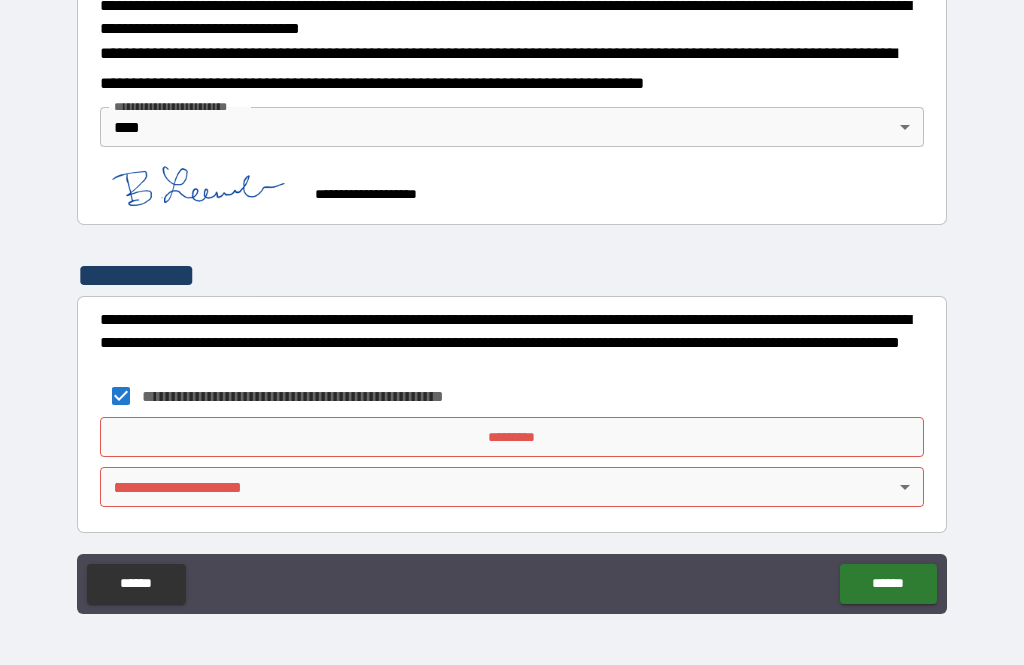 click on "**********" at bounding box center [512, 300] 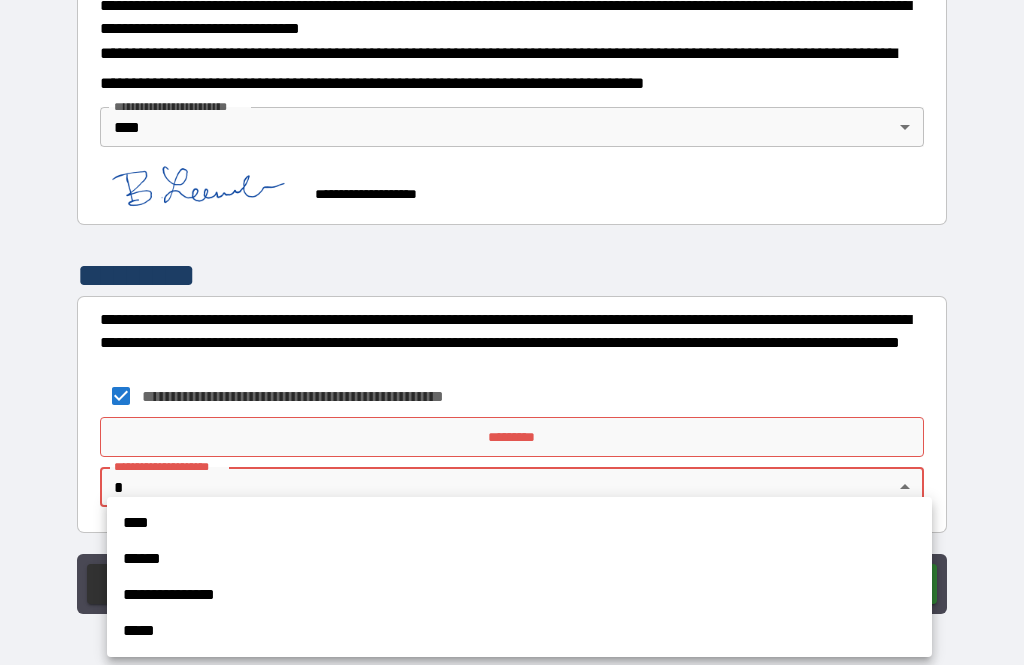 click on "****" at bounding box center [519, 523] 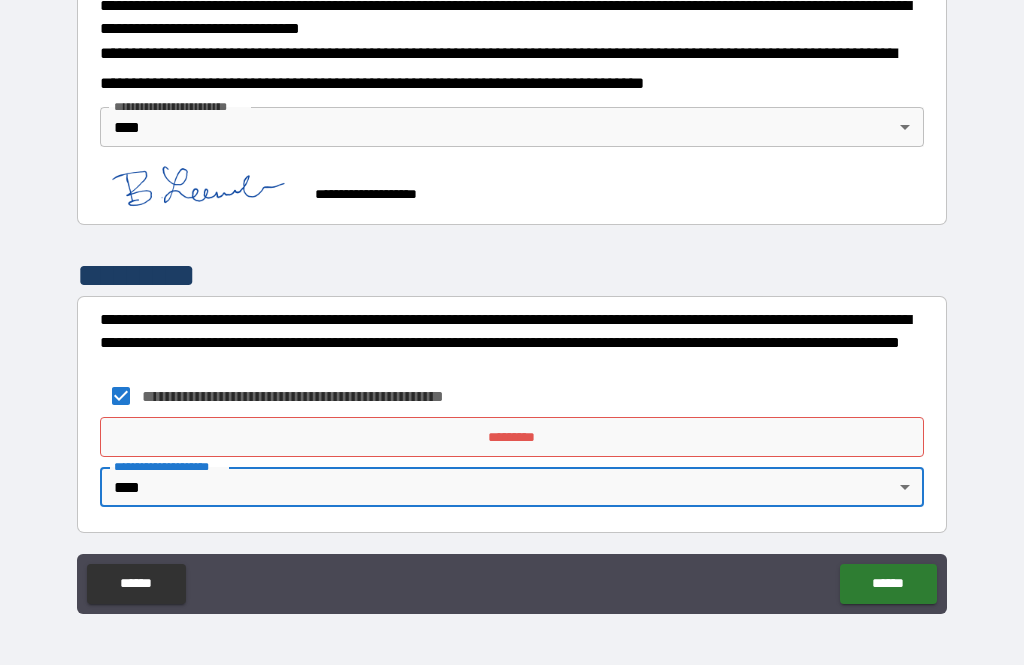 click on "*********" at bounding box center [512, 437] 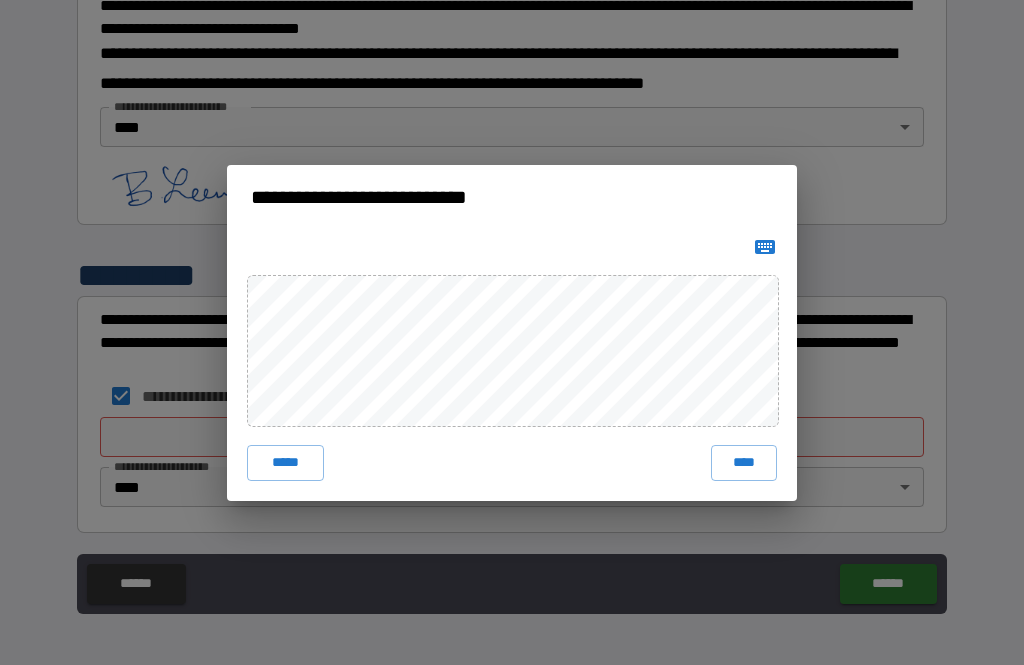 click on "****" at bounding box center [744, 463] 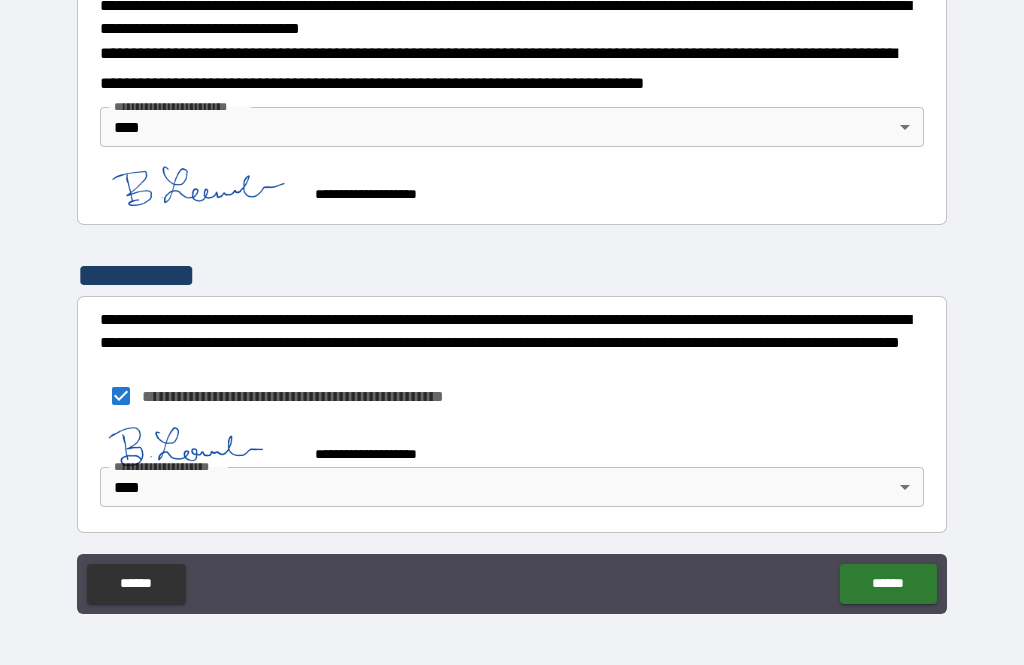 scroll, scrollTop: 680, scrollLeft: 0, axis: vertical 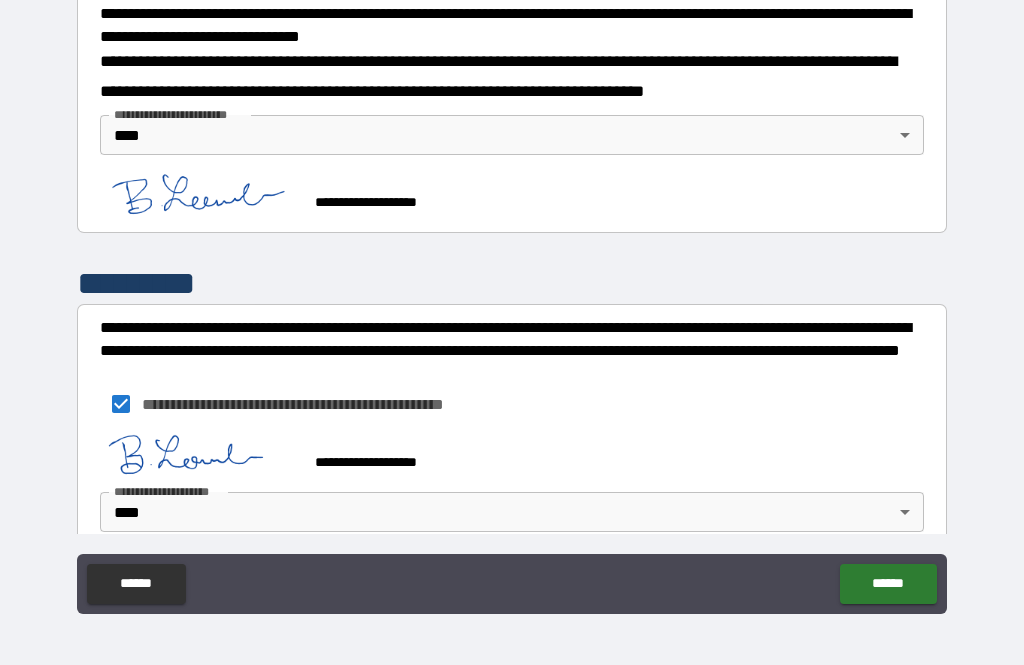 click on "******" at bounding box center (888, 584) 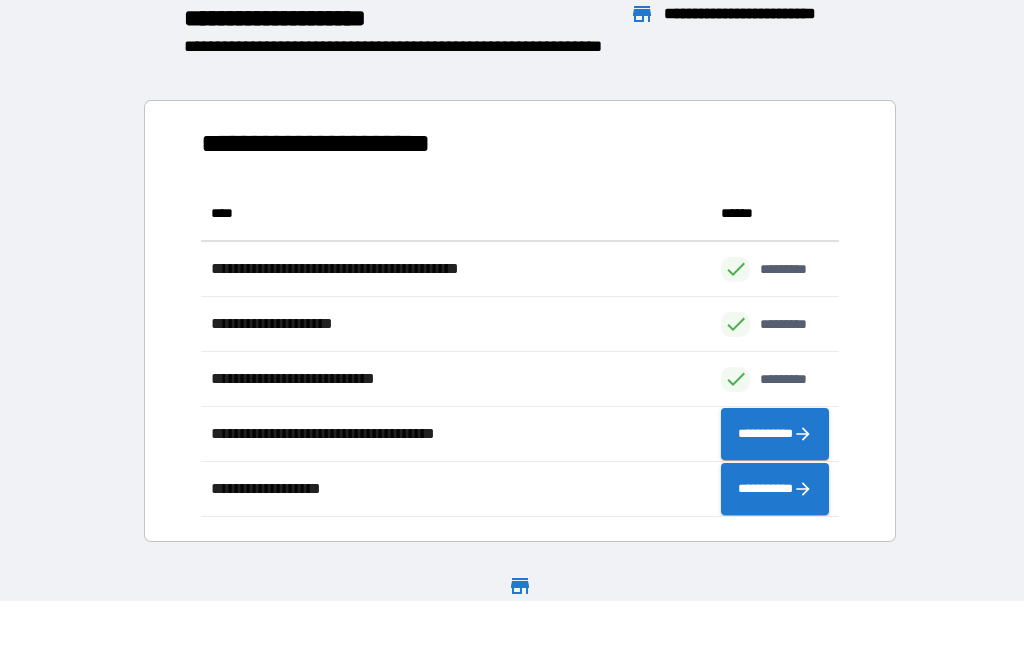 scroll, scrollTop: 1, scrollLeft: 1, axis: both 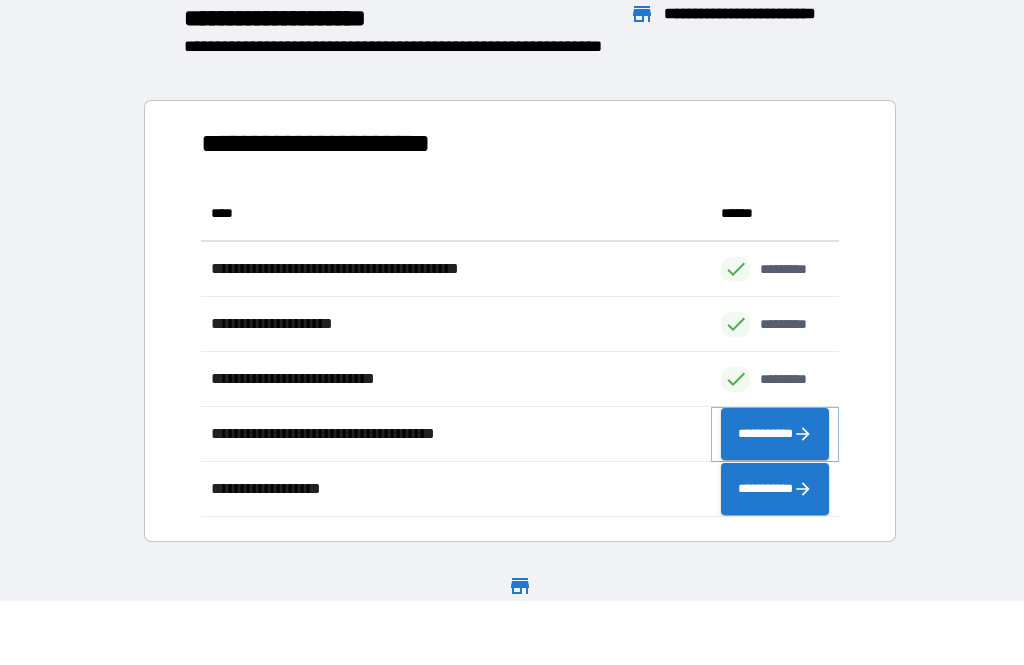 click on "**********" at bounding box center [775, 434] 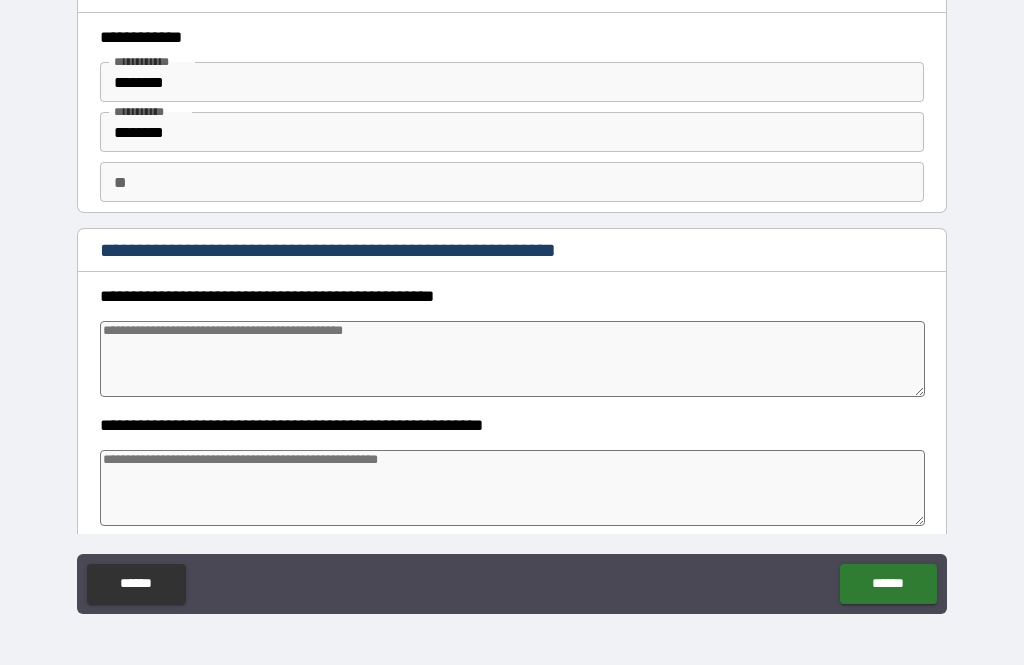 scroll, scrollTop: 36, scrollLeft: 0, axis: vertical 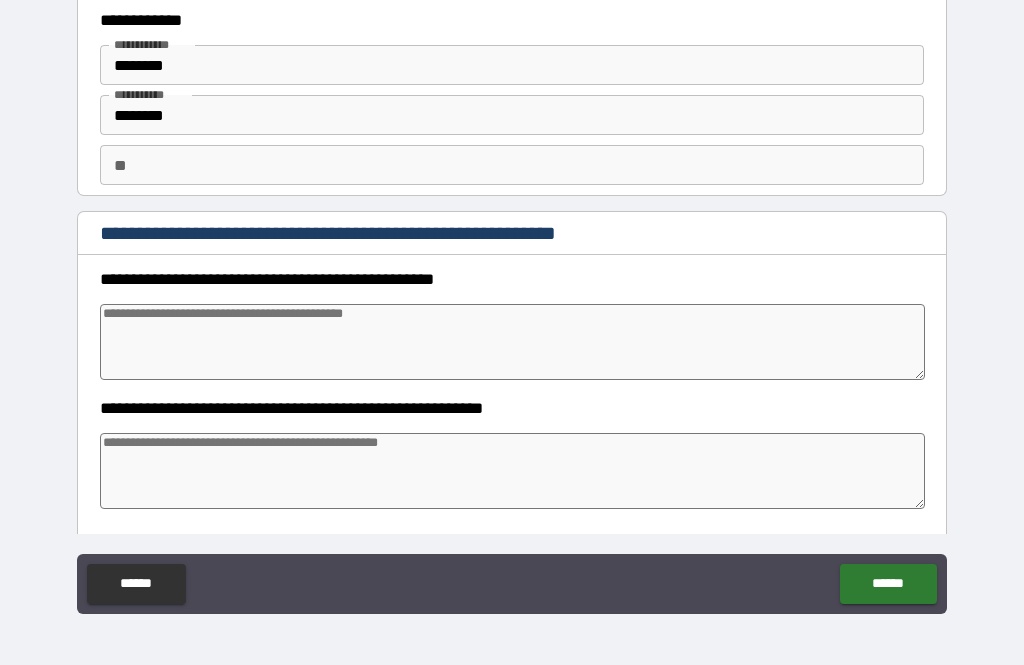 click at bounding box center (513, 342) 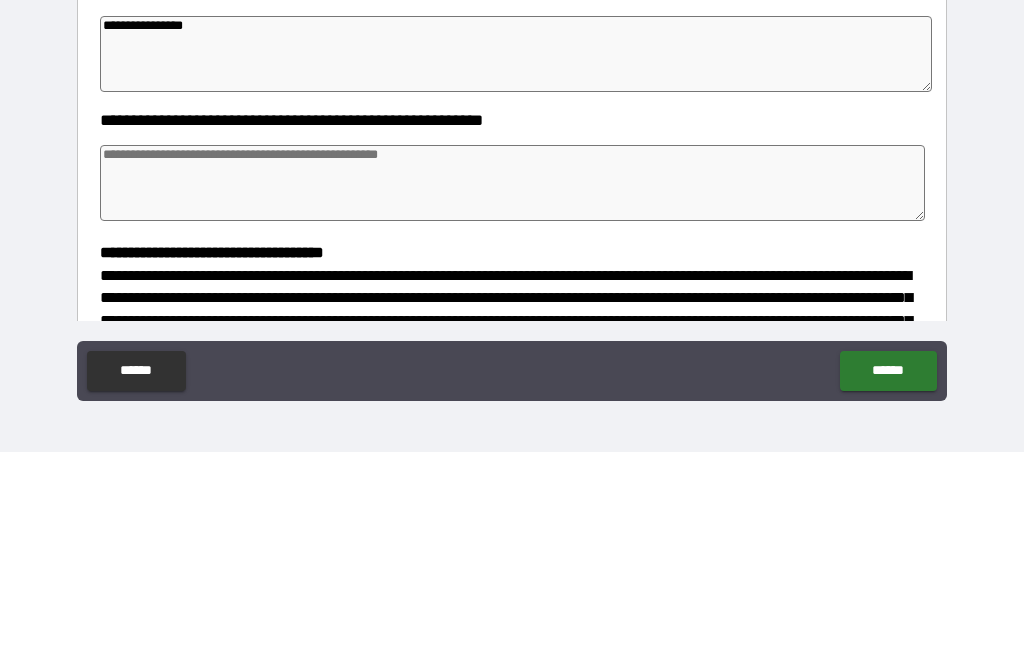 scroll, scrollTop: 114, scrollLeft: 0, axis: vertical 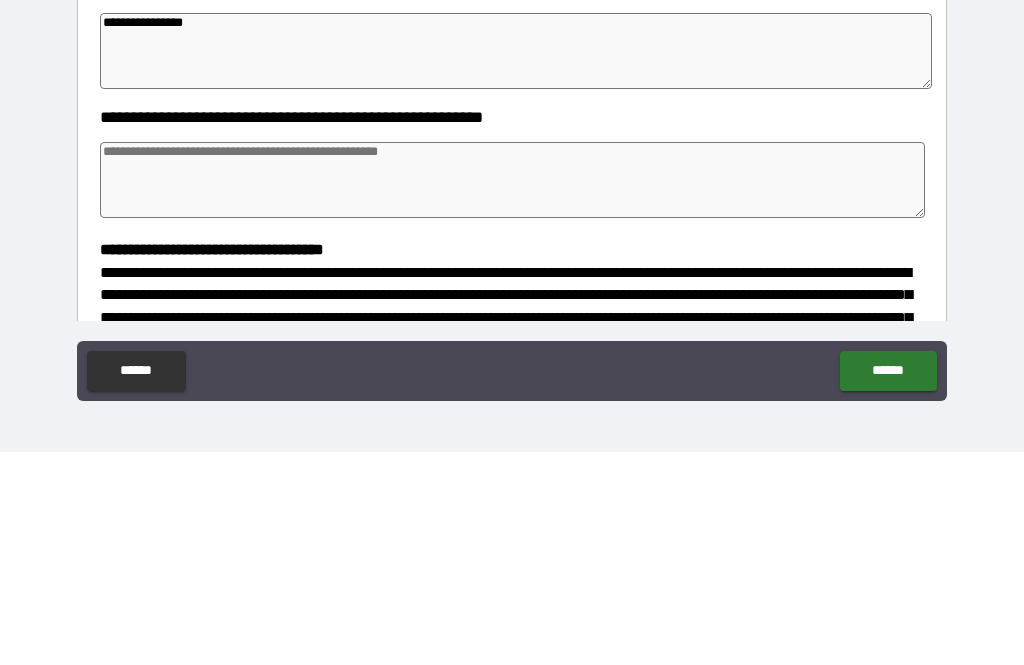 click at bounding box center [513, 393] 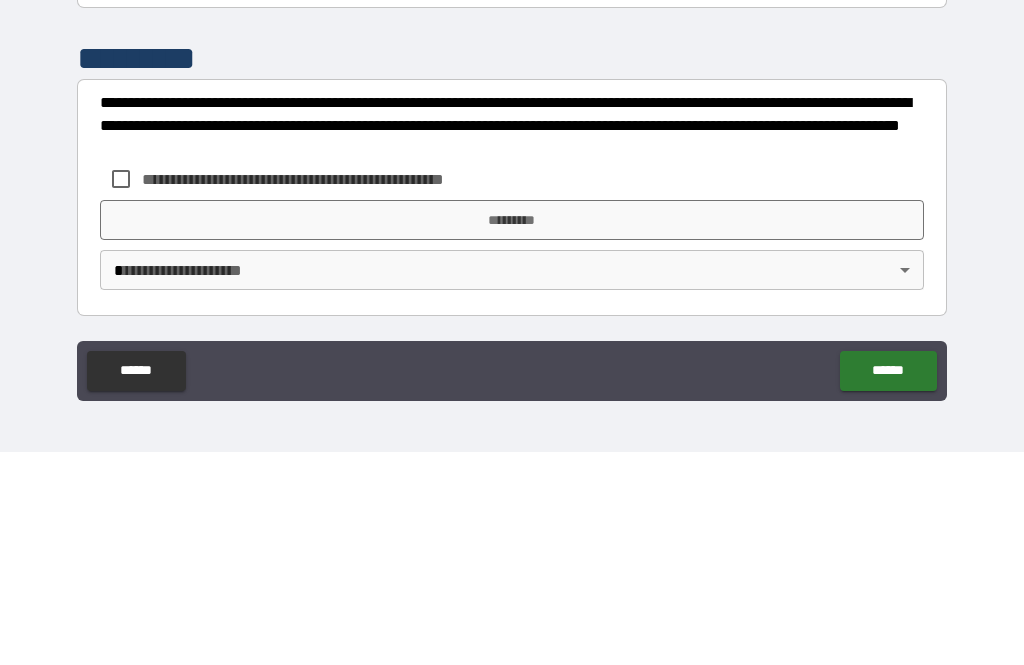 scroll, scrollTop: 566, scrollLeft: 0, axis: vertical 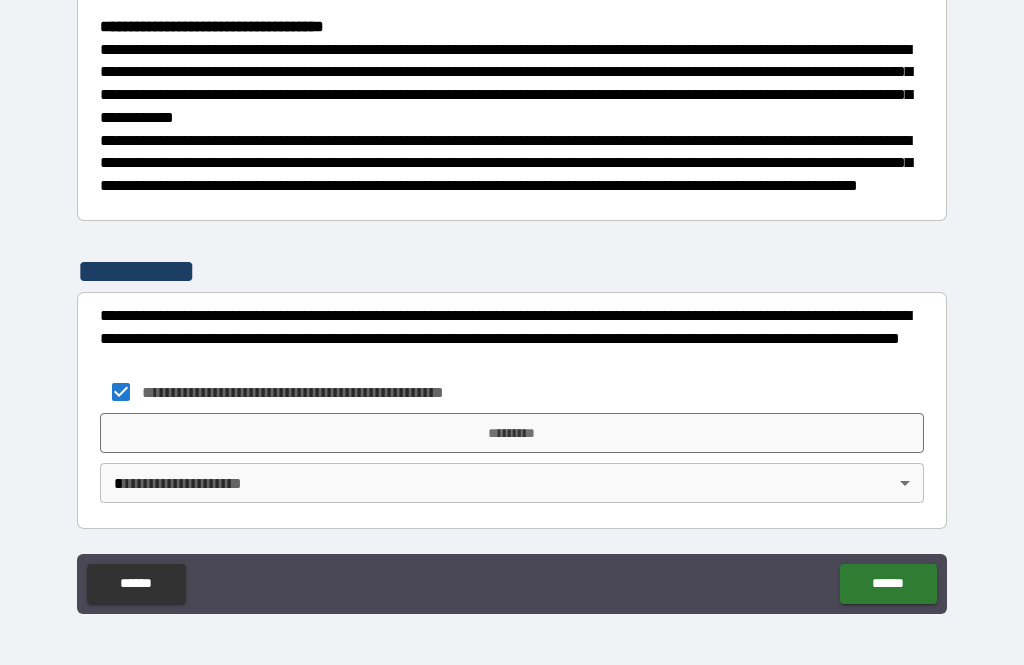 click on "*********" at bounding box center [512, 433] 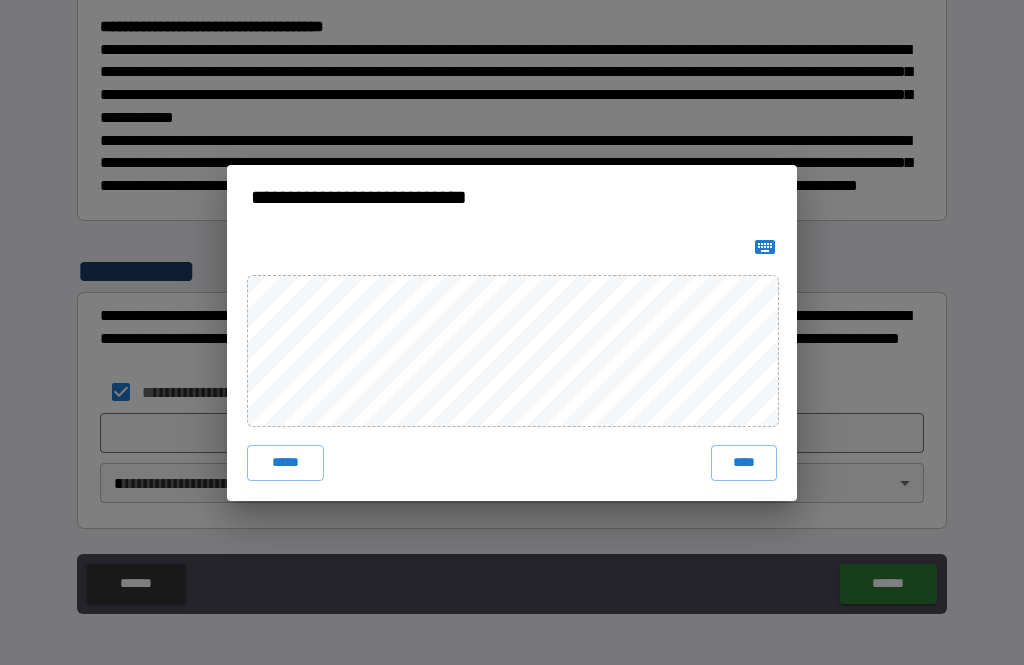 click on "****" at bounding box center [744, 463] 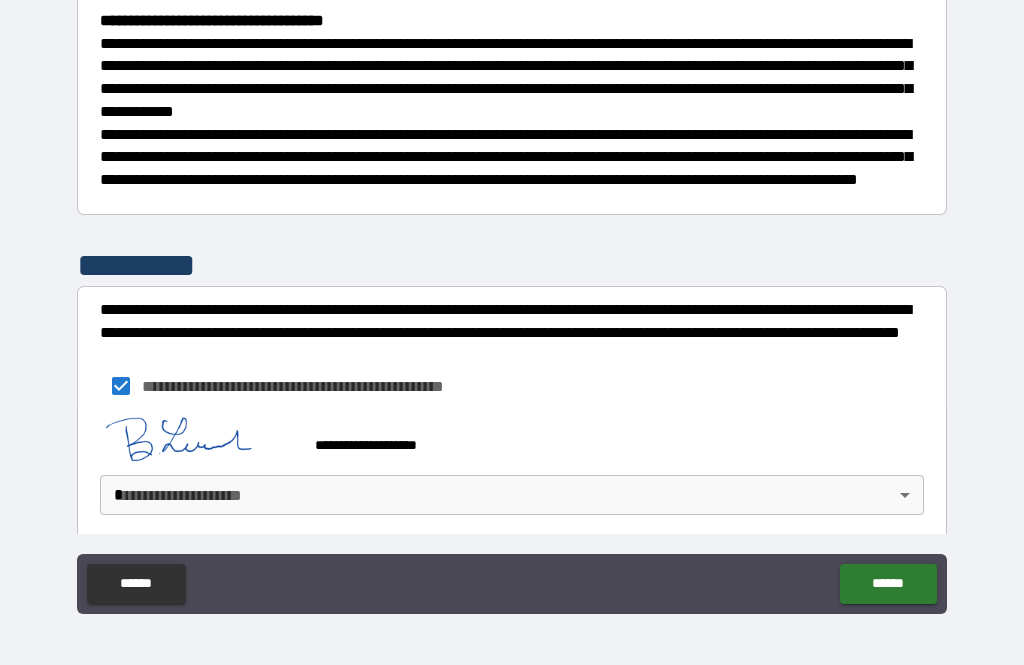 click on "**********" at bounding box center (512, 300) 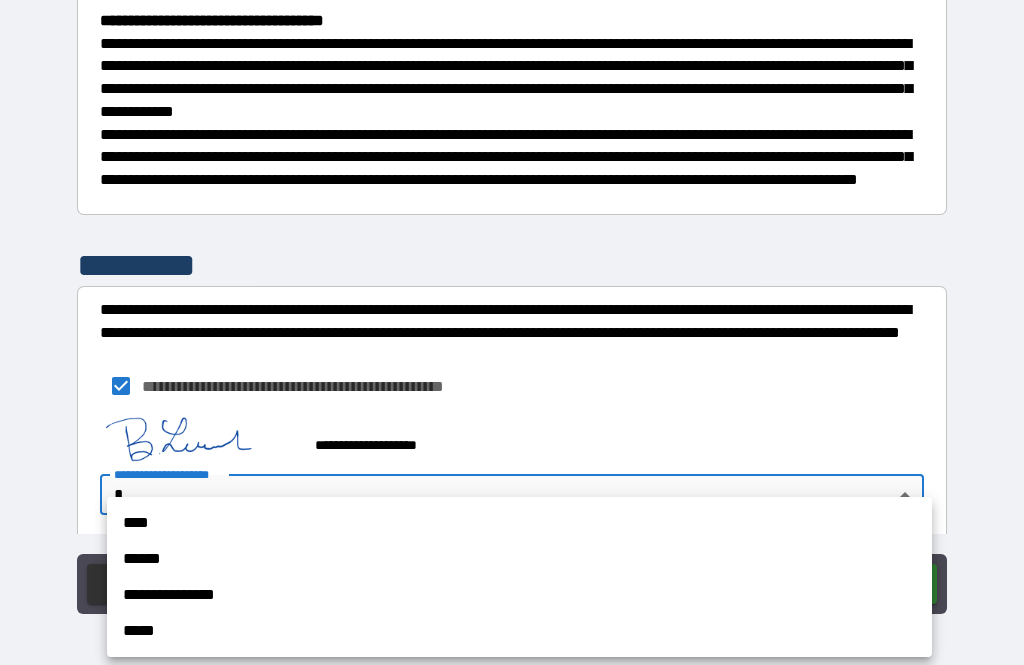 click on "****" at bounding box center [519, 523] 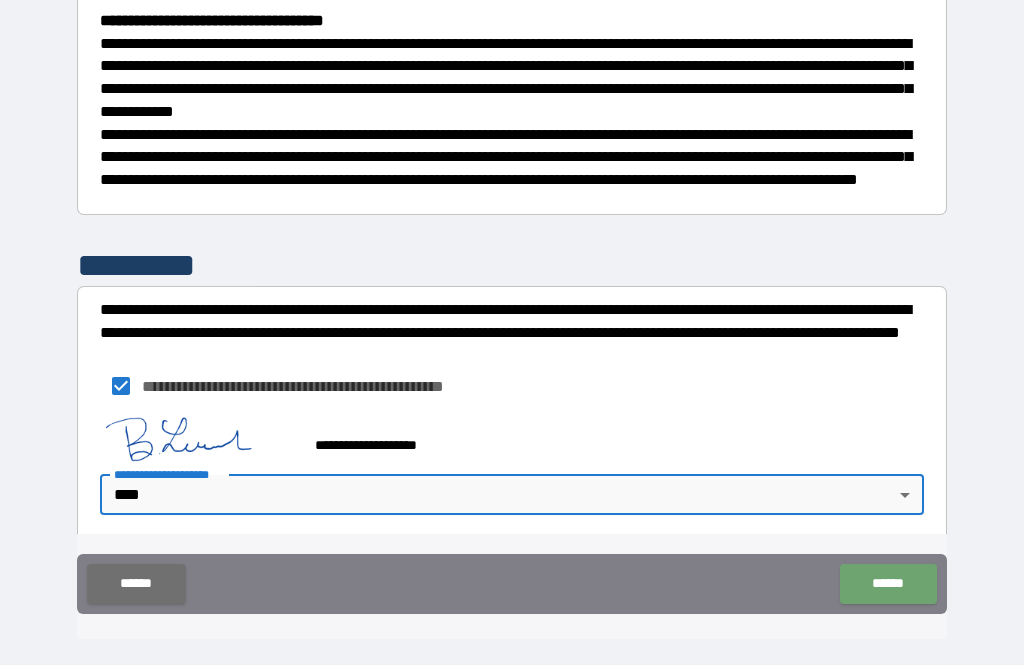 click on "******" at bounding box center [888, 584] 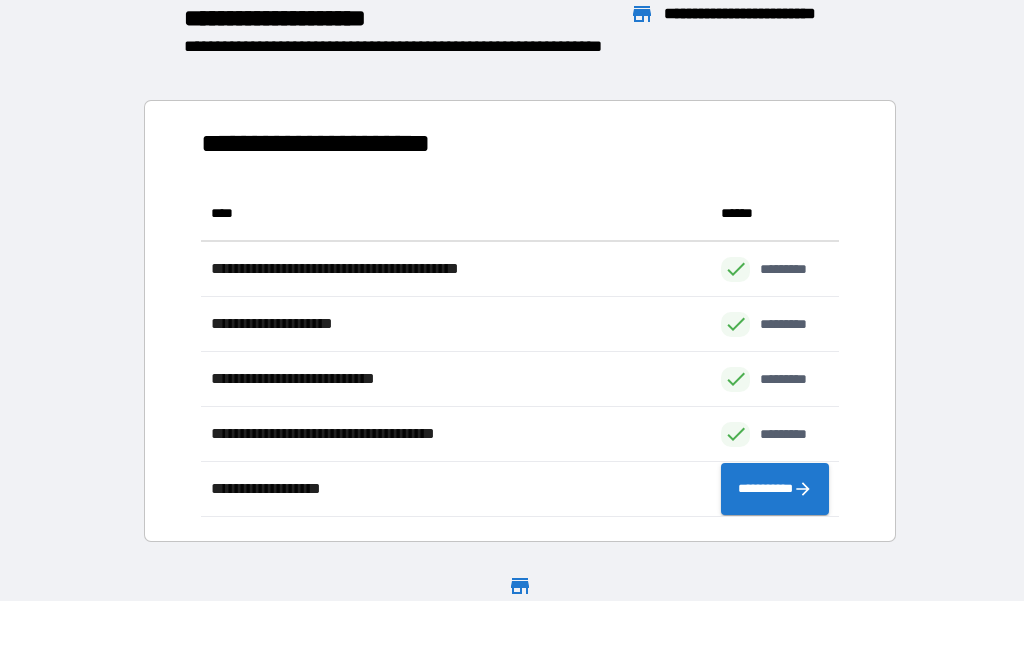 scroll, scrollTop: 1, scrollLeft: 1, axis: both 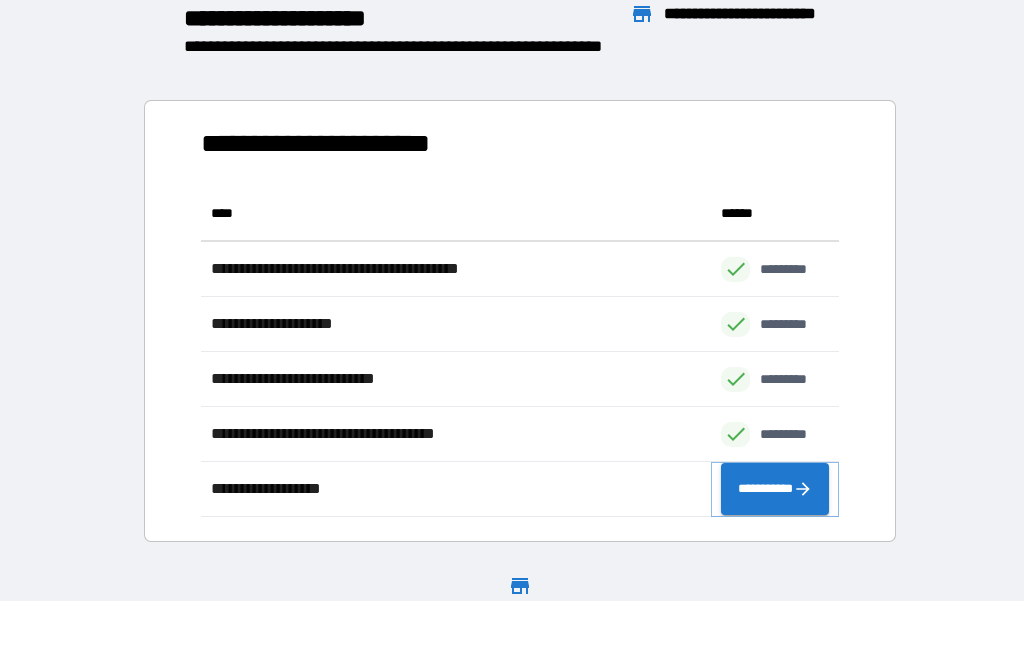 click on "**********" at bounding box center [775, 489] 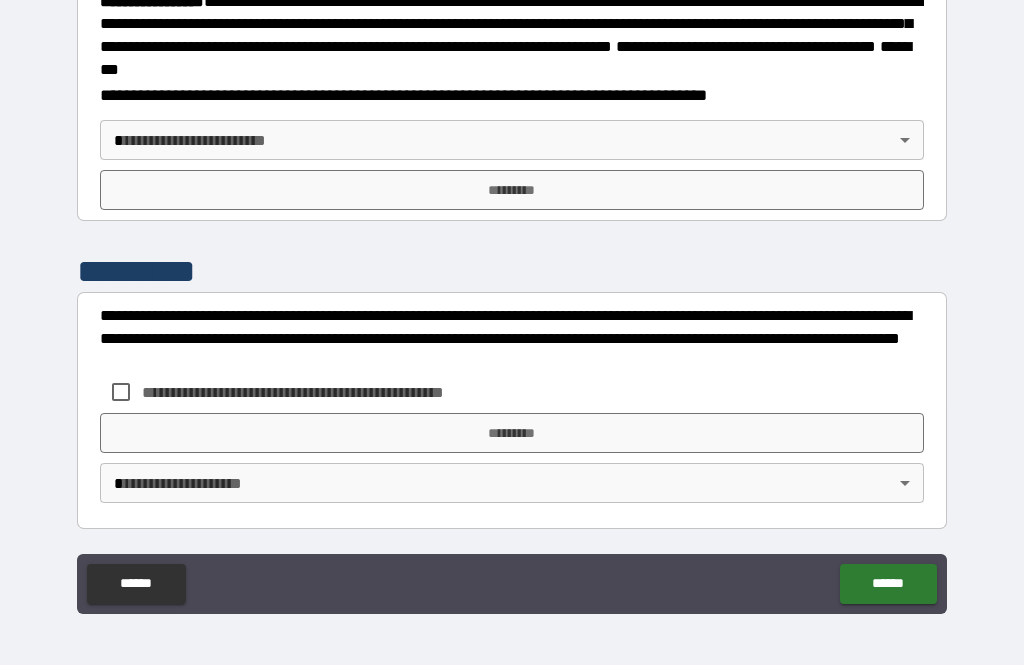 scroll, scrollTop: 2203, scrollLeft: 0, axis: vertical 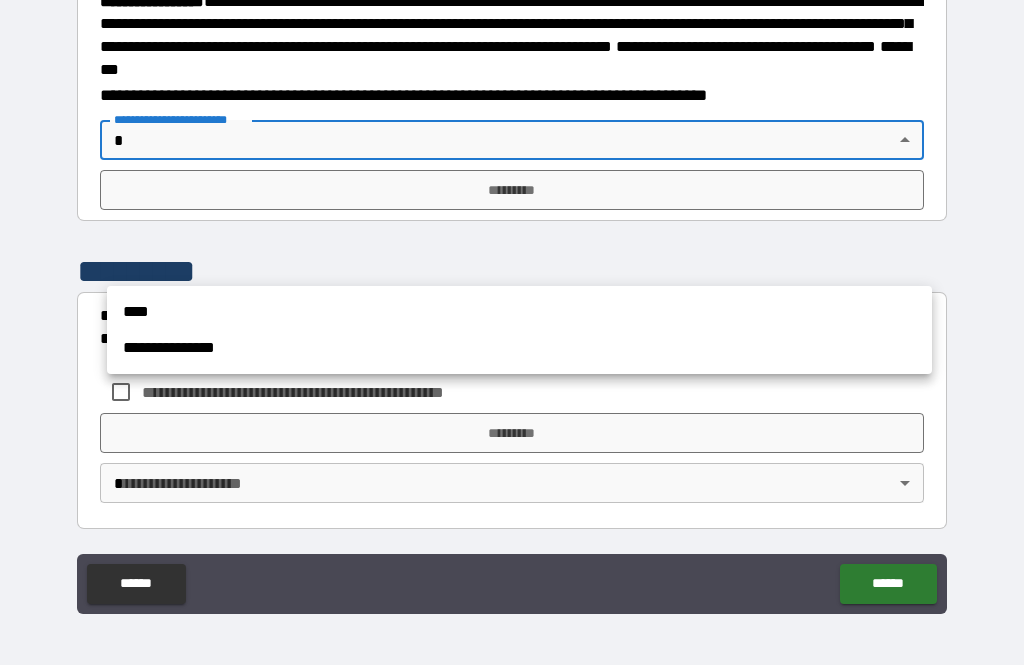 click on "****" at bounding box center (519, 312) 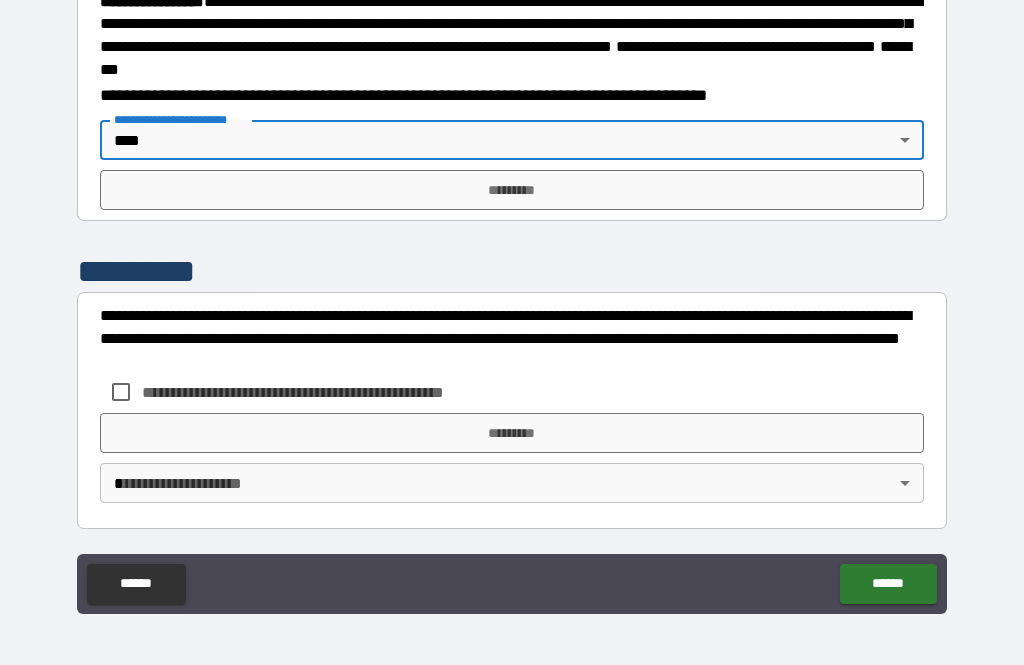 click on "*********" at bounding box center (512, 190) 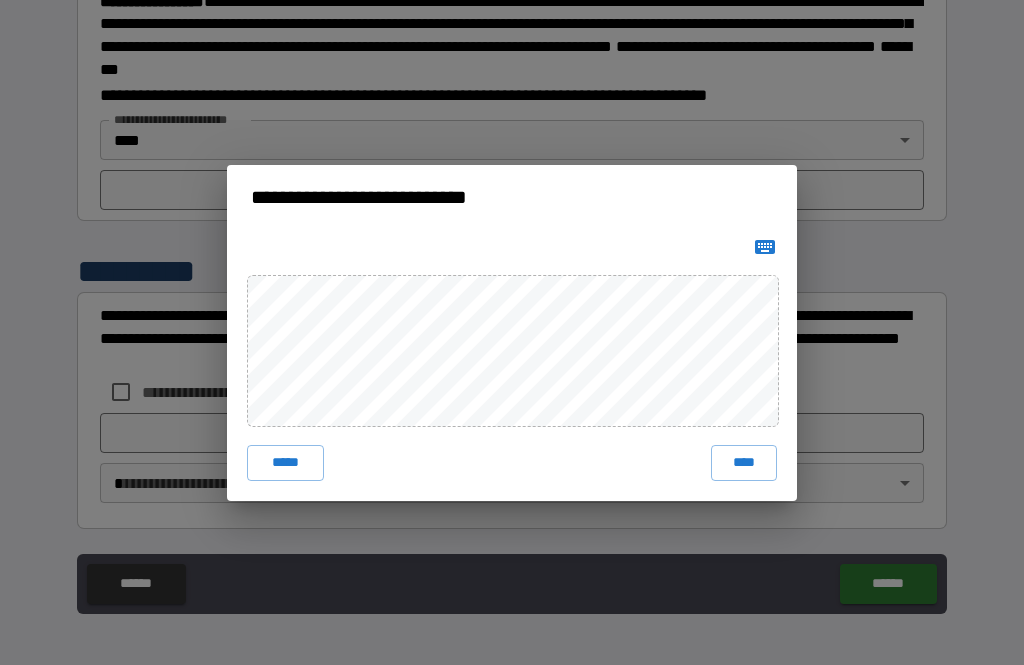 click on "****" at bounding box center [744, 463] 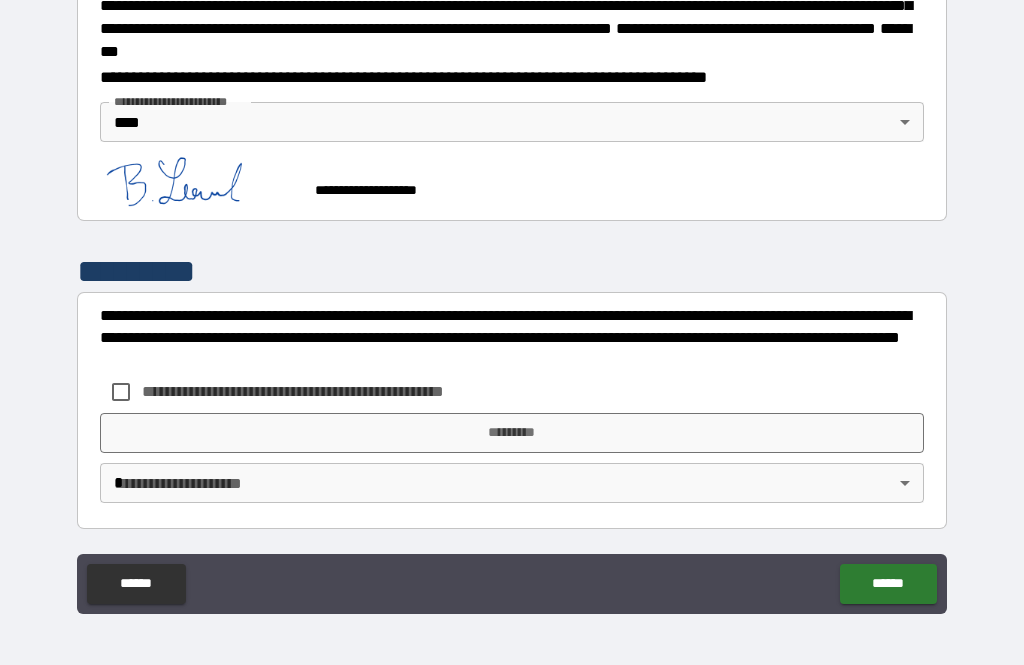 scroll, scrollTop: 2338, scrollLeft: 0, axis: vertical 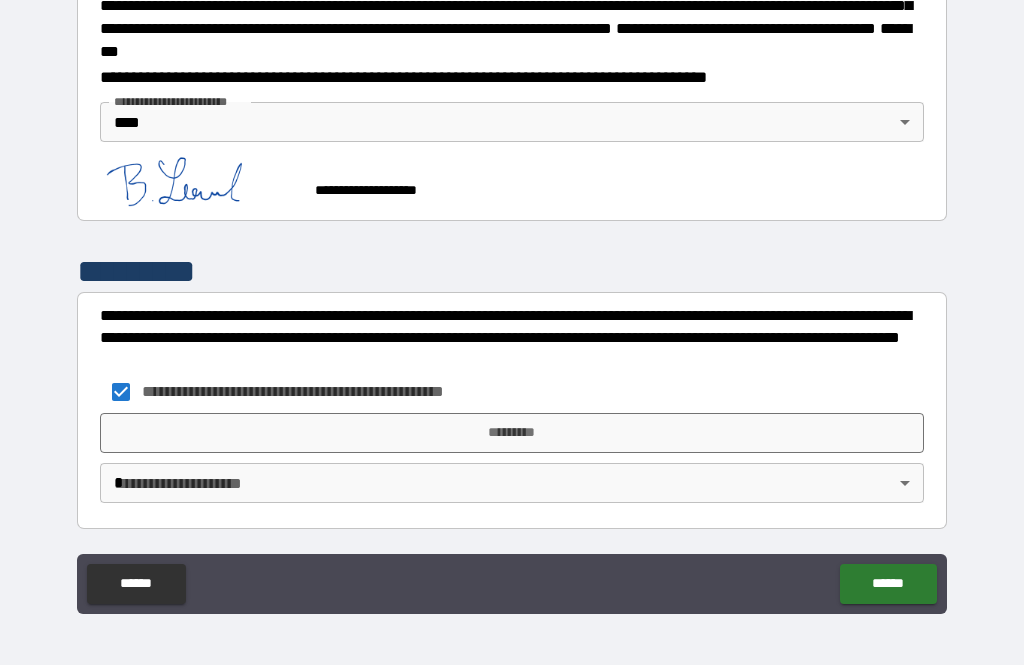 click on "*********" at bounding box center (512, 433) 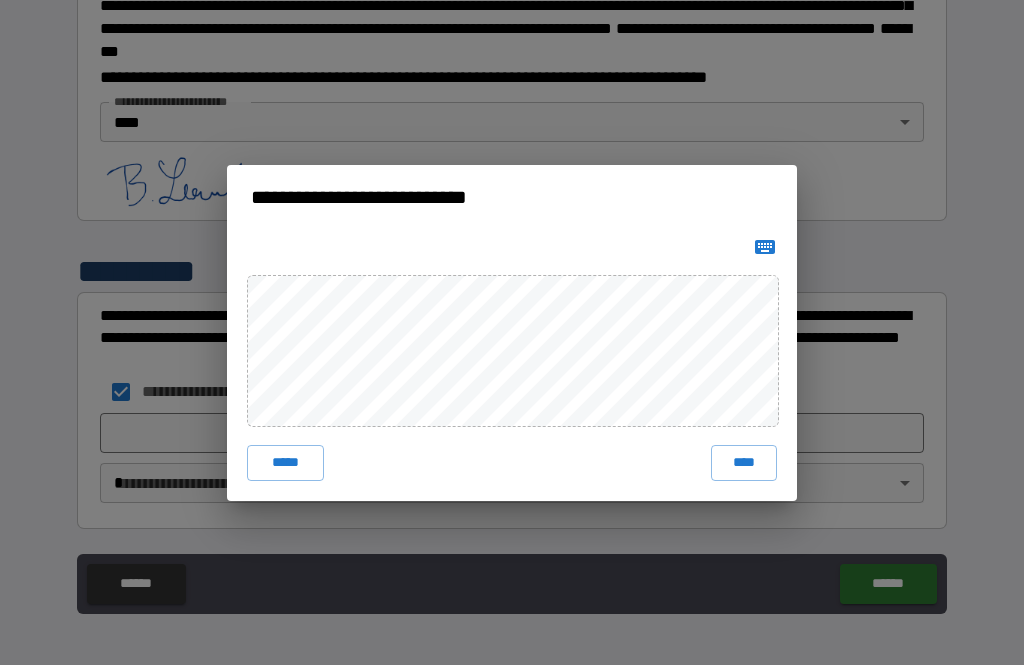 click on "****" at bounding box center [744, 463] 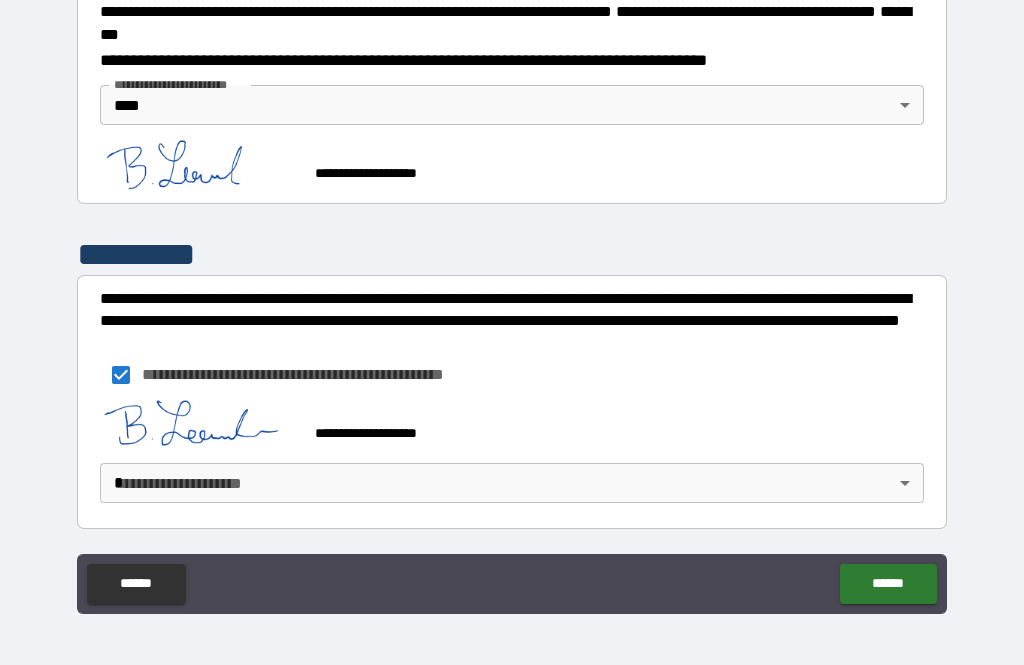 click on "**********" at bounding box center [512, 300] 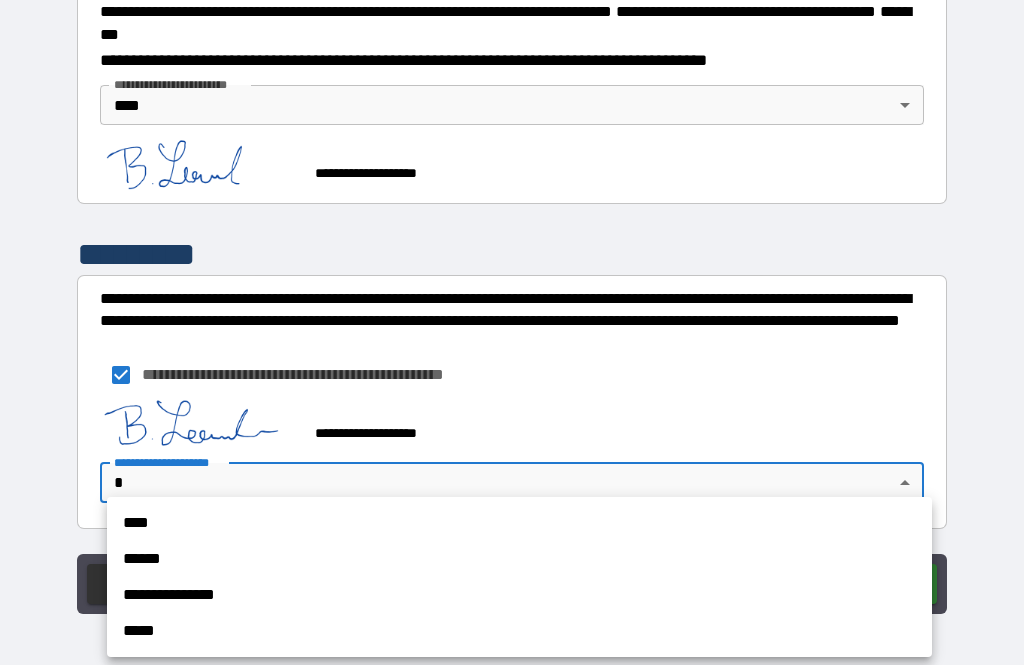 click on "****" at bounding box center [519, 523] 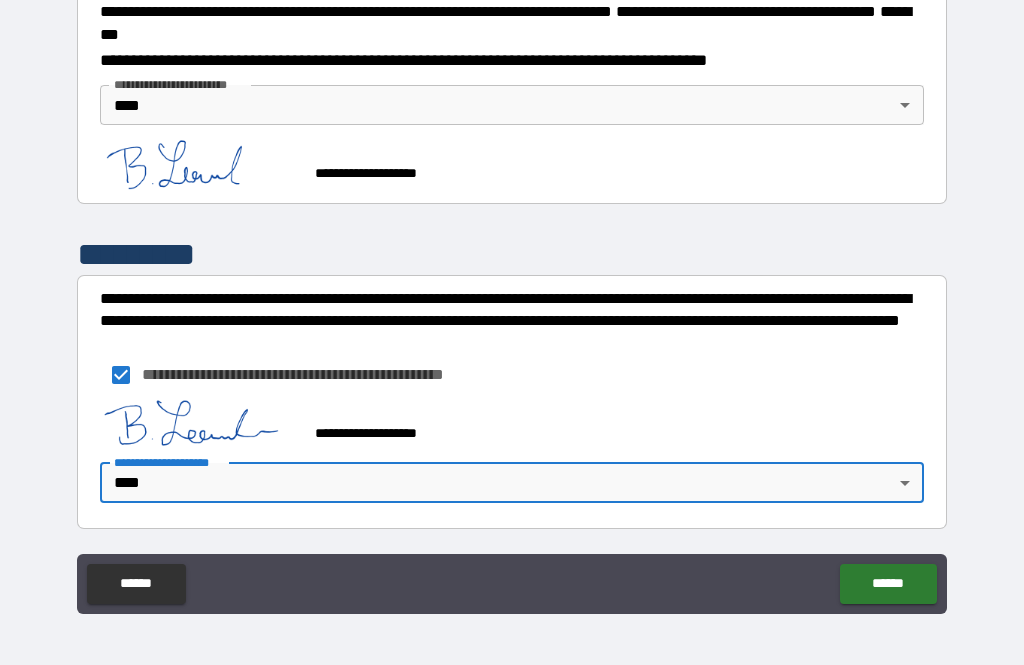 click on "******" at bounding box center (888, 584) 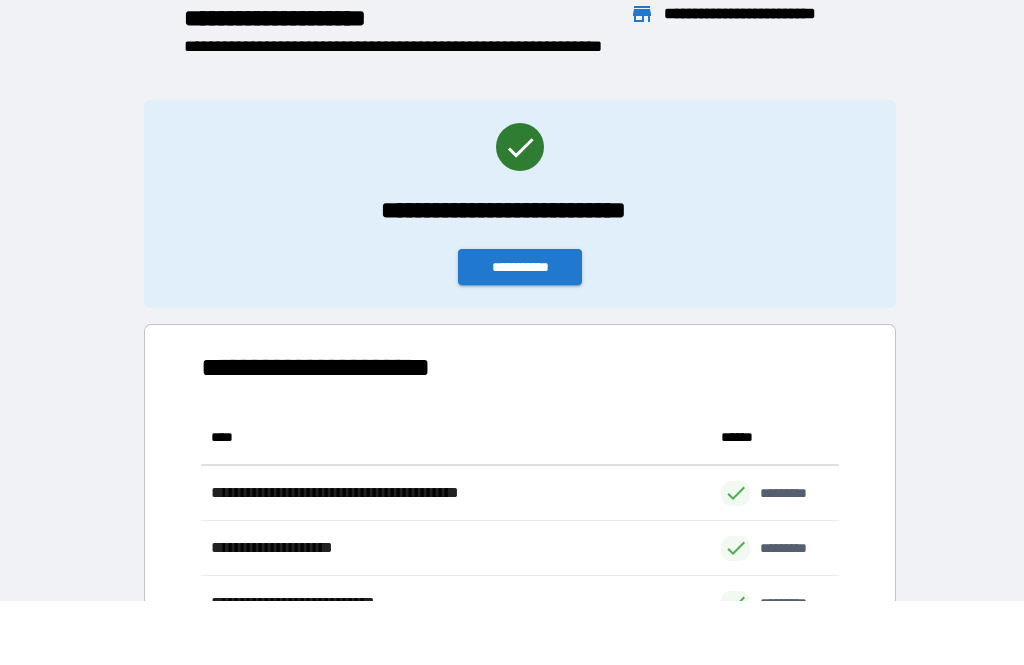 scroll, scrollTop: 331, scrollLeft: 638, axis: both 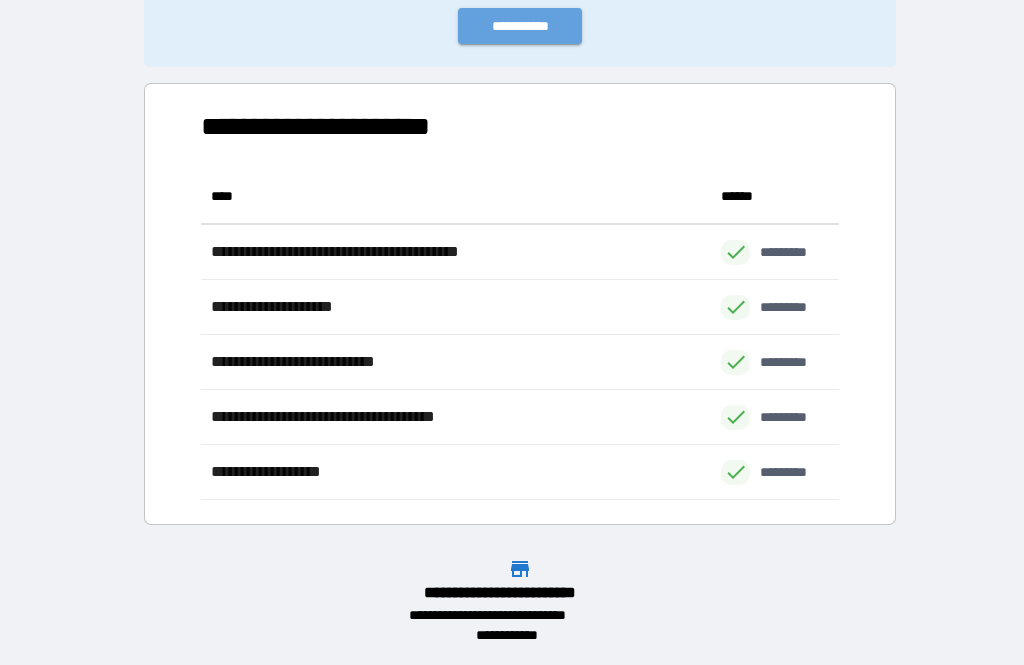 click on "**********" at bounding box center (520, 26) 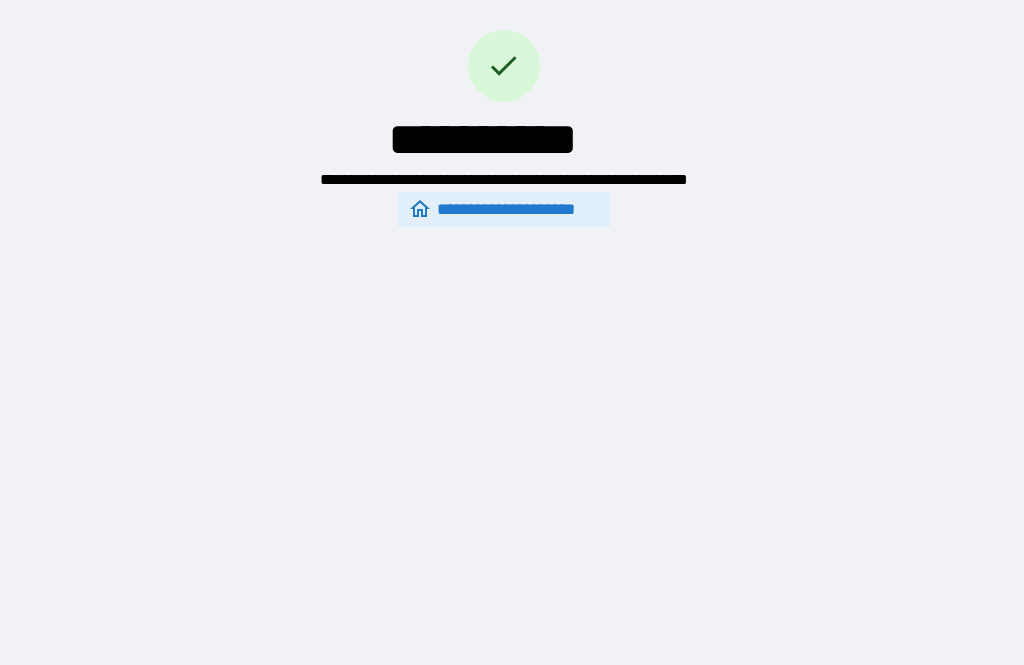 scroll, scrollTop: 0, scrollLeft: 0, axis: both 